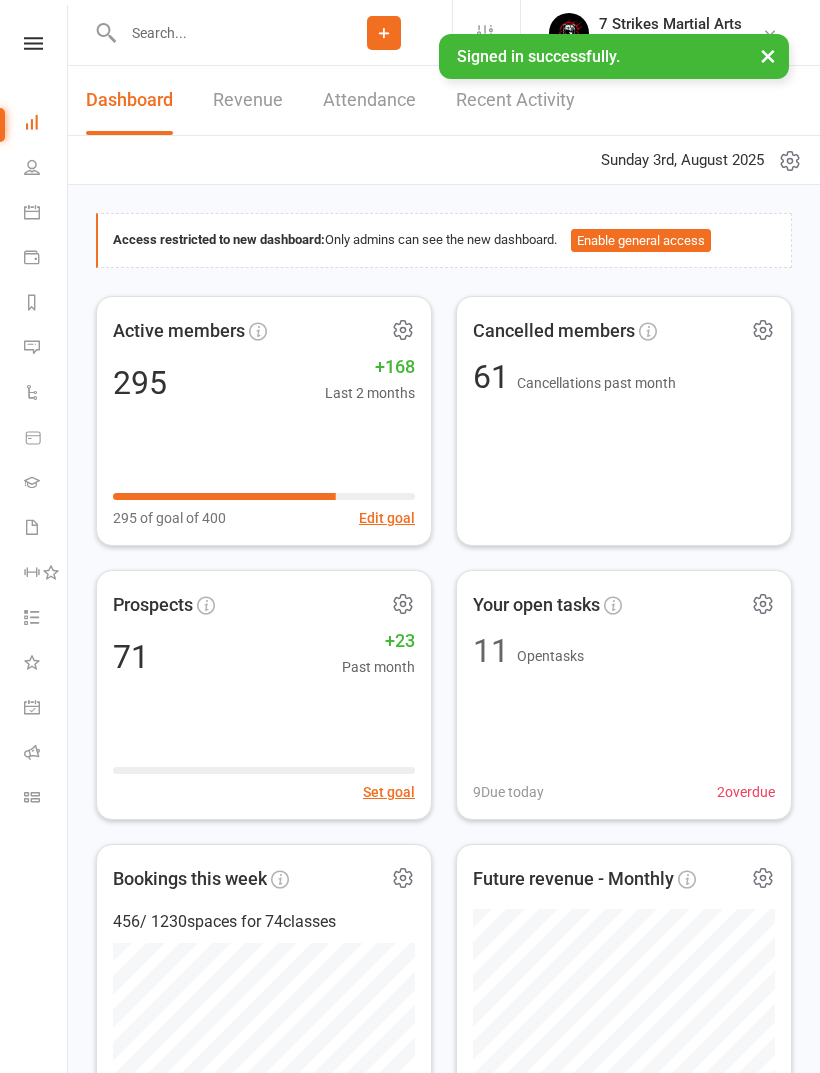 scroll, scrollTop: 0, scrollLeft: 0, axis: both 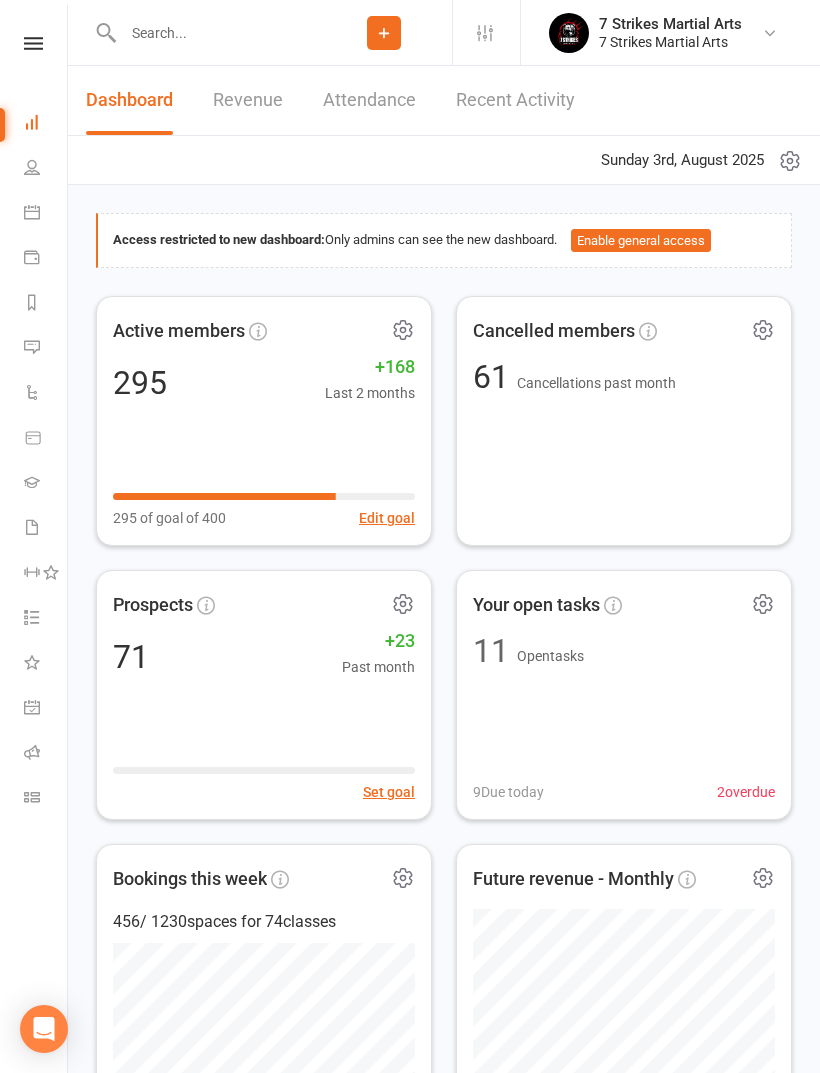 click at bounding box center (33, 43) 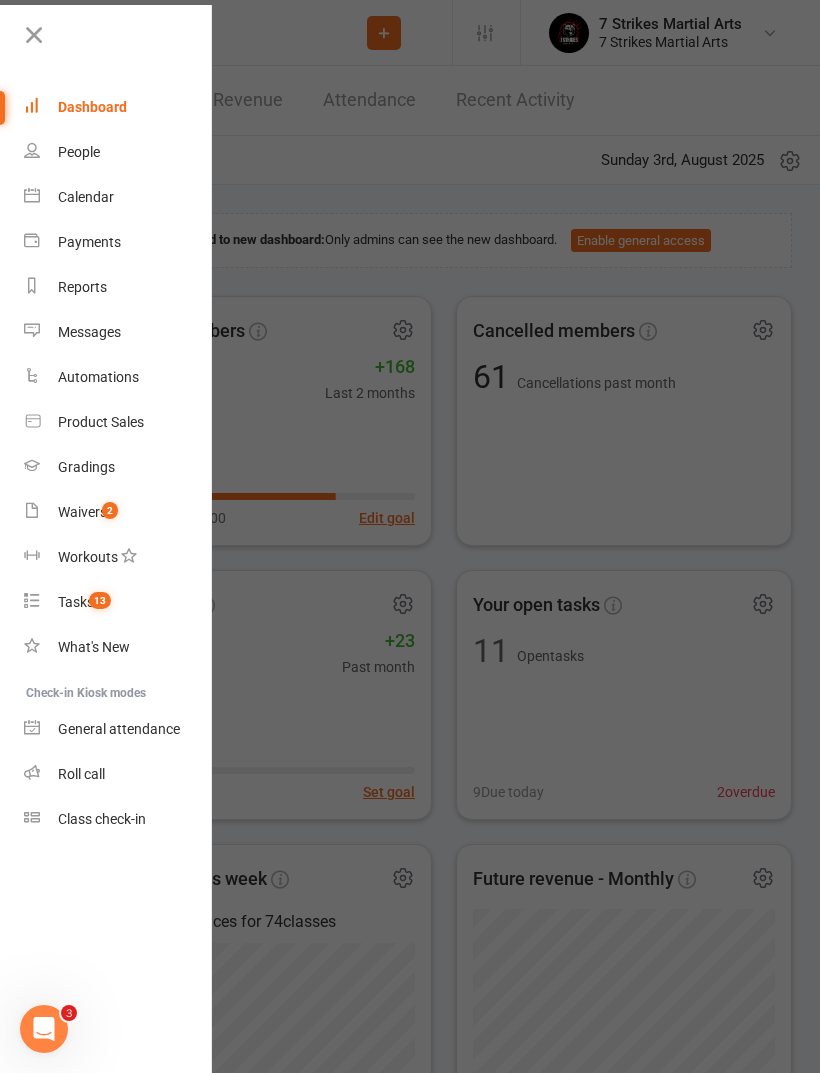 scroll, scrollTop: 0, scrollLeft: 0, axis: both 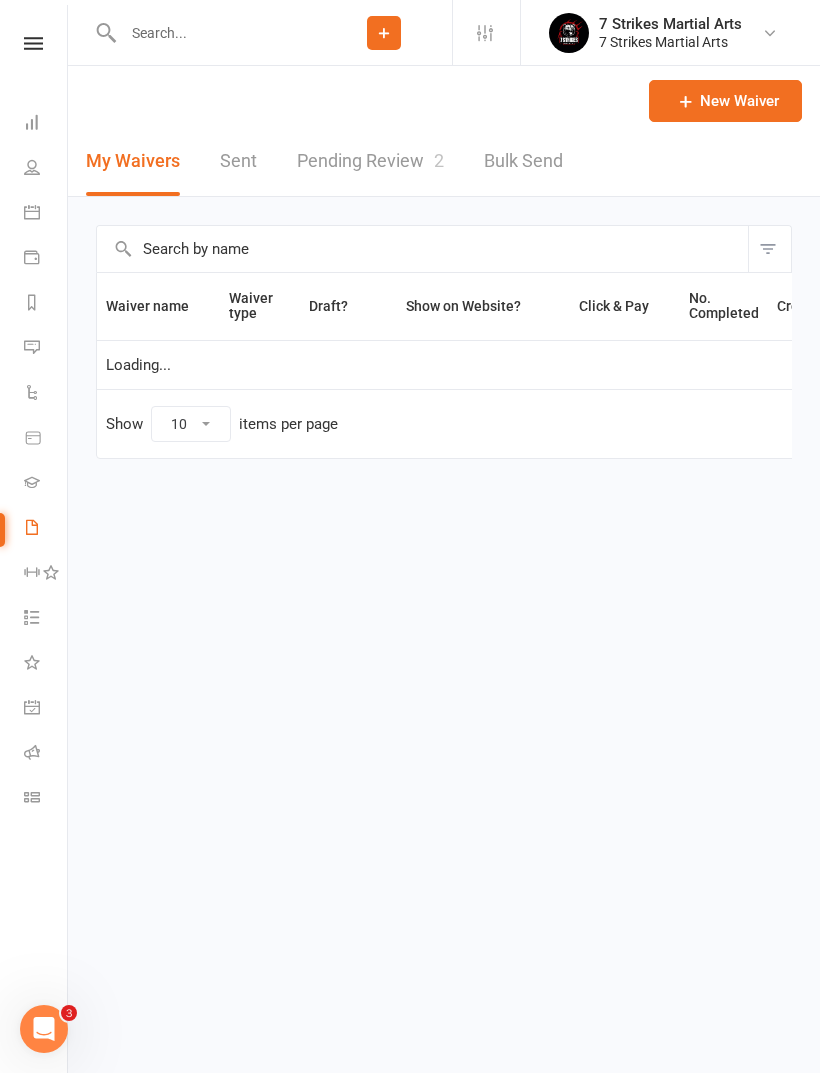 select on "50" 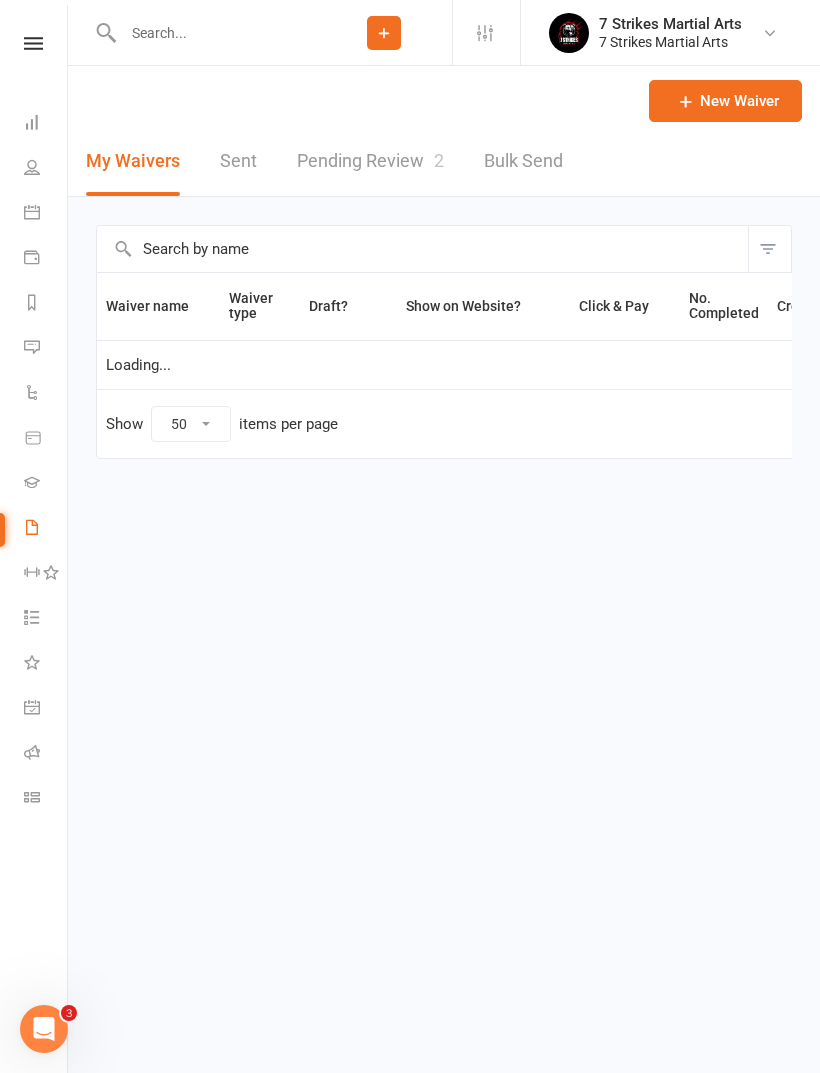 click on "Pending Review 2" at bounding box center (370, 161) 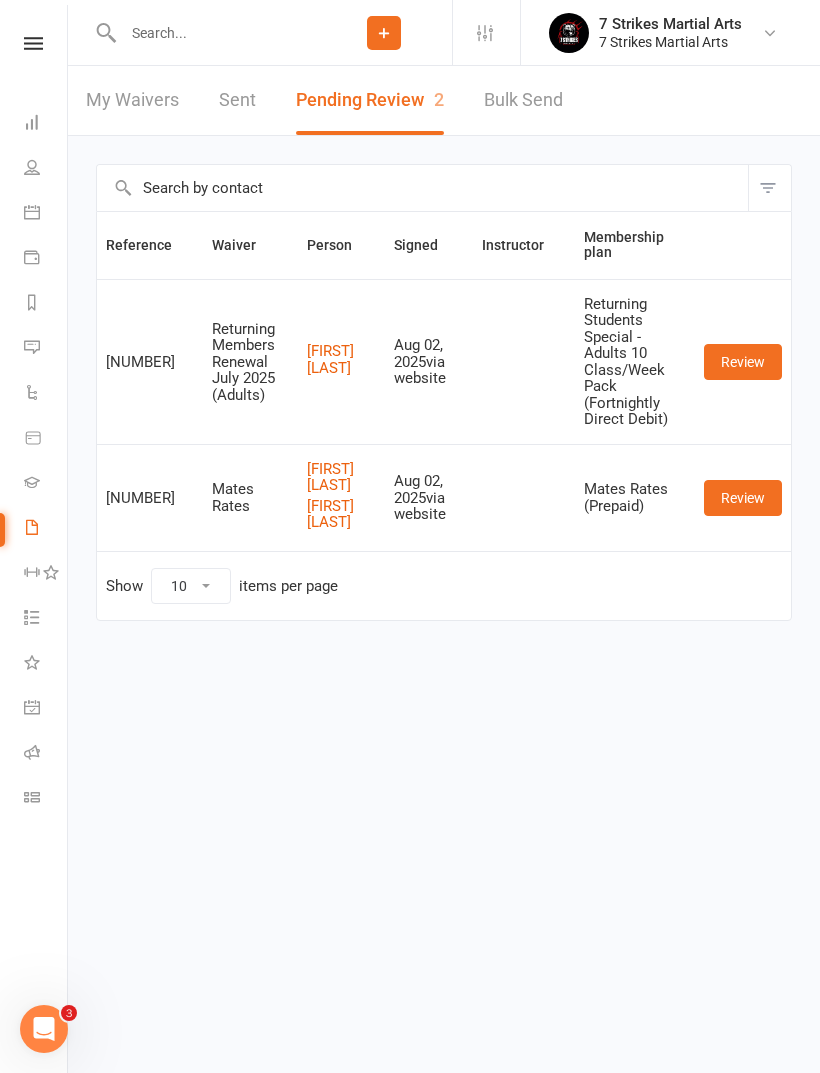 click on "Review" at bounding box center [743, 362] 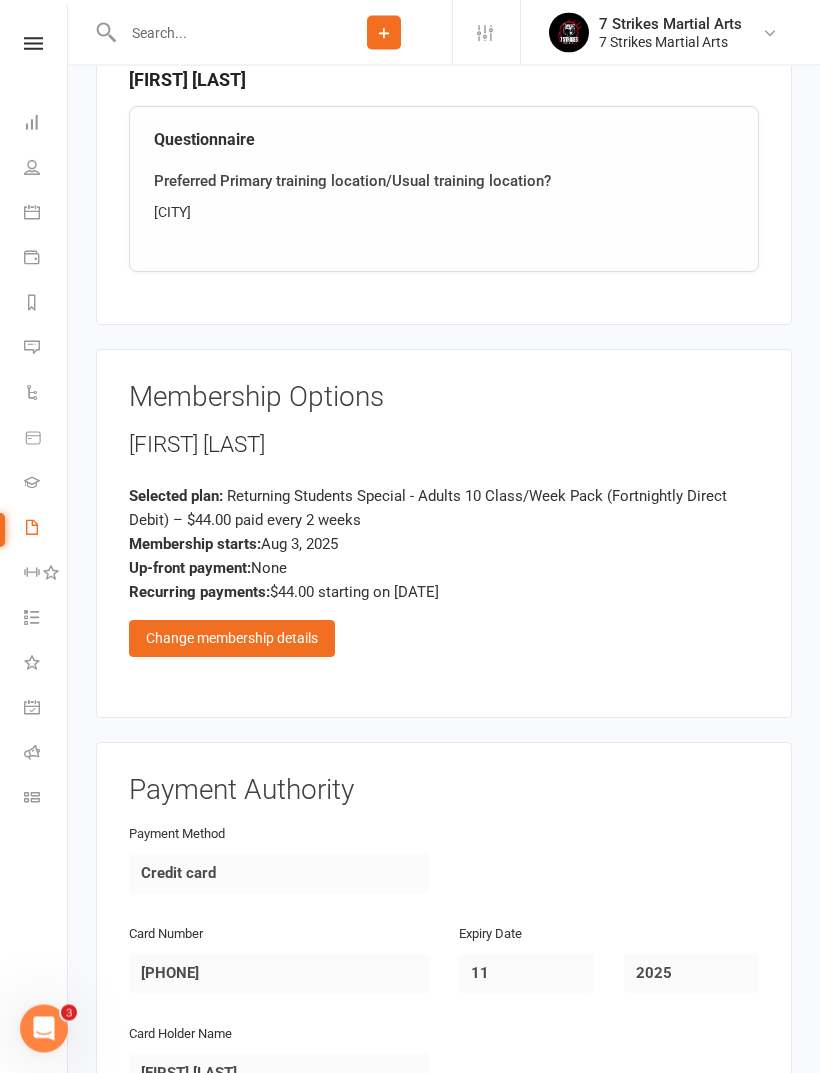 scroll, scrollTop: 1547, scrollLeft: 0, axis: vertical 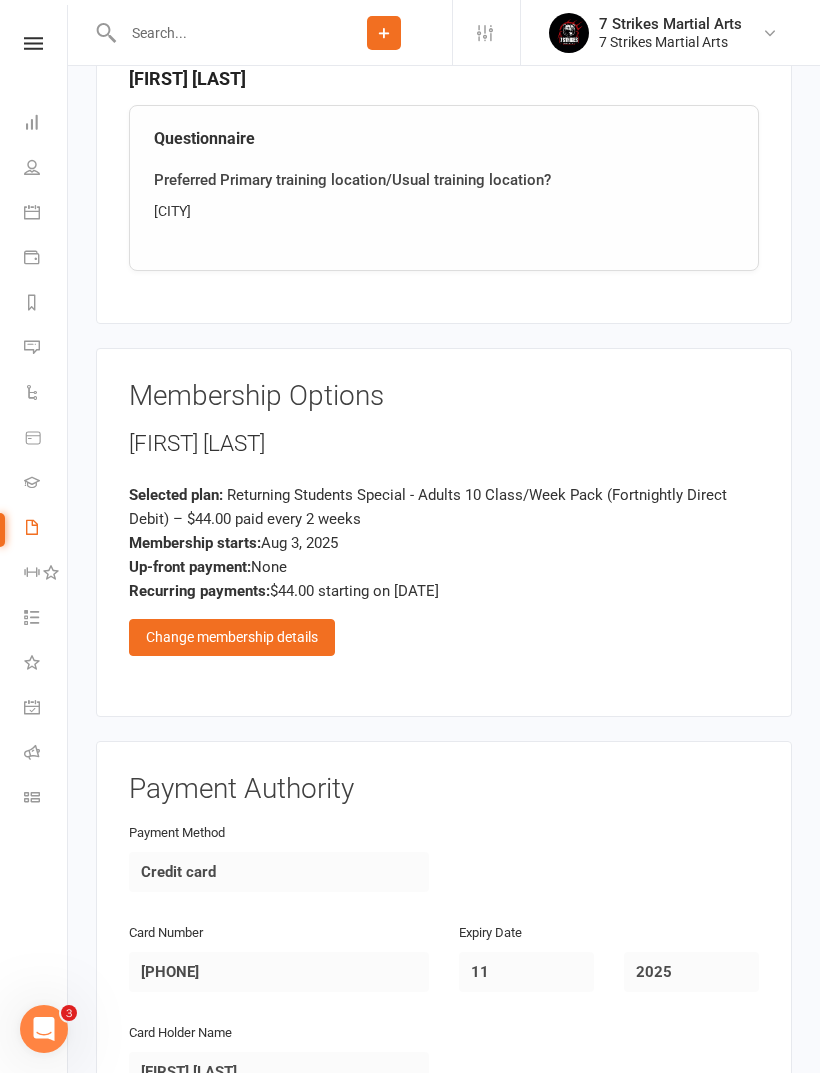 click on "Change membership details" at bounding box center [232, 637] 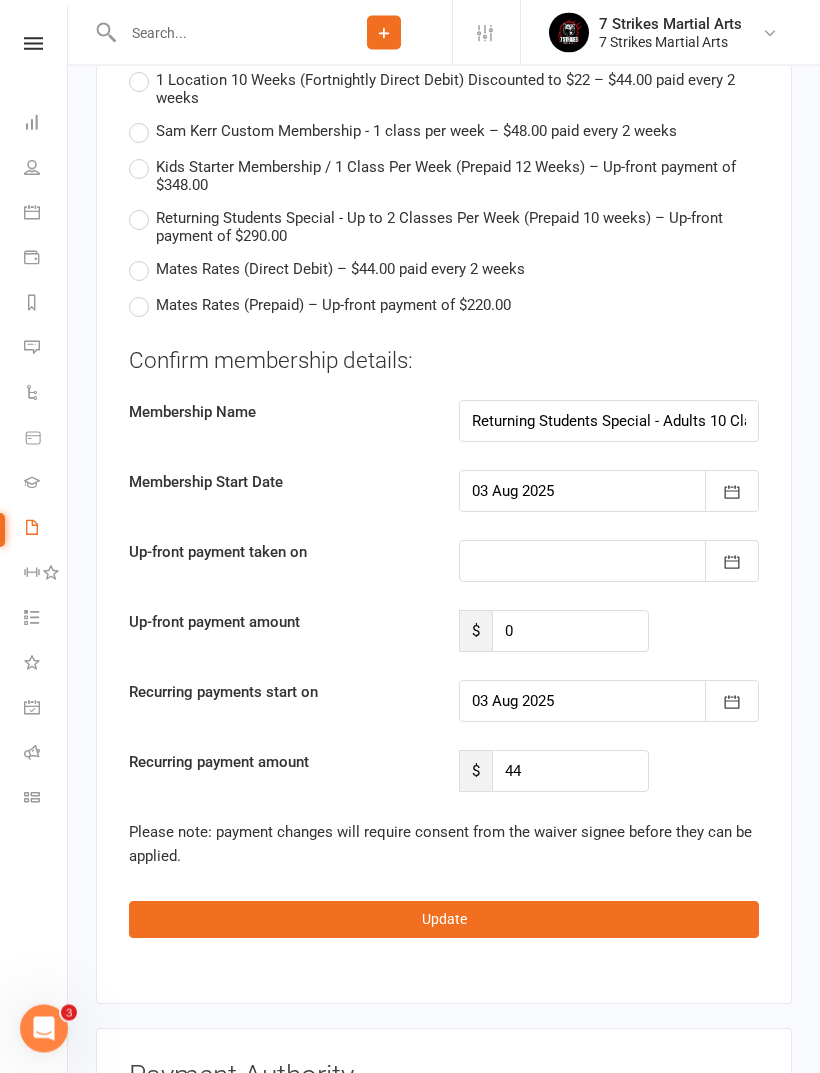 scroll, scrollTop: 3213, scrollLeft: 0, axis: vertical 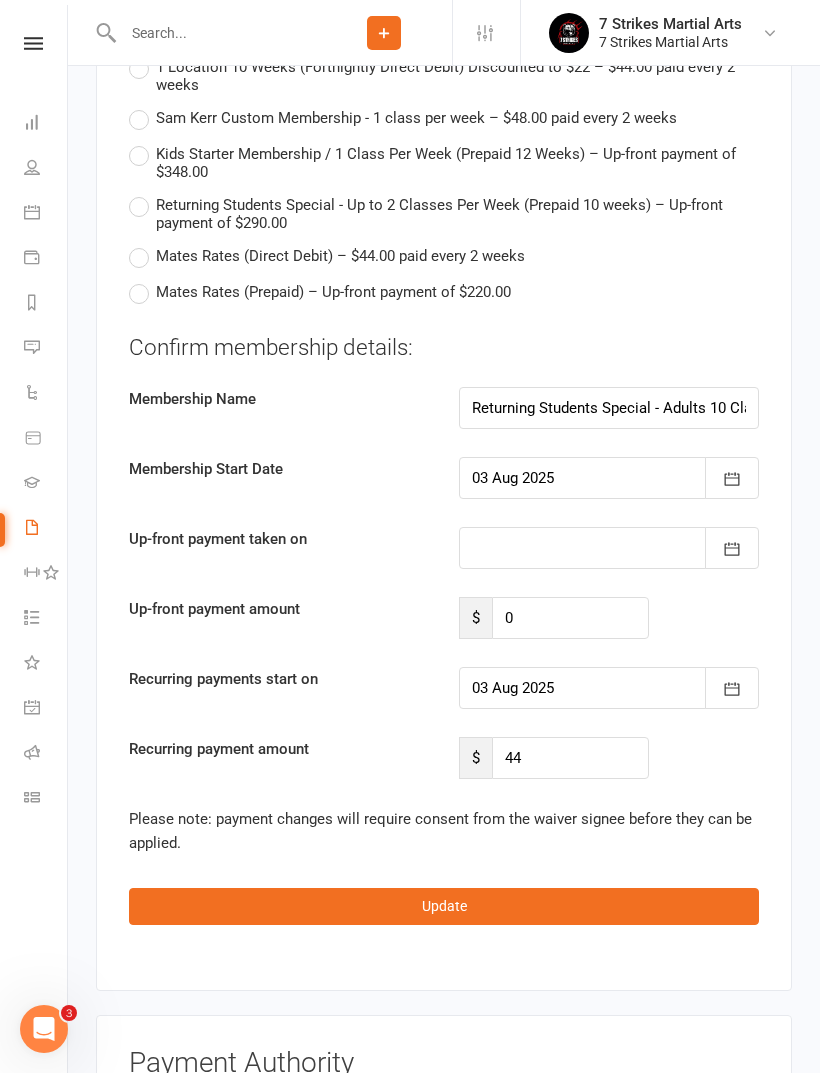 click at bounding box center (609, 478) 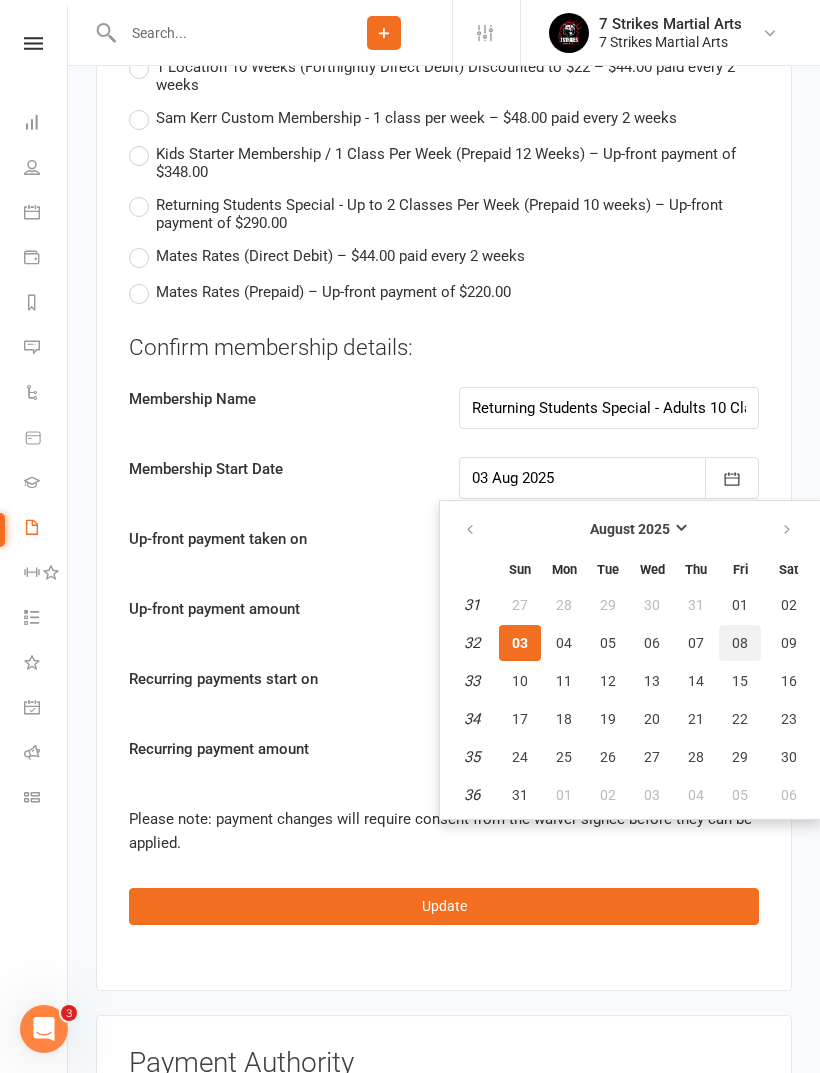 click on "08" at bounding box center (740, 643) 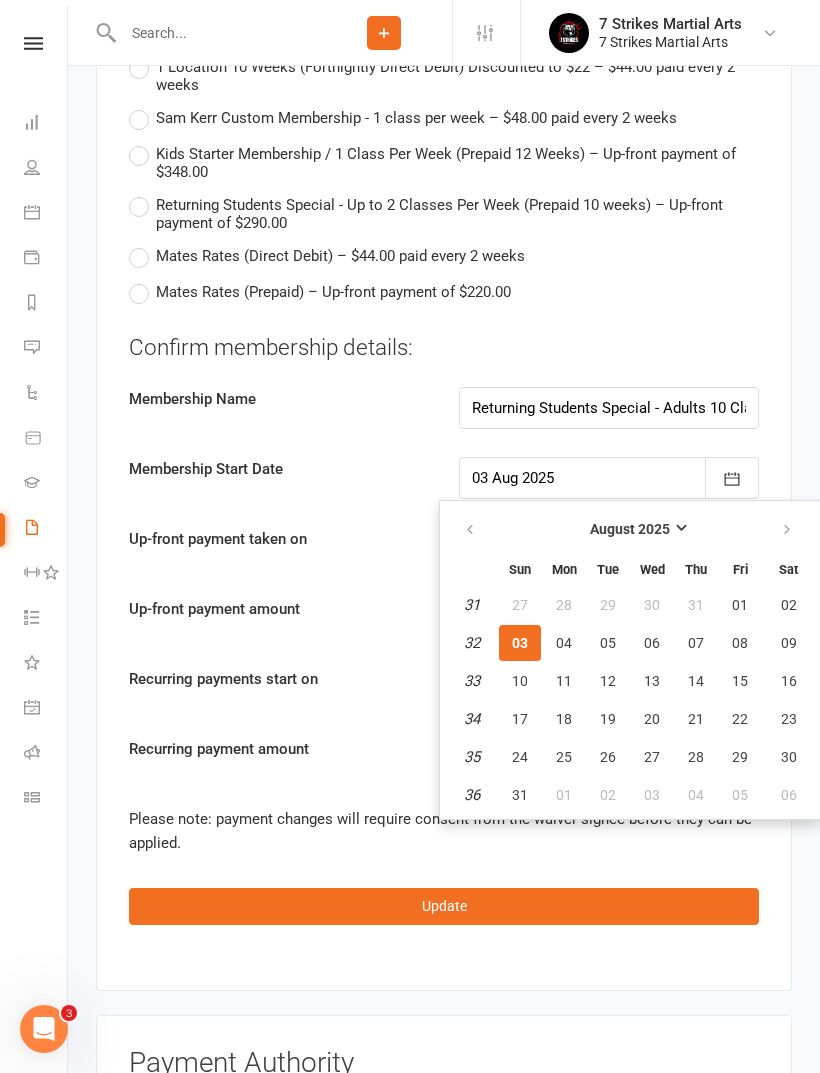 type on "08 Aug 2025" 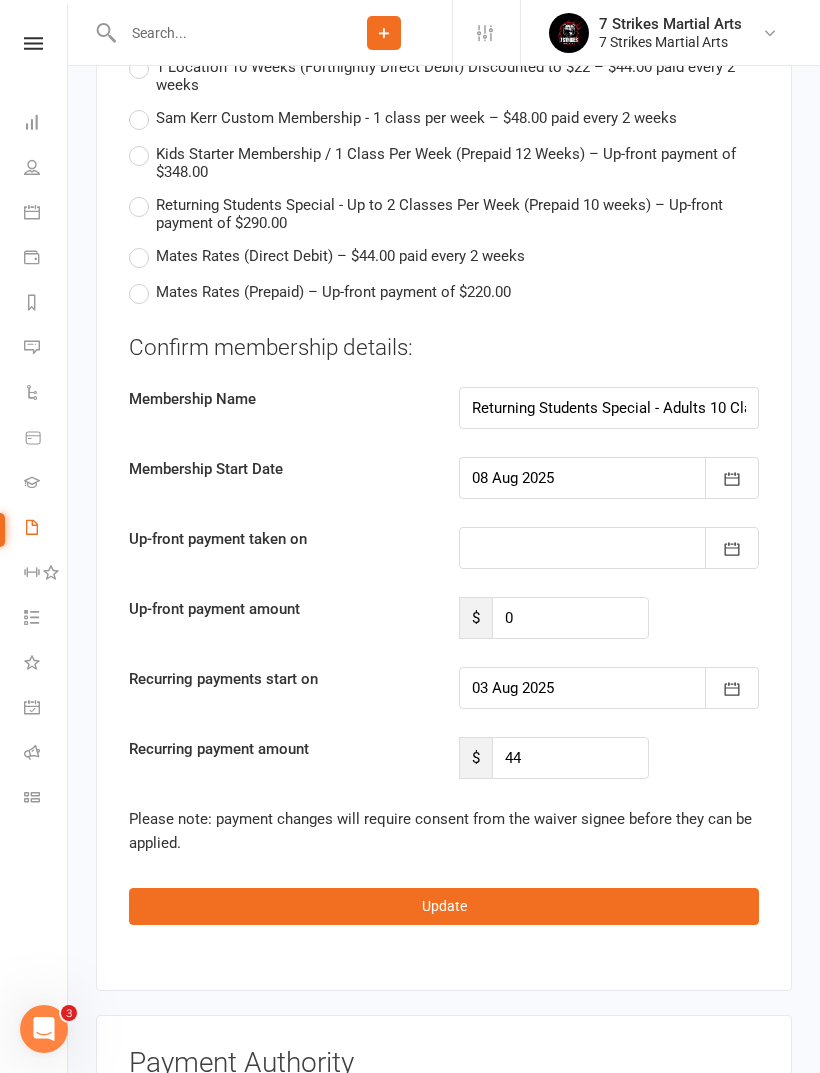 type on "08 Aug 2025" 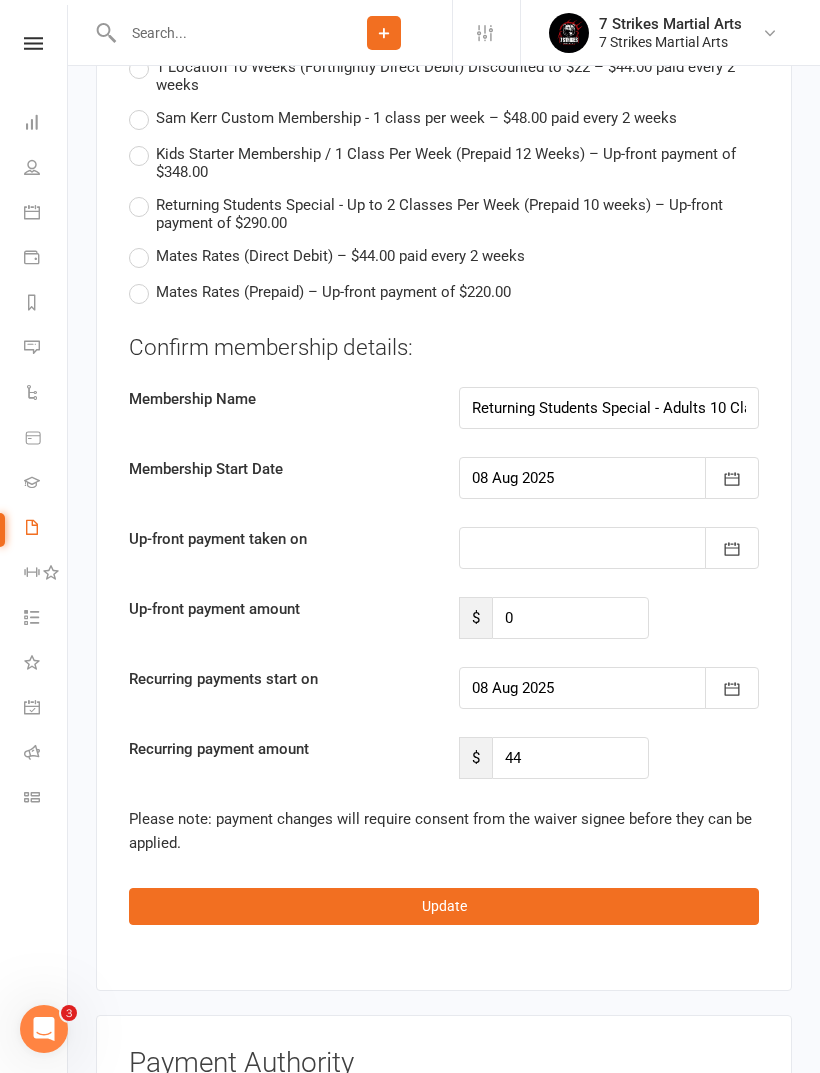 click on "Update" at bounding box center (444, 906) 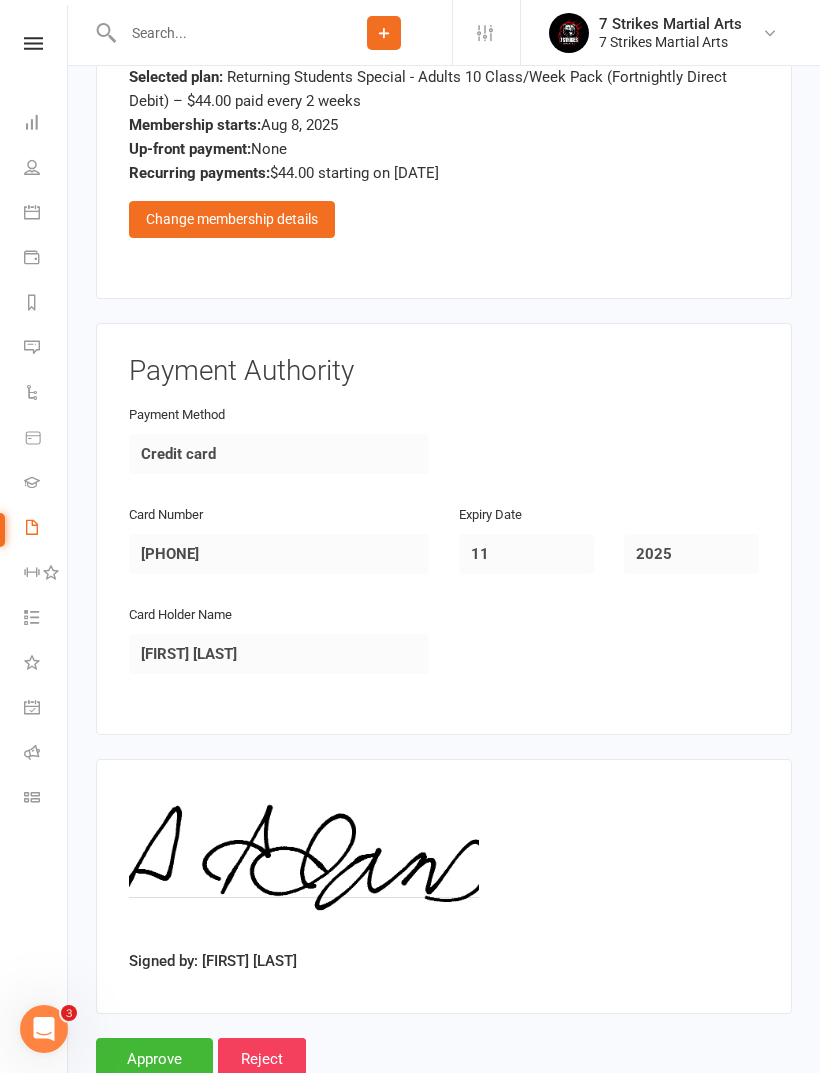 click on "Approve" at bounding box center (154, 1059) 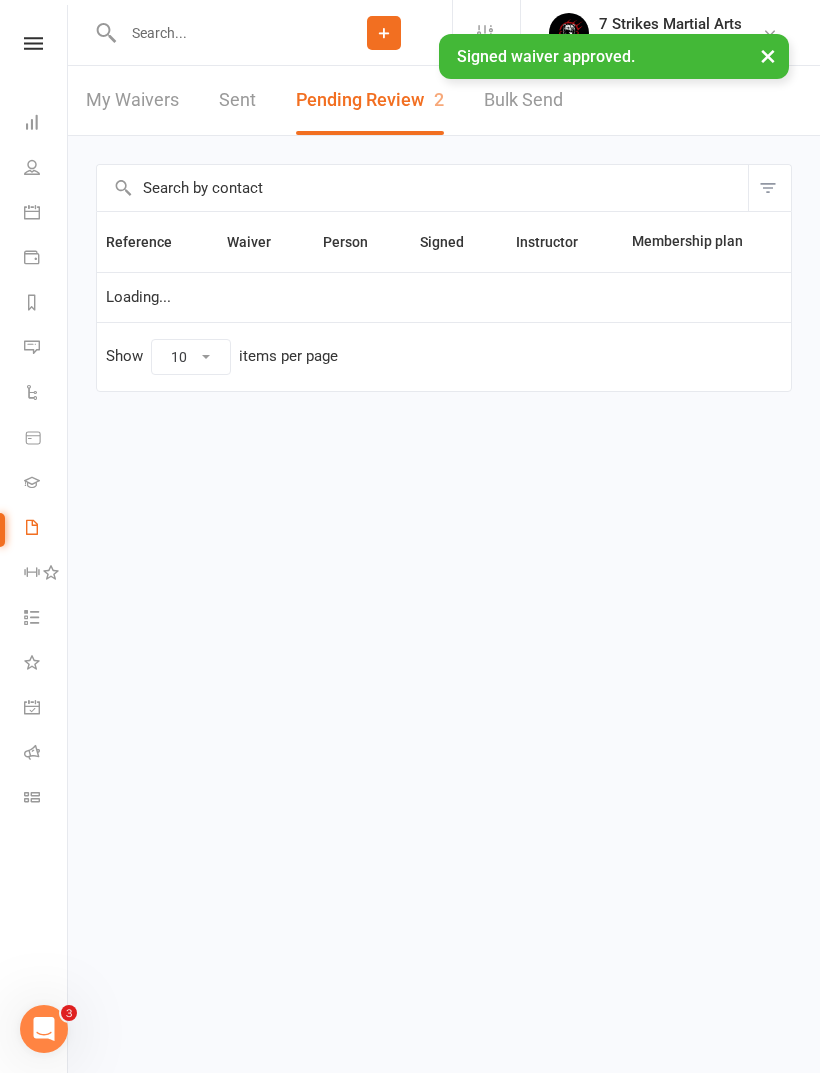 scroll, scrollTop: 0, scrollLeft: 0, axis: both 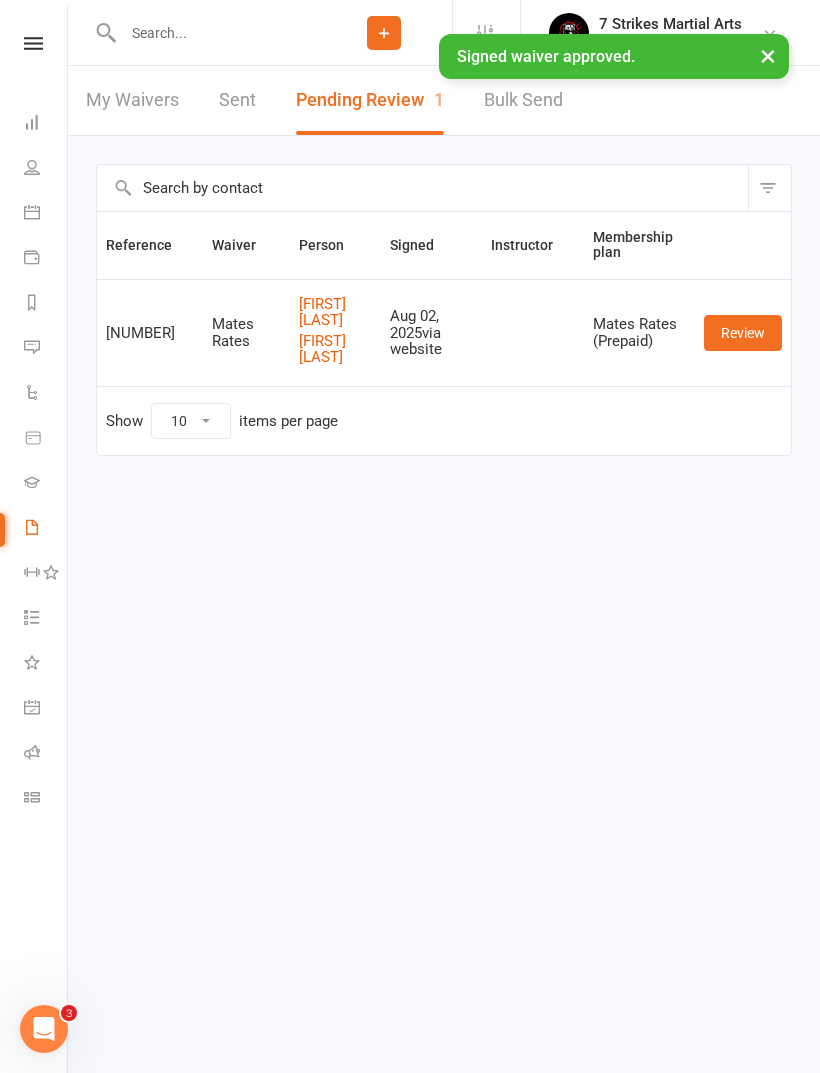 click on "Review" at bounding box center (743, 333) 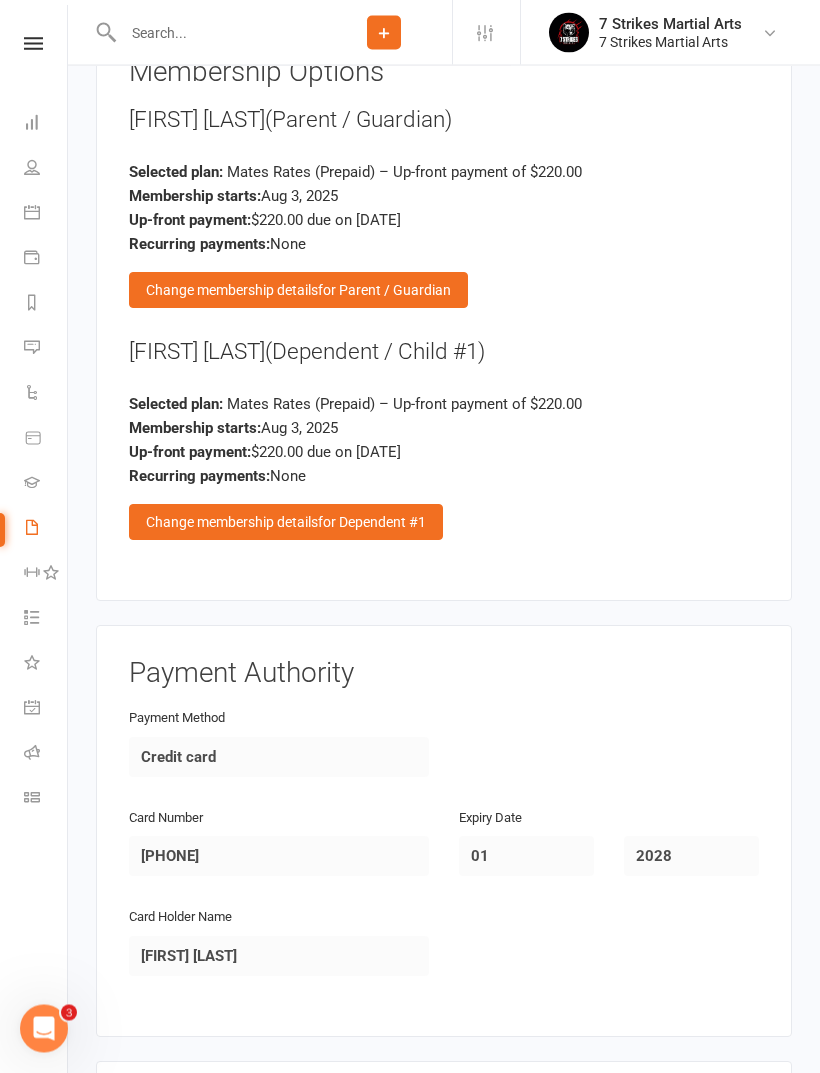 scroll, scrollTop: 3026, scrollLeft: 0, axis: vertical 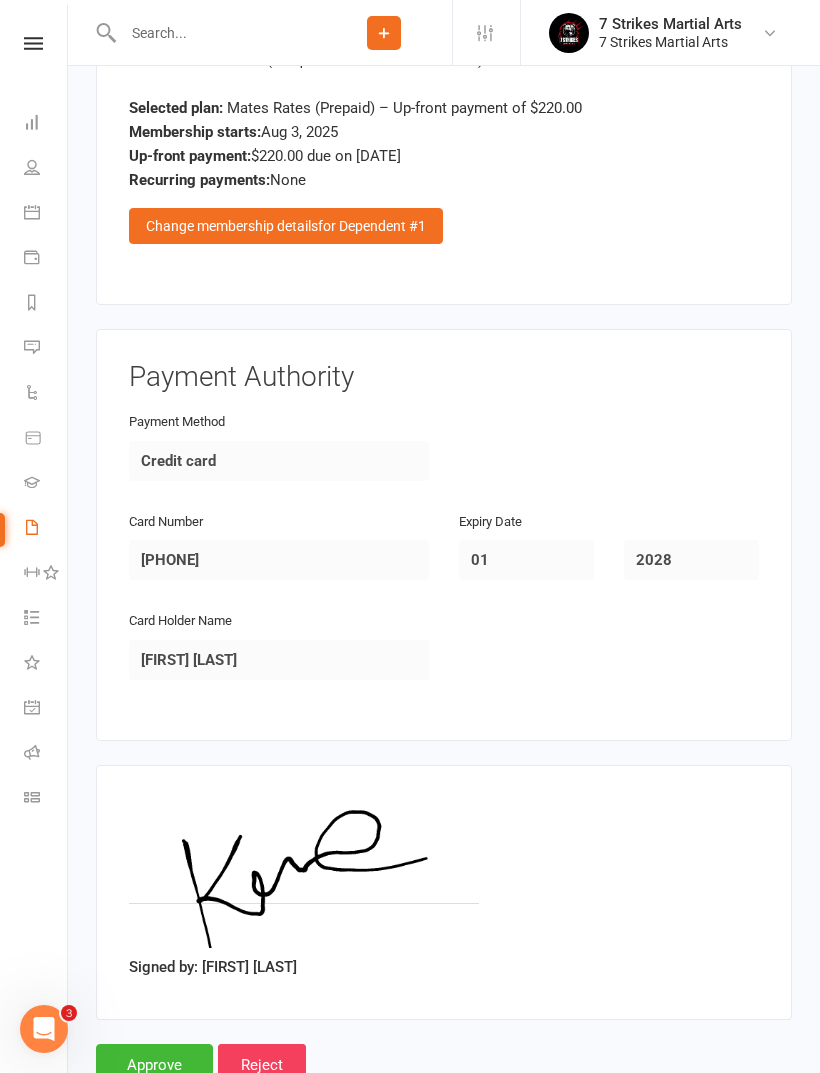 click on "Approve" at bounding box center [154, 1065] 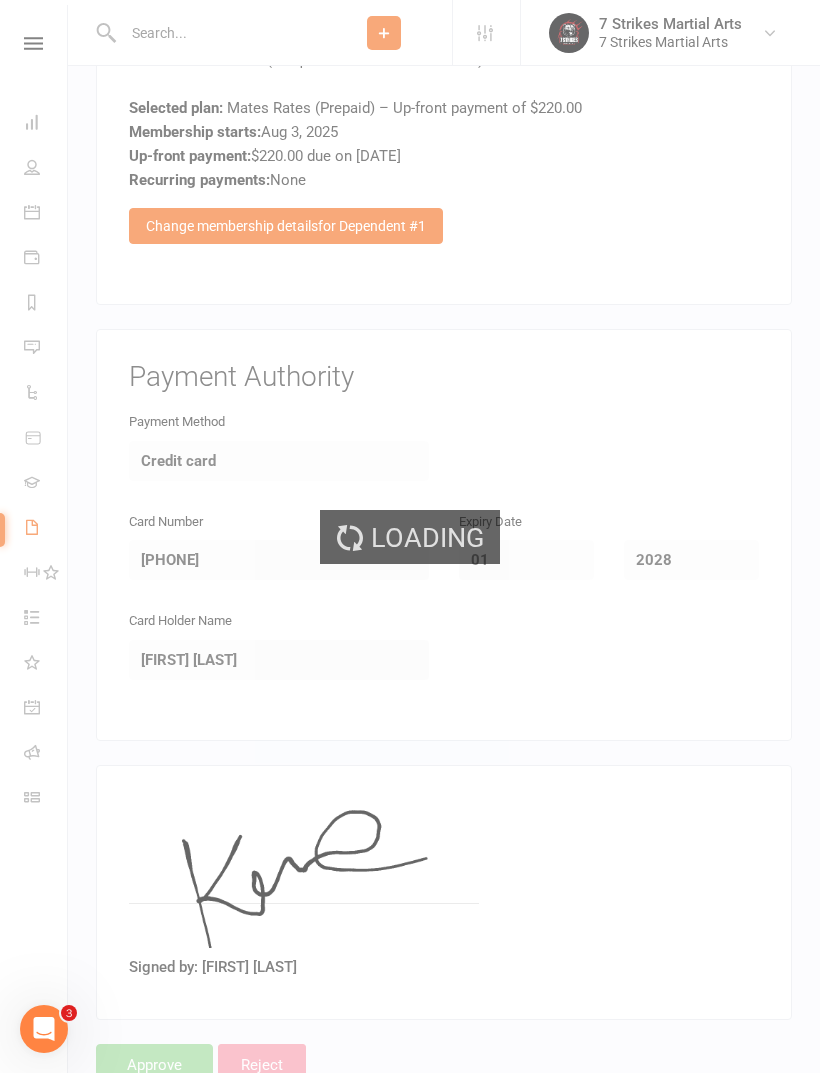 scroll, scrollTop: 0, scrollLeft: 0, axis: both 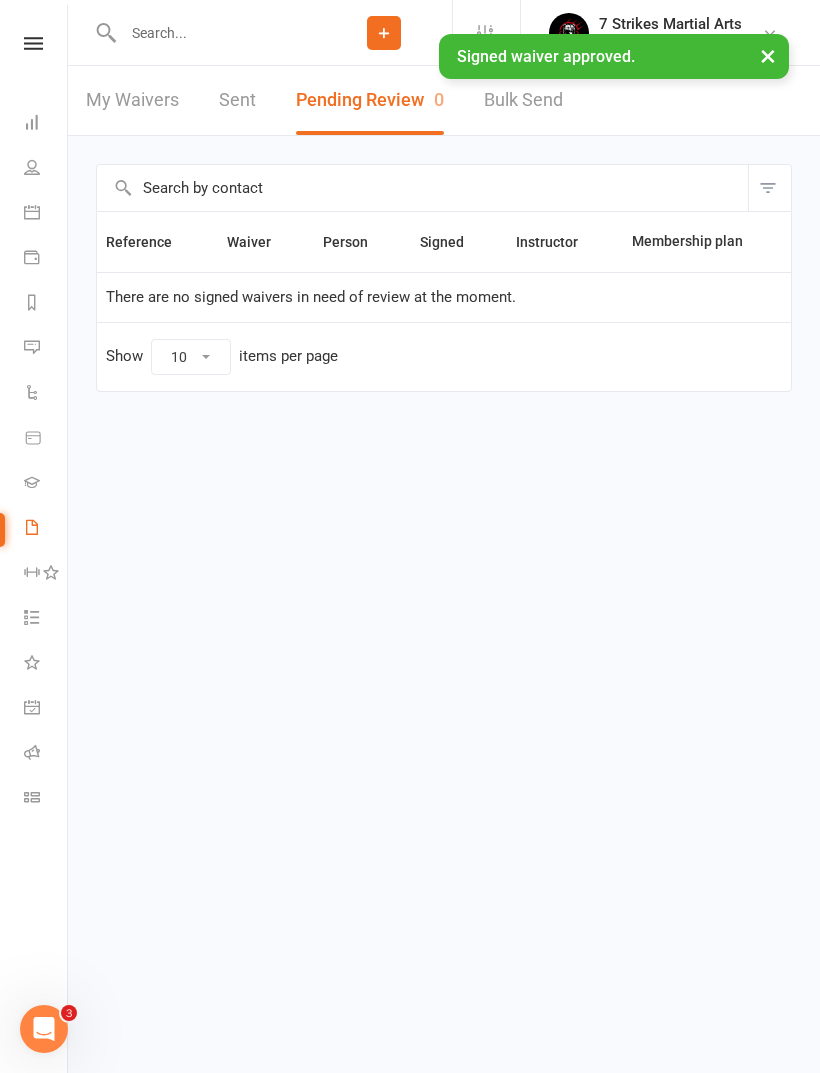 click at bounding box center (216, 33) 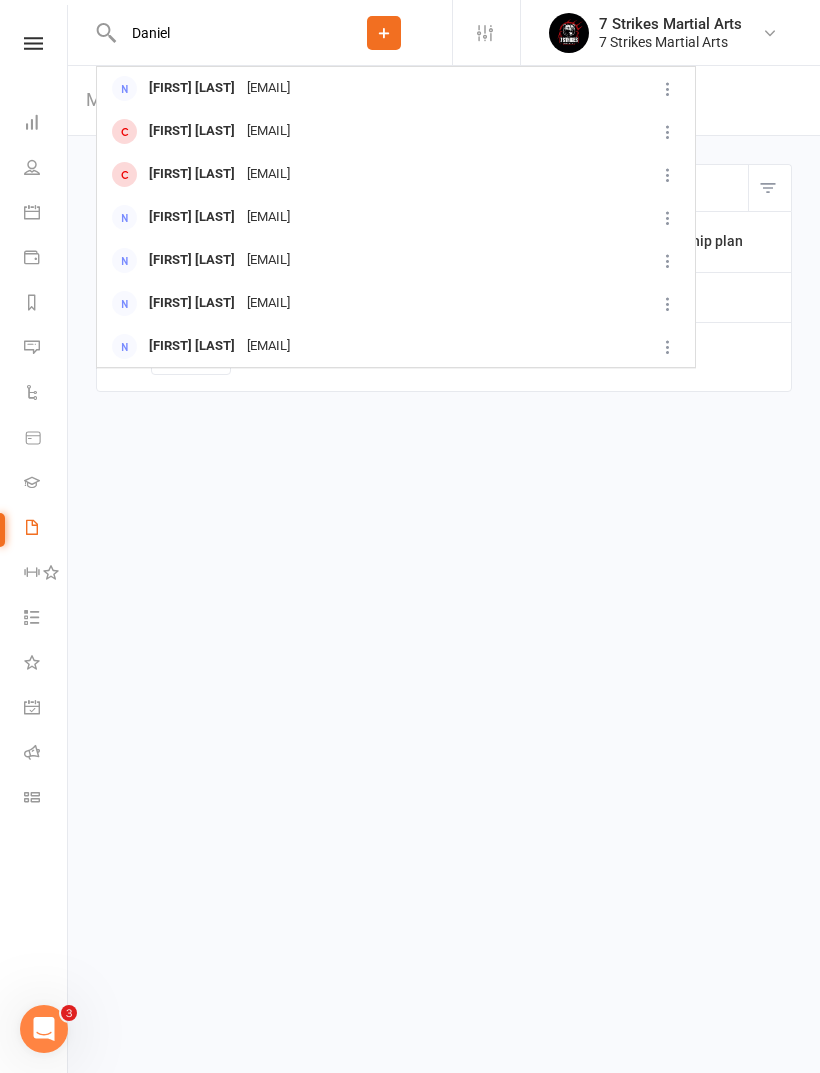 type on "Daniel" 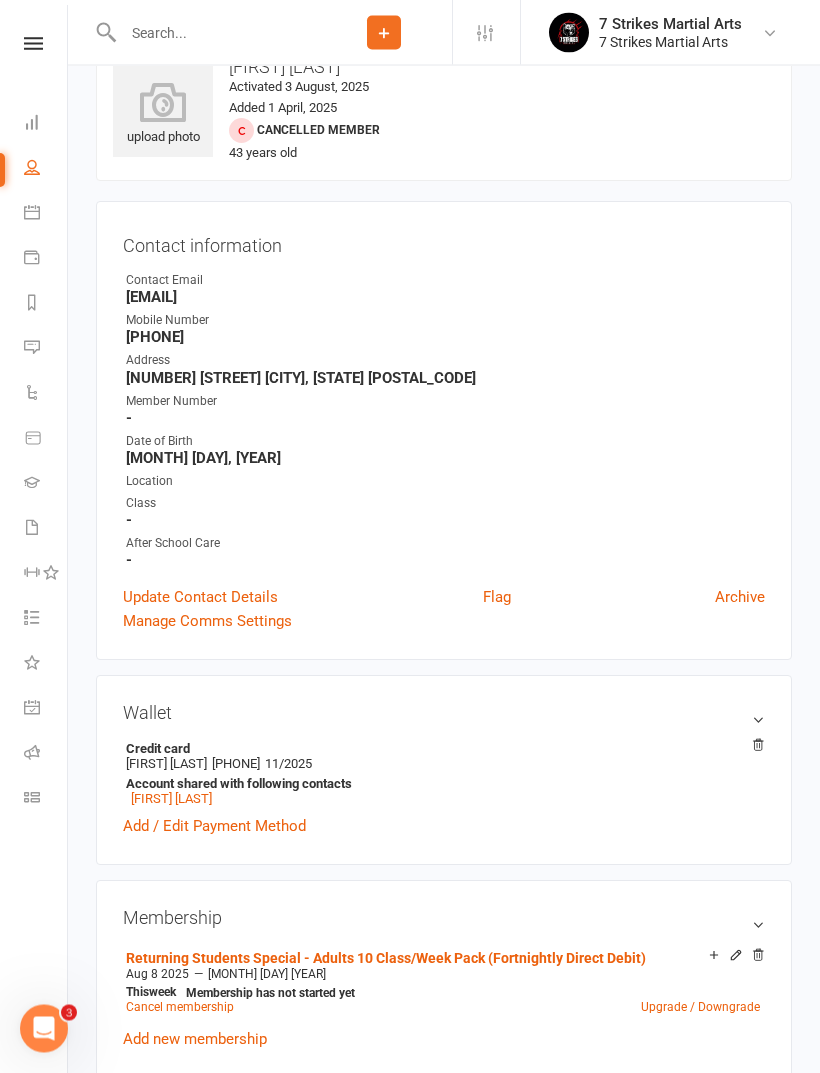 scroll, scrollTop: 0, scrollLeft: 0, axis: both 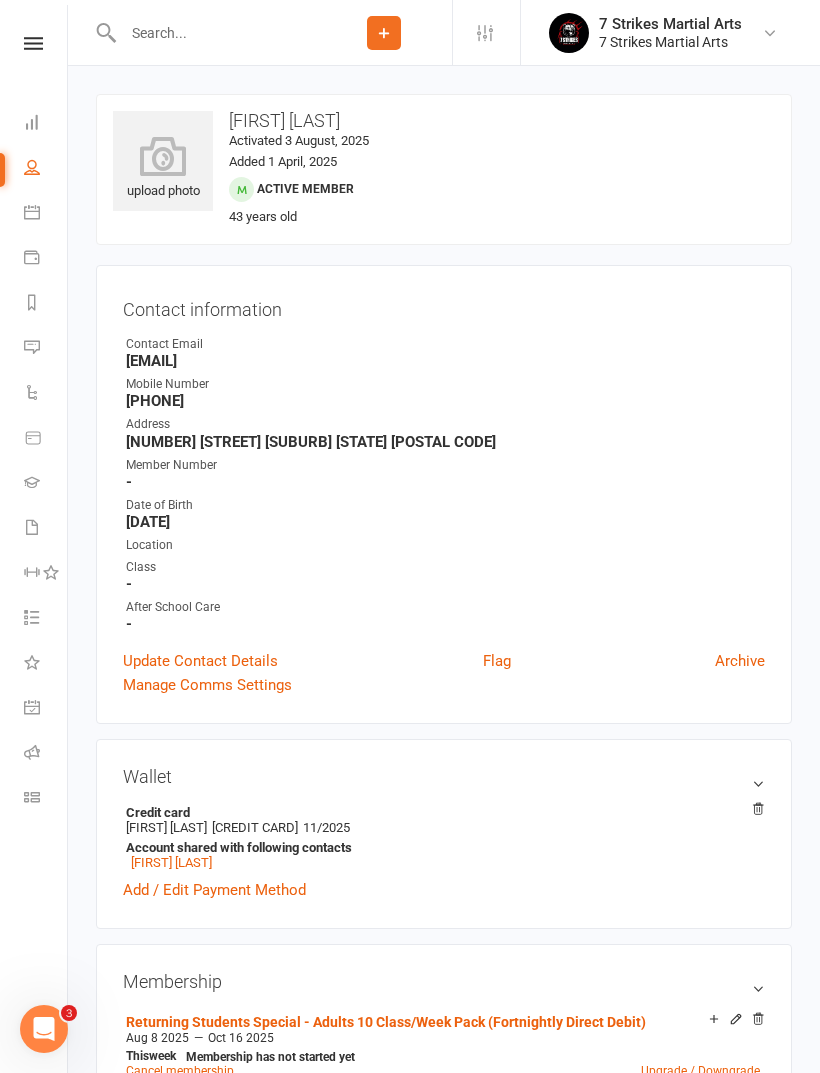 click at bounding box center [216, 33] 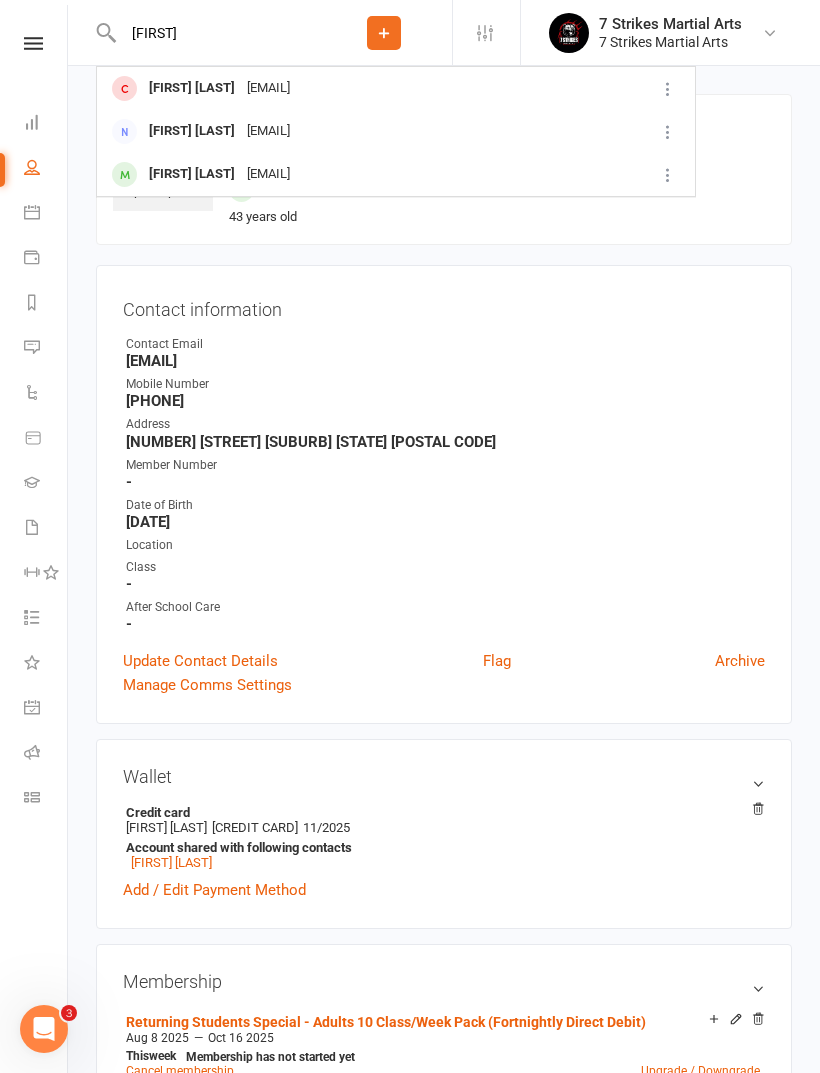 type on "Kevin" 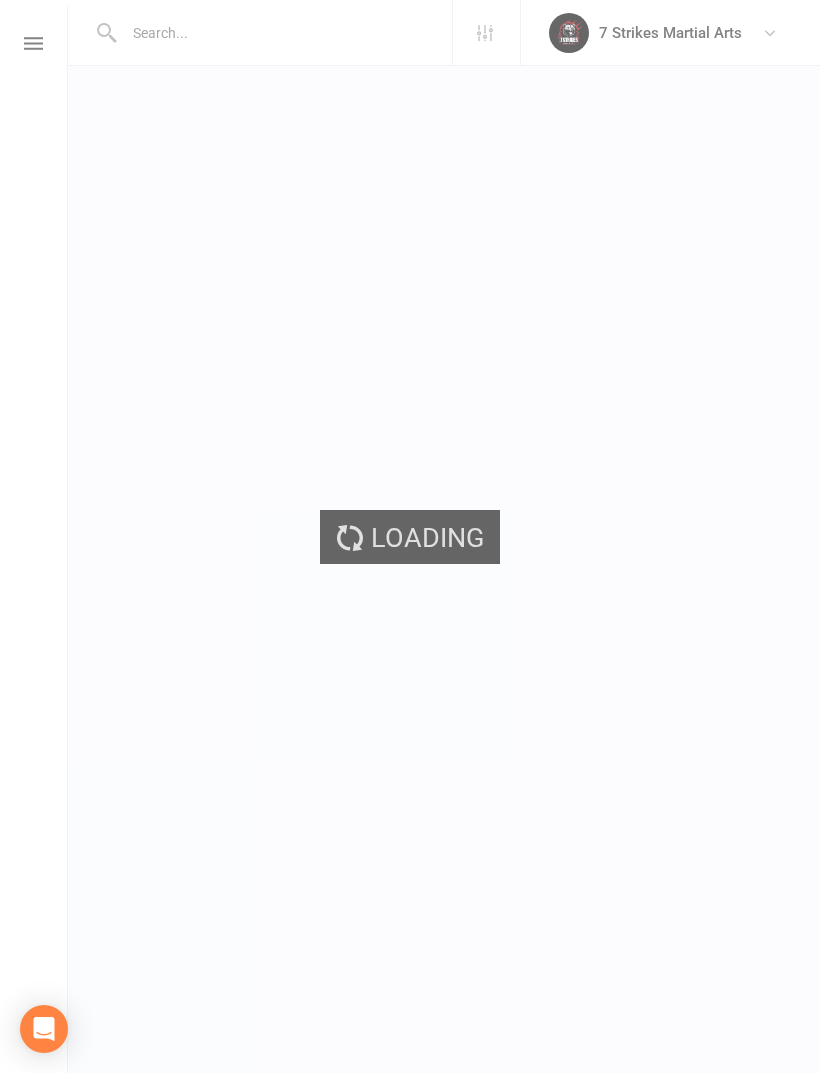 scroll, scrollTop: 0, scrollLeft: 0, axis: both 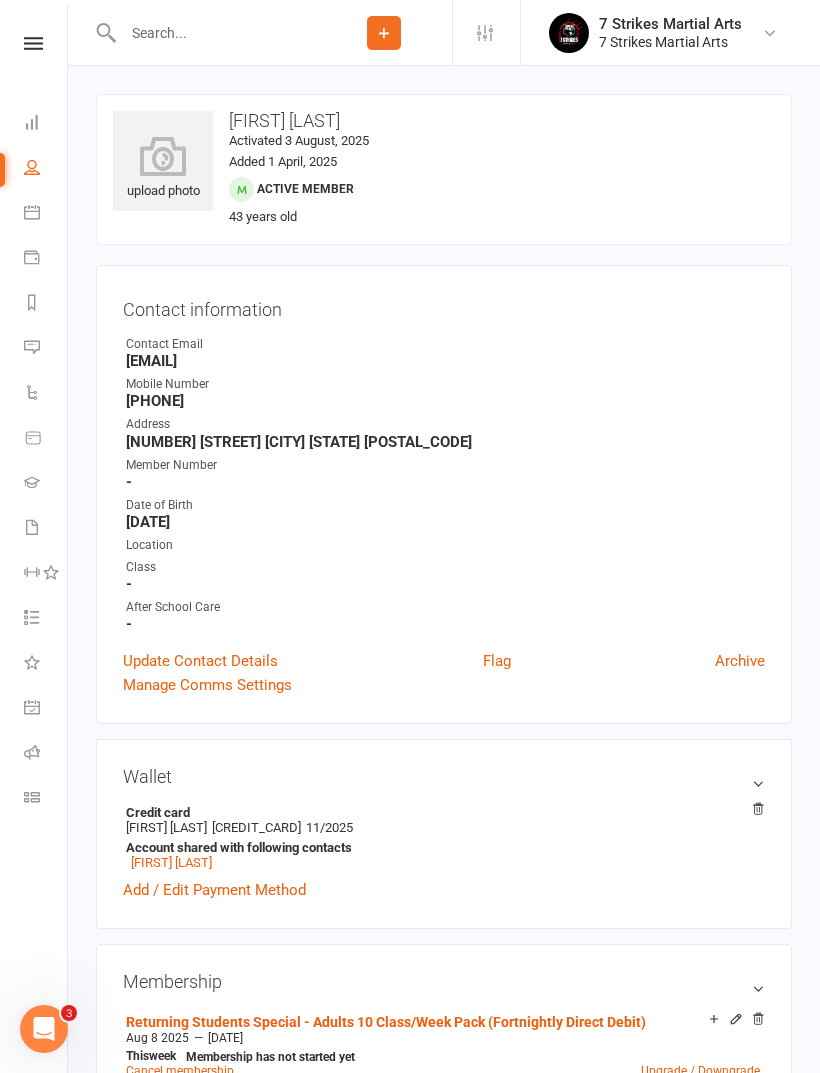 click at bounding box center (33, 43) 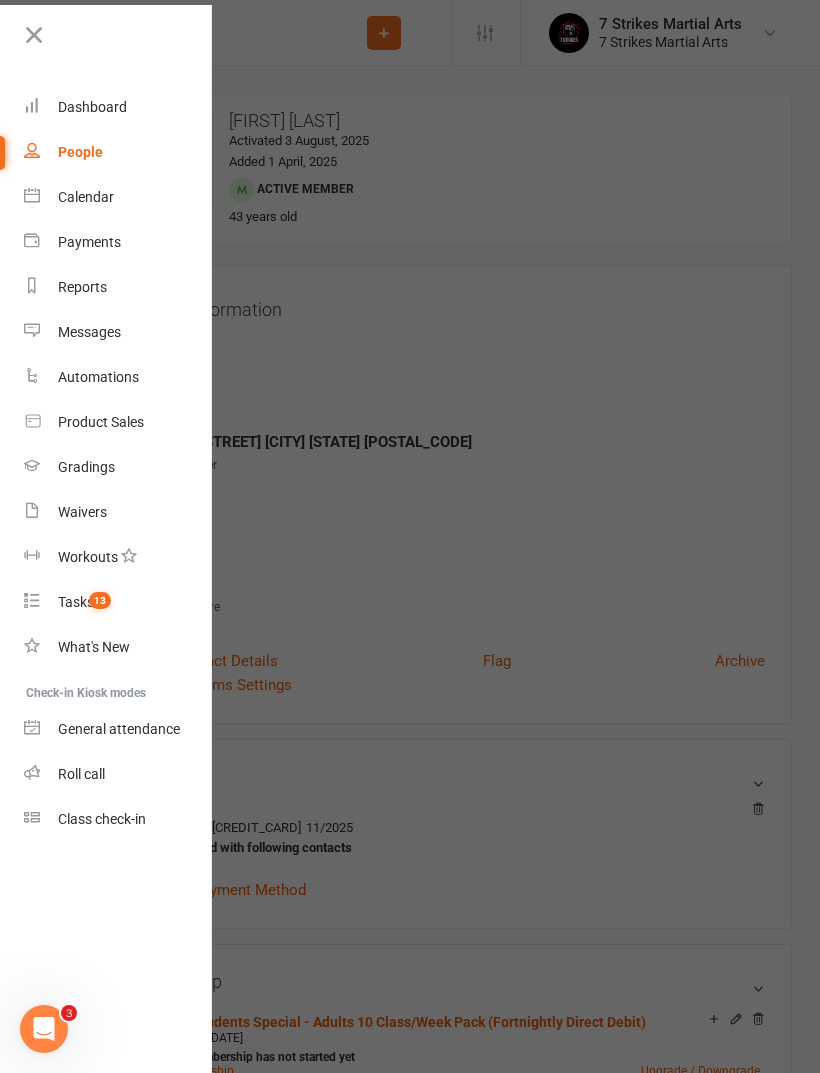 click on "Dashboard" at bounding box center [92, 107] 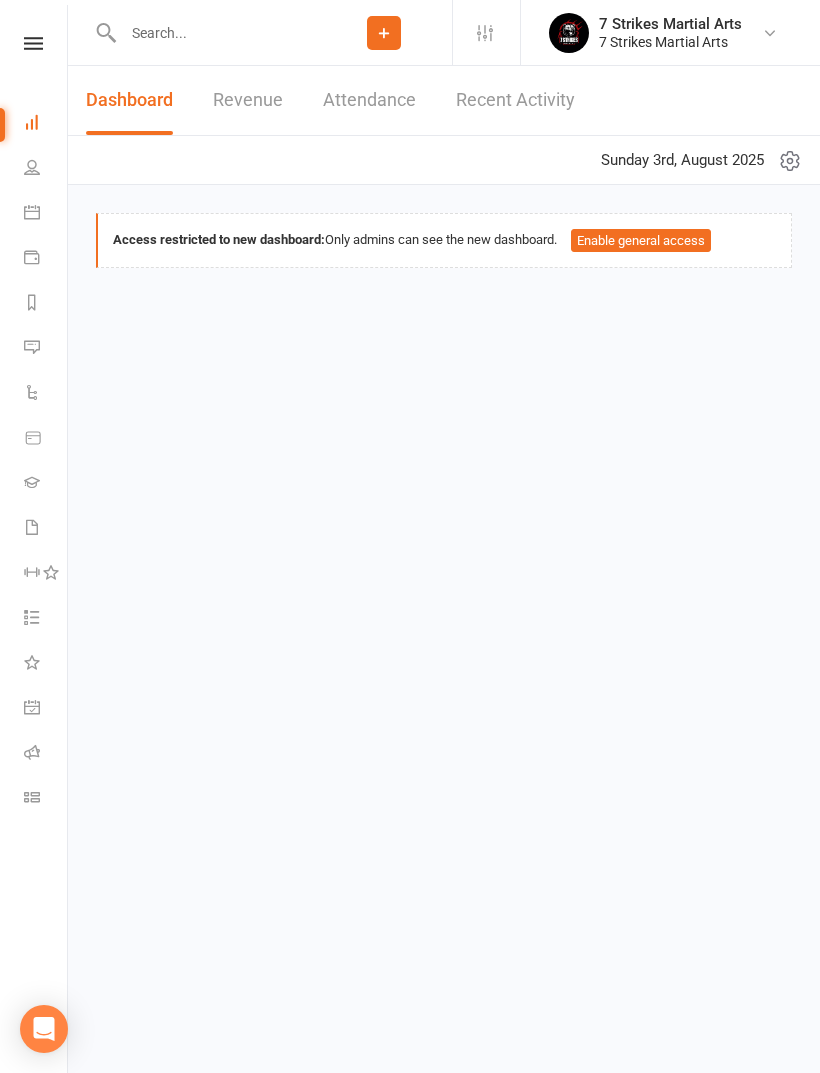 scroll, scrollTop: 0, scrollLeft: 0, axis: both 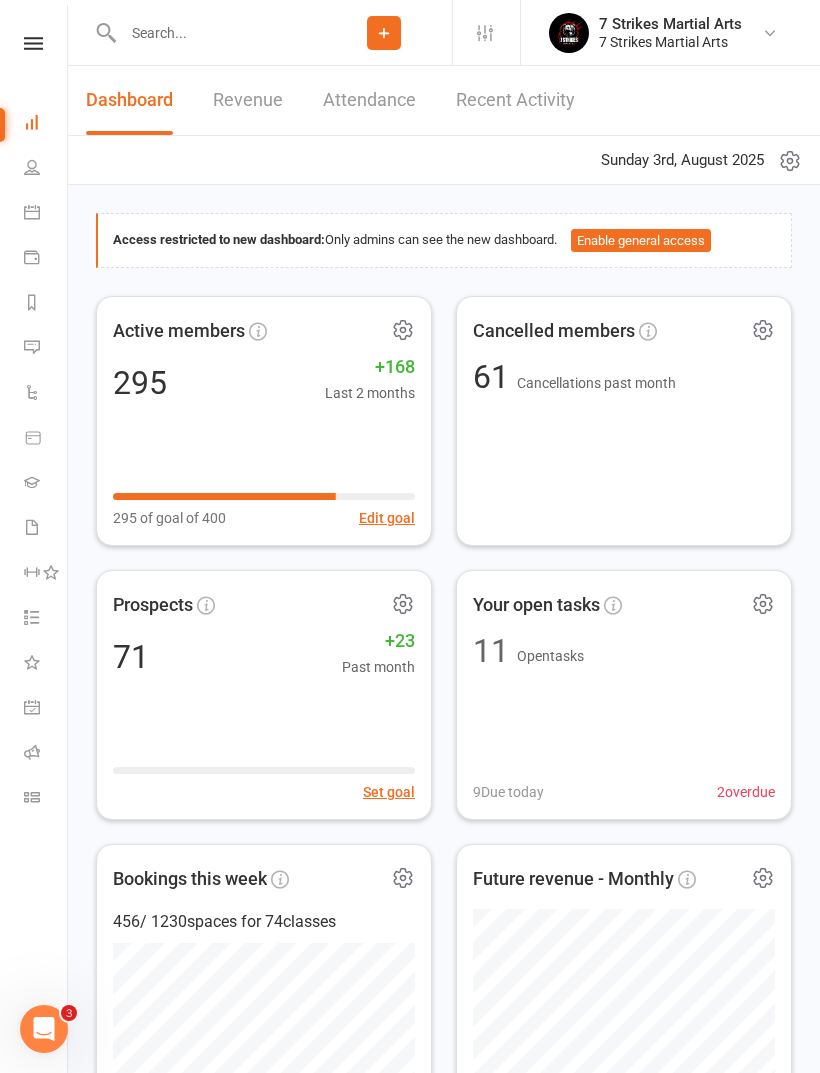 click at bounding box center (33, 43) 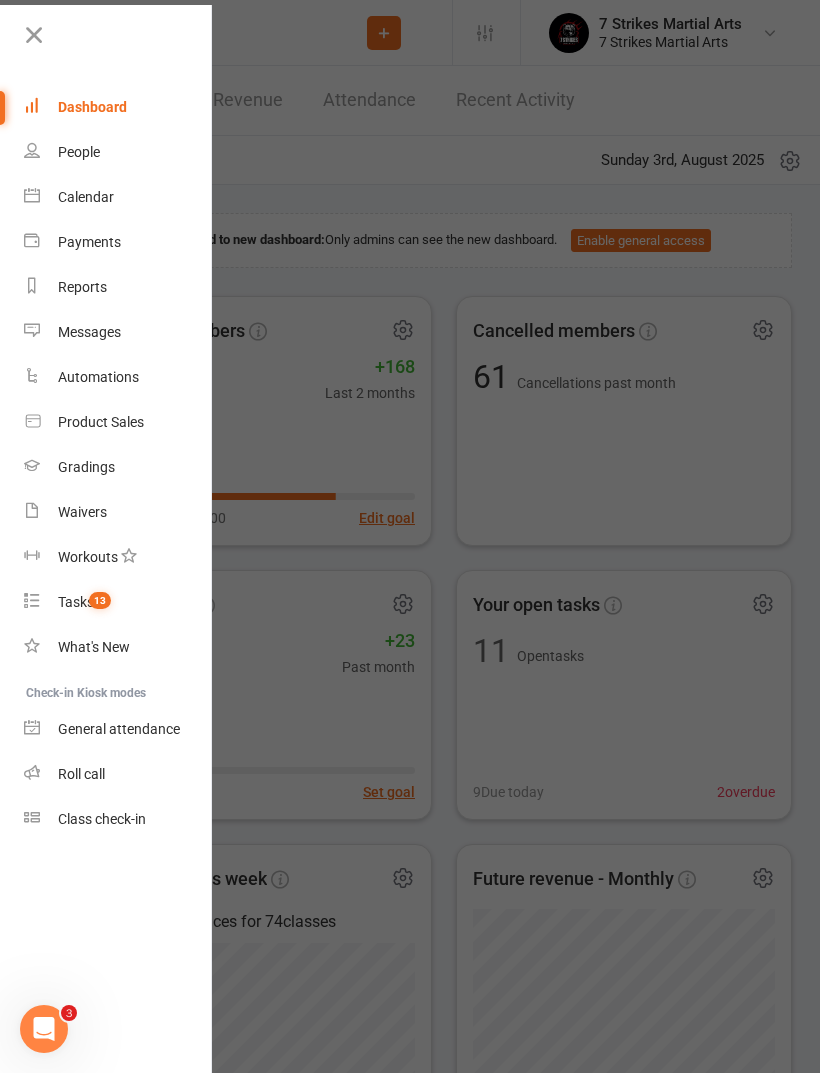 click on "Reports" at bounding box center (118, 287) 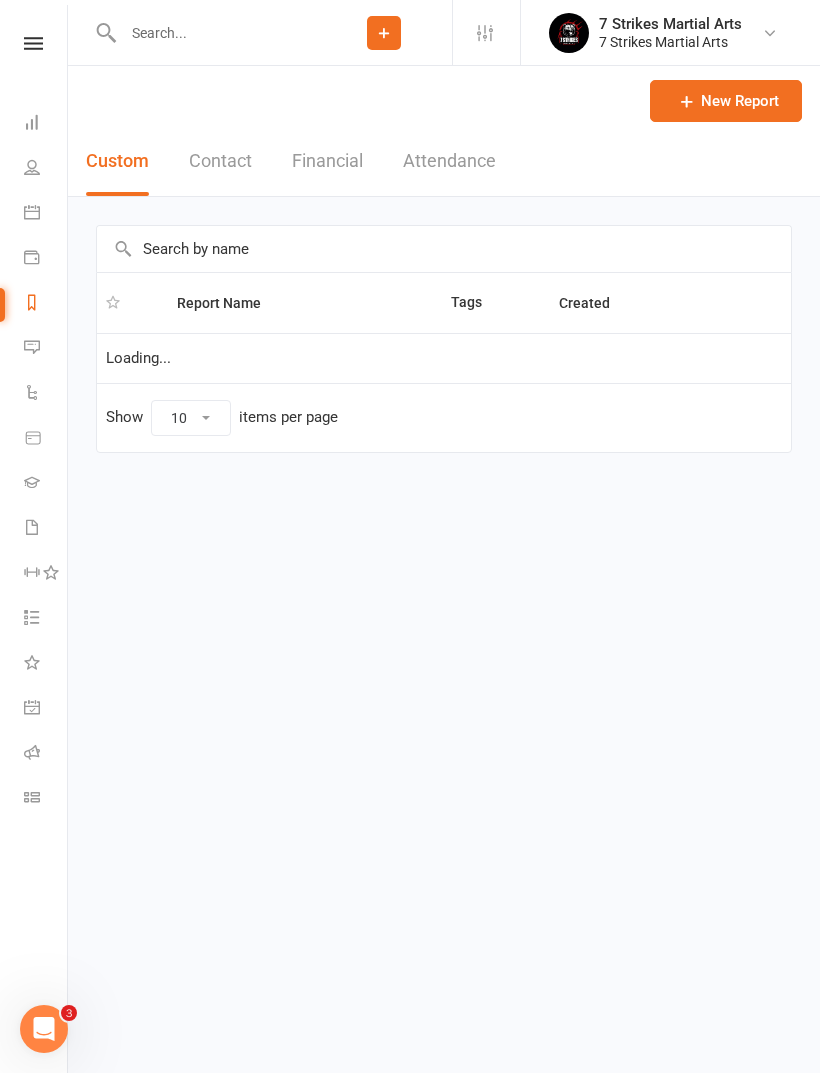 select on "50" 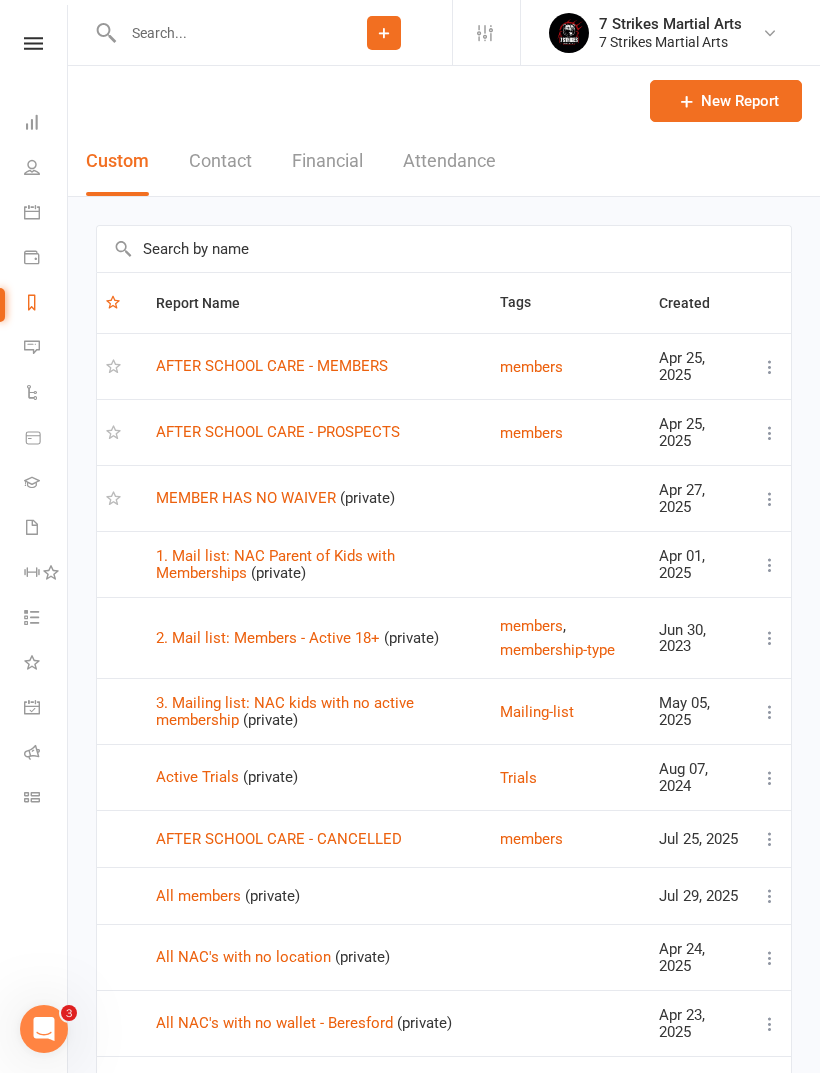 click on "MEMBER HAS NO WAIVER" at bounding box center (246, 498) 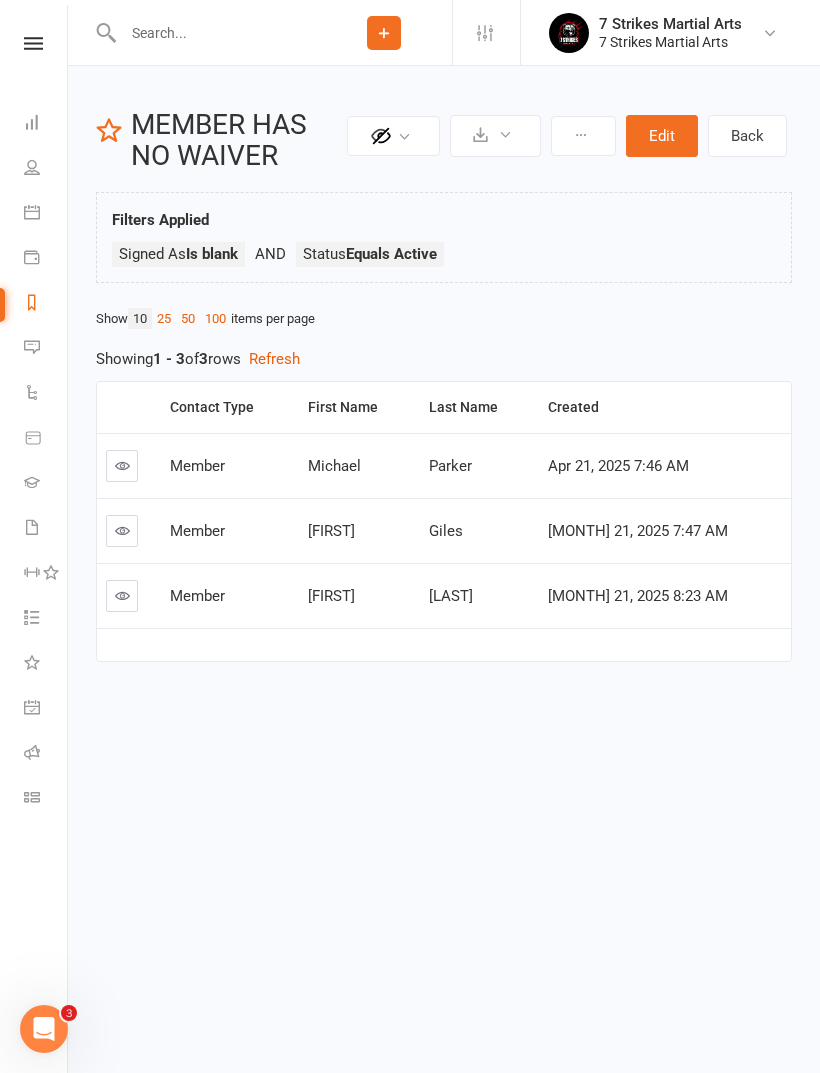 select on "50" 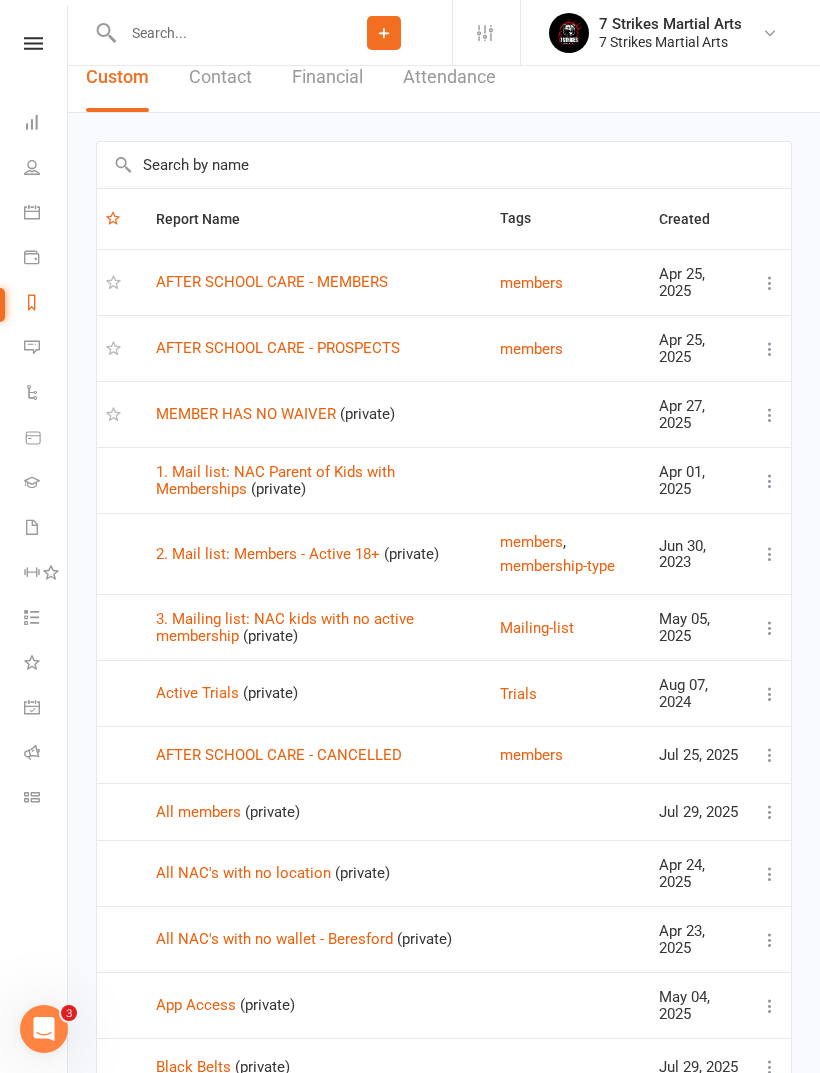 scroll, scrollTop: 85, scrollLeft: 0, axis: vertical 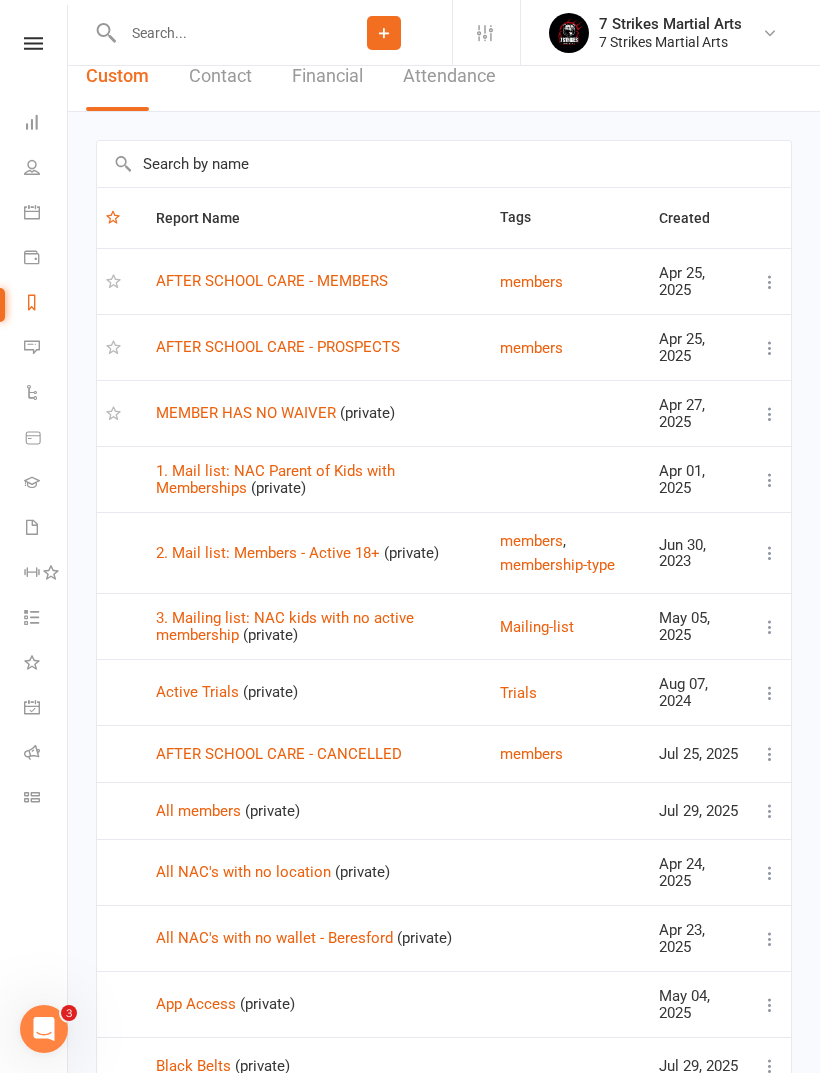 click on "Active Trials" at bounding box center [197, 692] 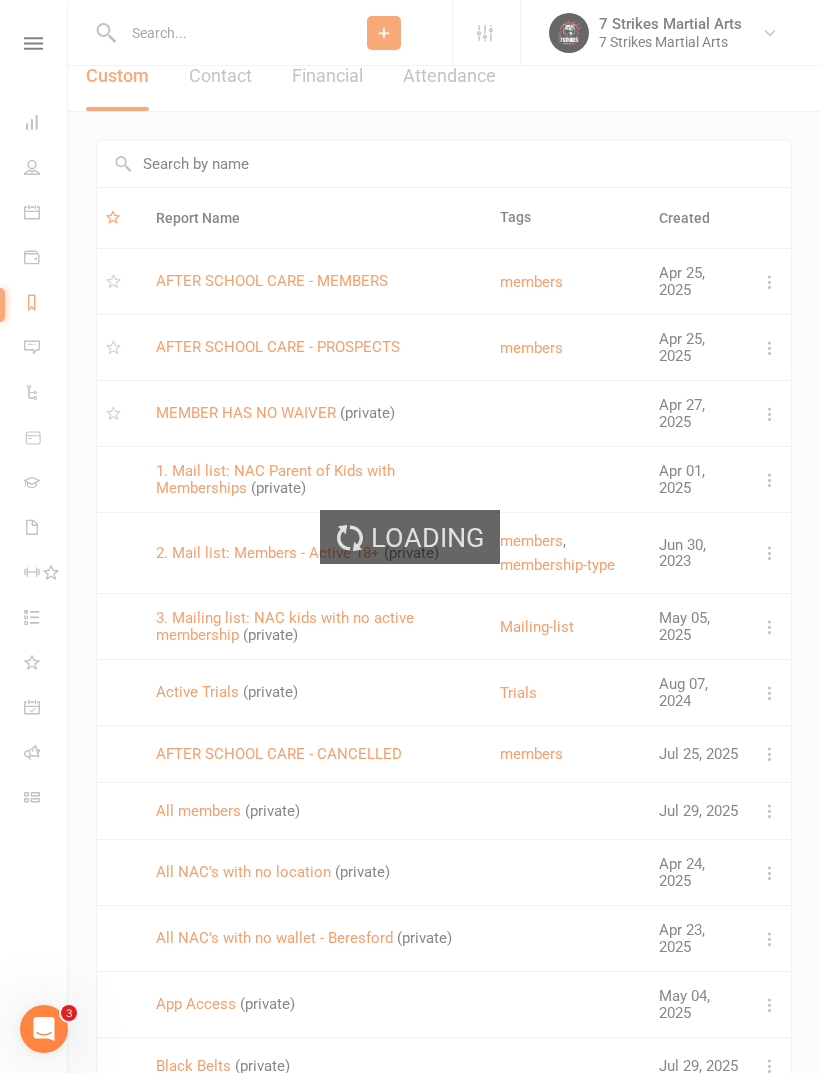 scroll, scrollTop: 0, scrollLeft: 0, axis: both 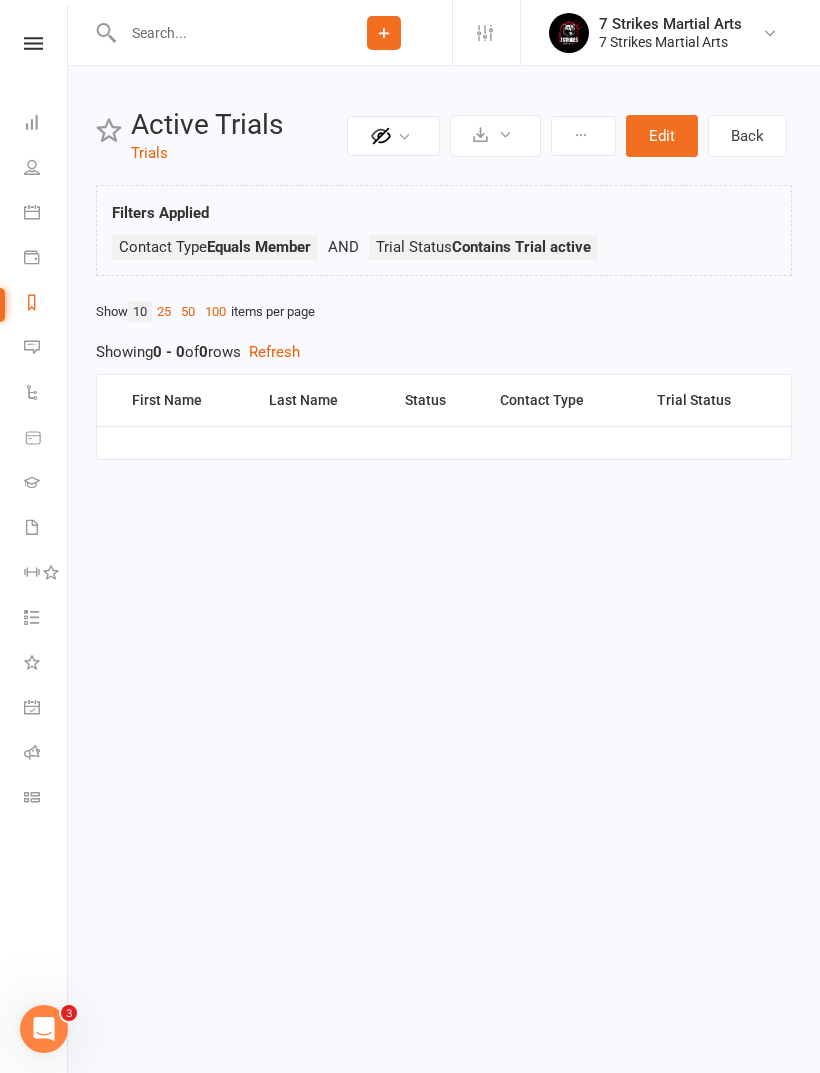 select on "50" 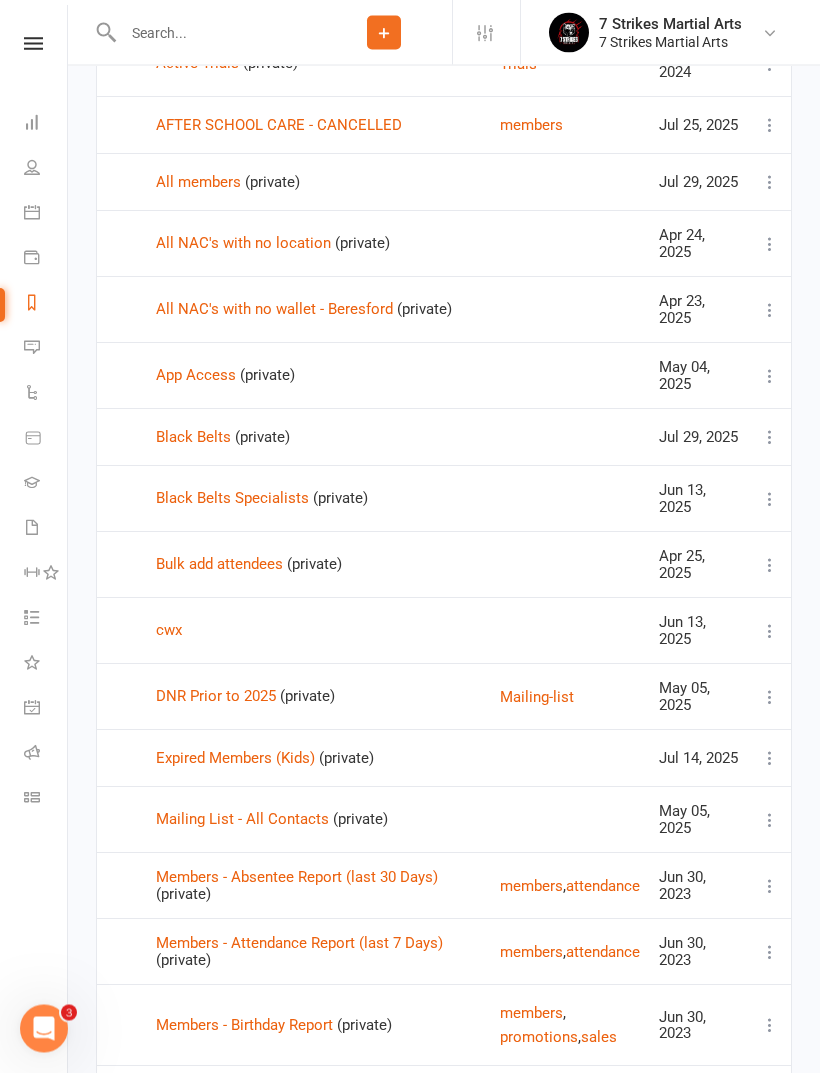 scroll, scrollTop: 715, scrollLeft: 0, axis: vertical 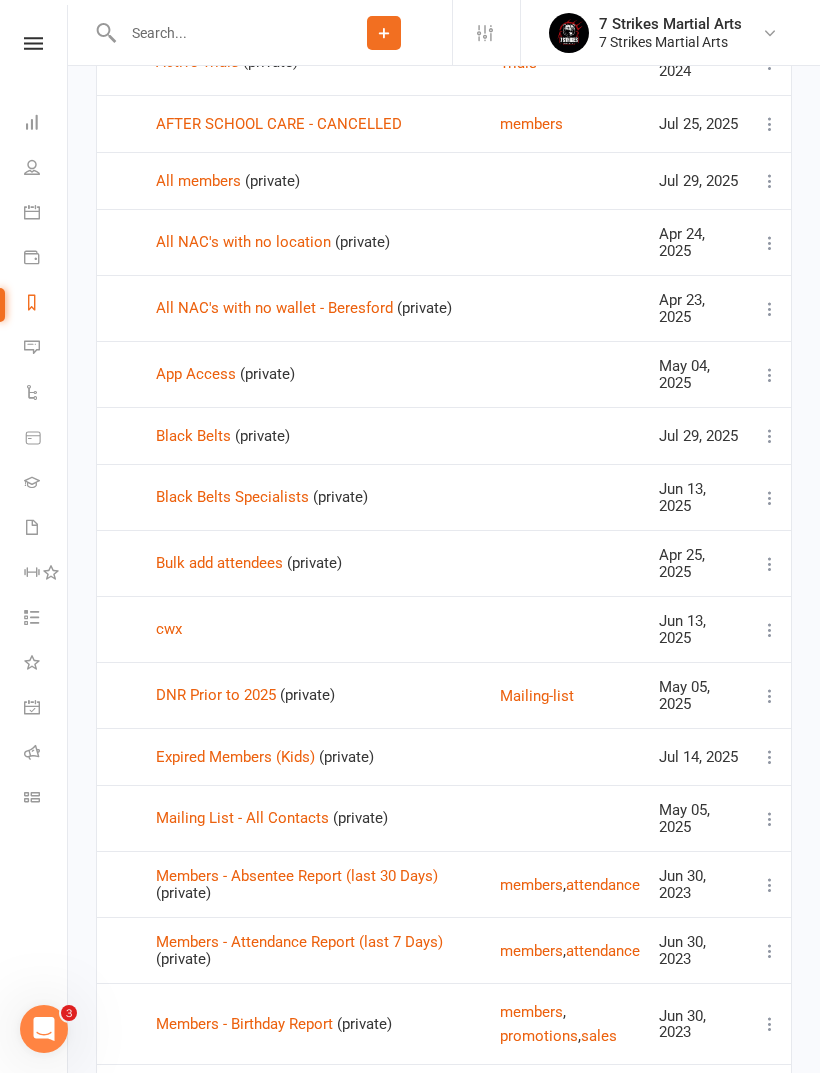 click on "Expired Members (Kids)" at bounding box center [235, 757] 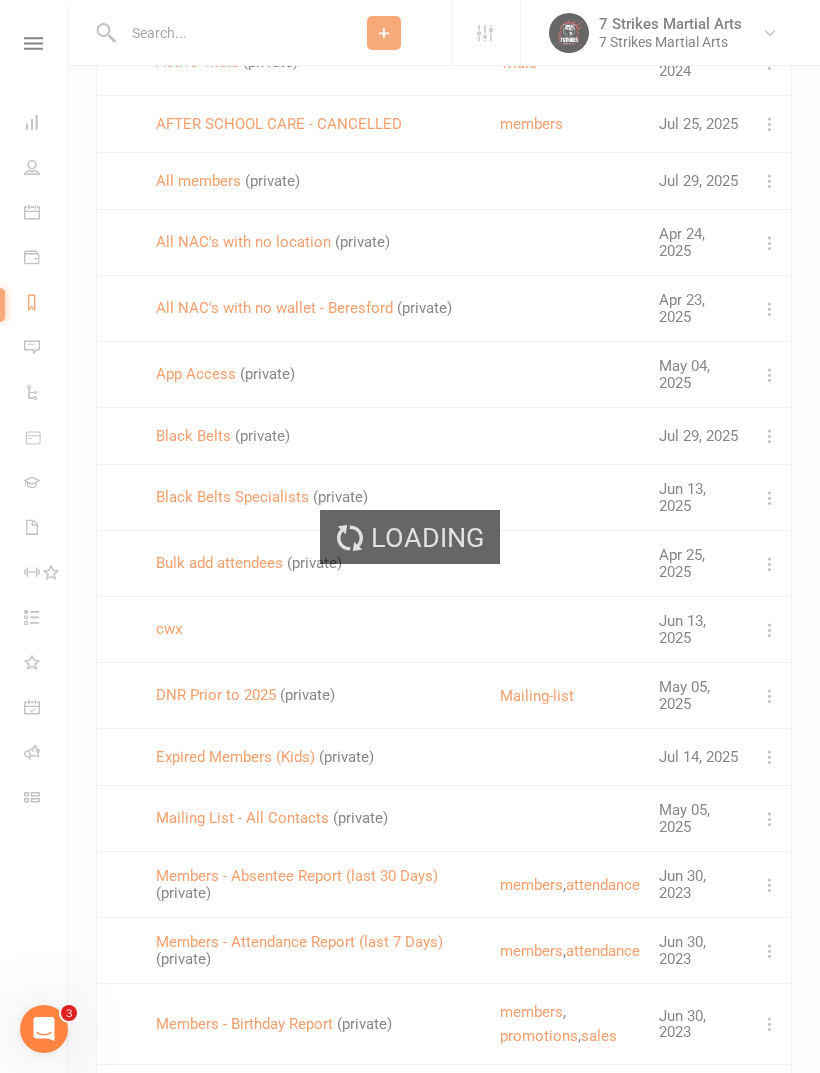 scroll, scrollTop: 0, scrollLeft: 0, axis: both 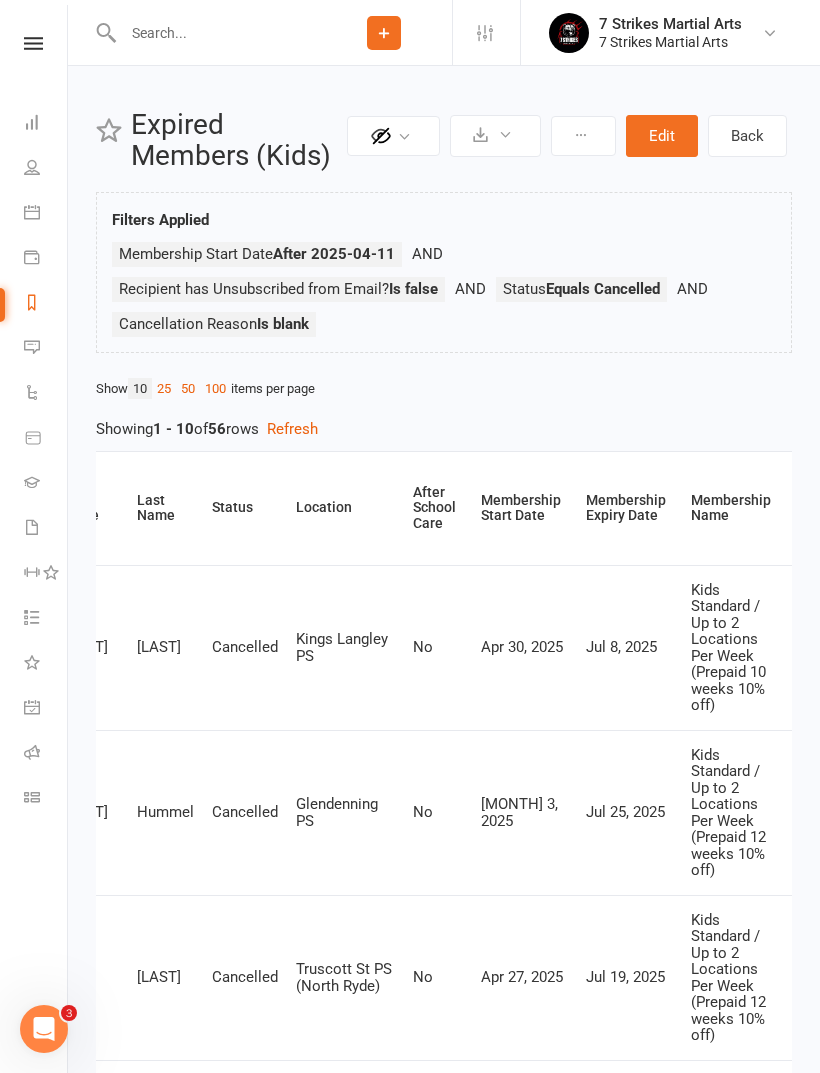 click on "Location" at bounding box center (345, 508) 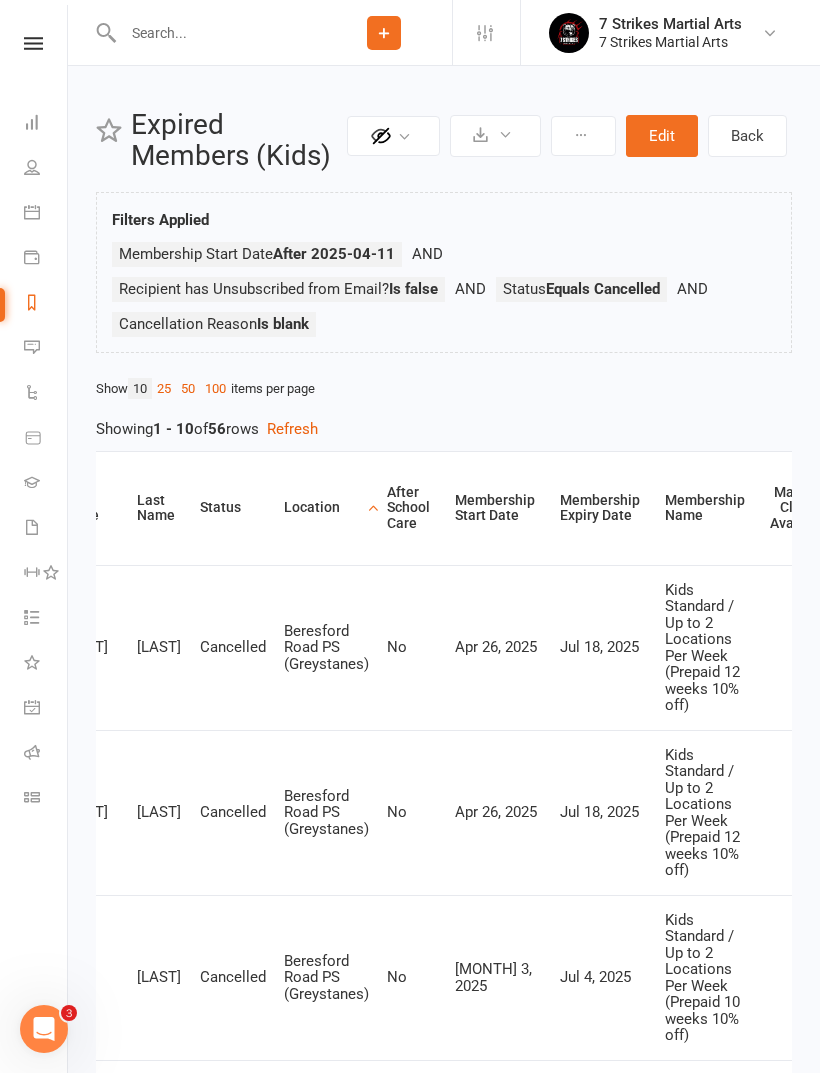 click on "100" at bounding box center (215, 388) 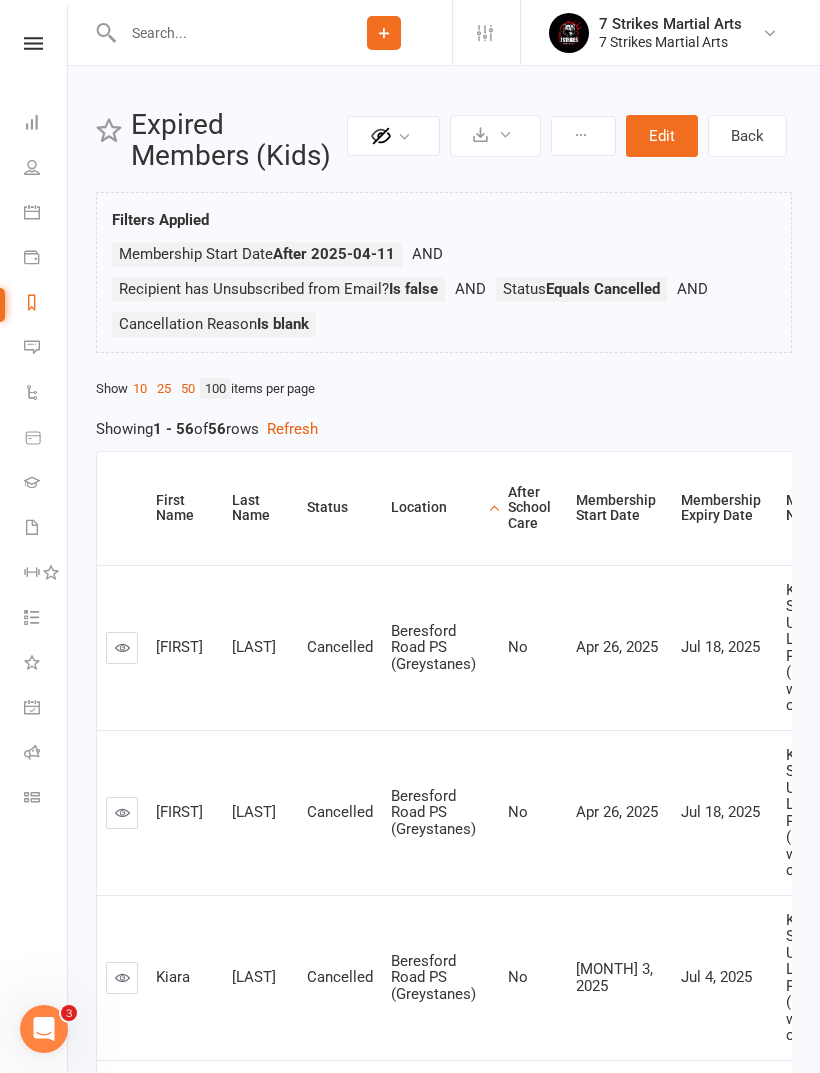 scroll, scrollTop: 0, scrollLeft: 0, axis: both 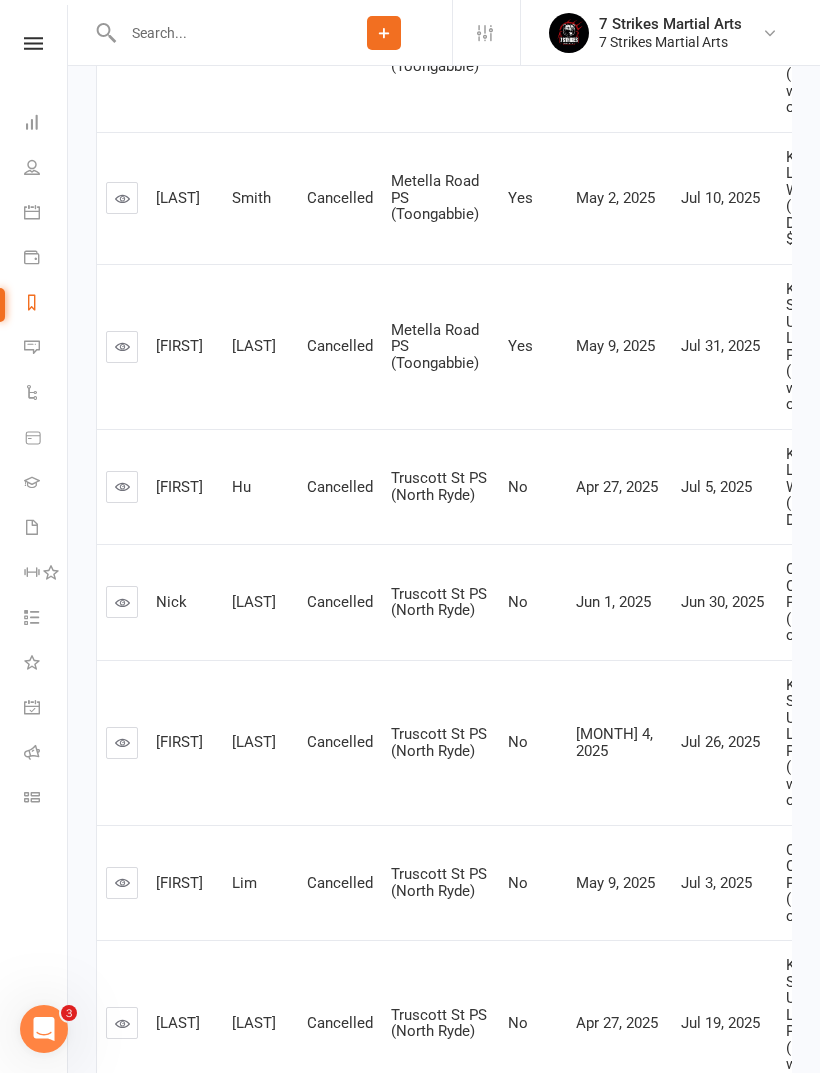 click at bounding box center (122, 742) 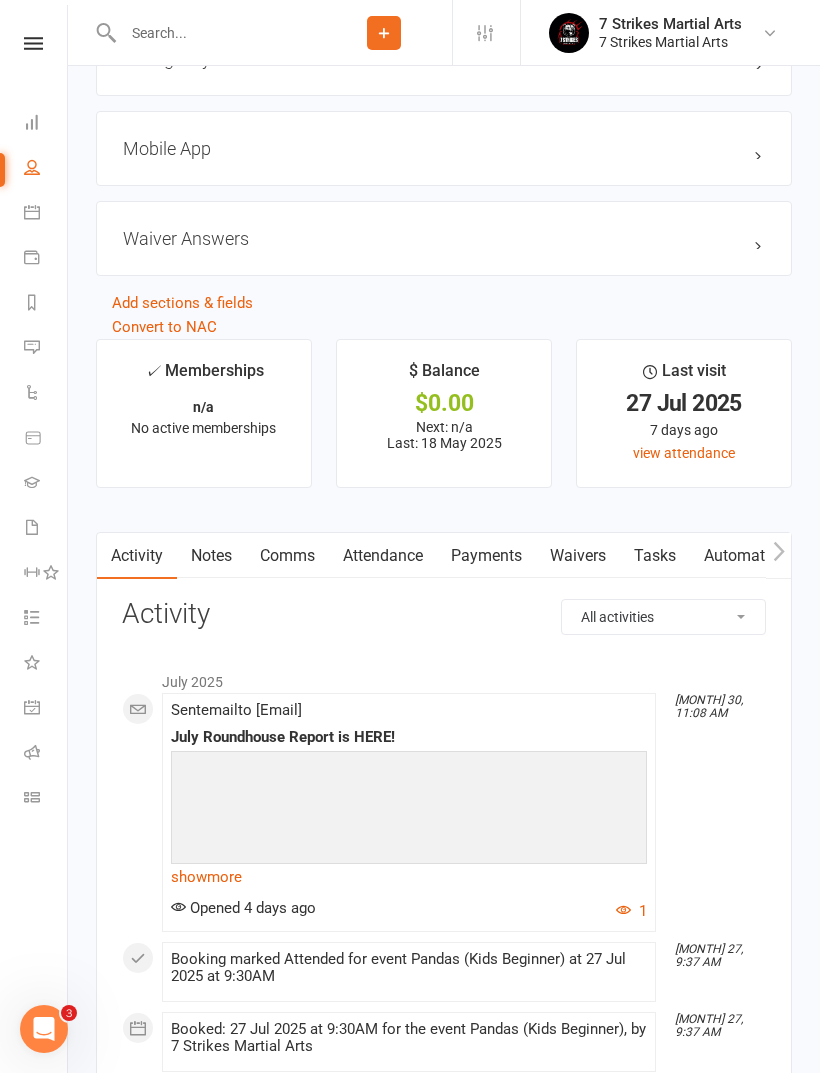 scroll, scrollTop: 1904, scrollLeft: 0, axis: vertical 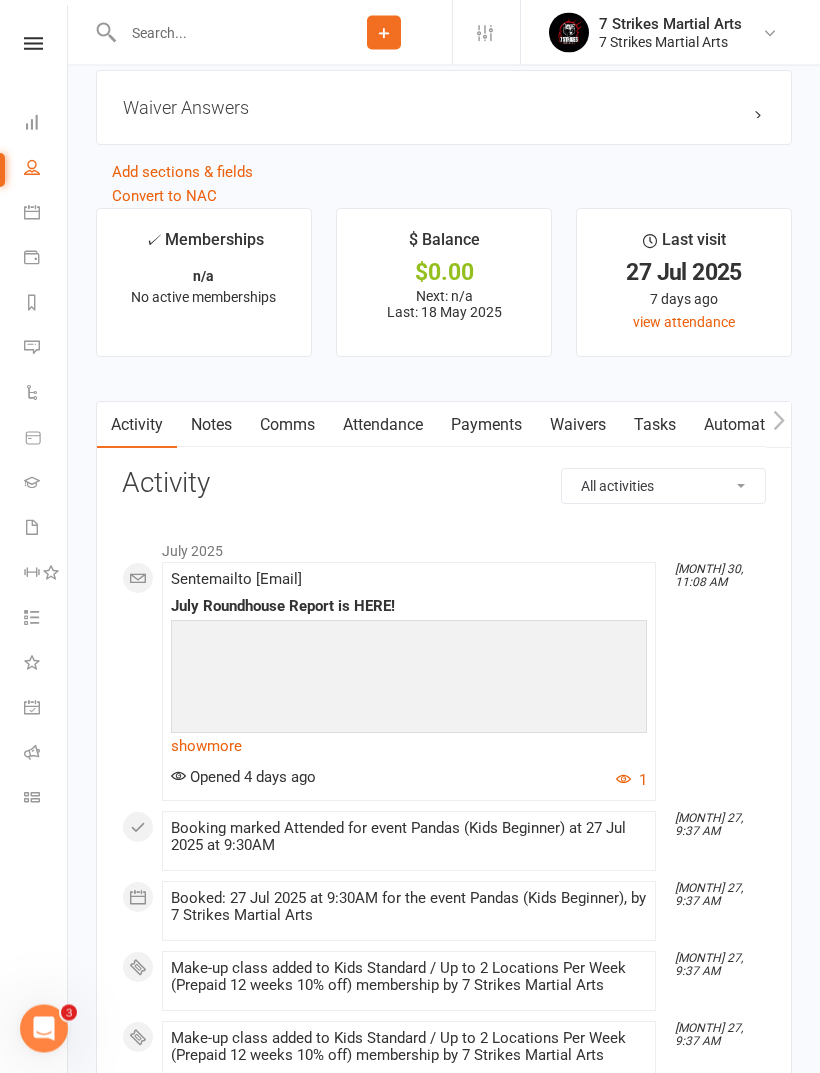click on "Comms" at bounding box center (287, 426) 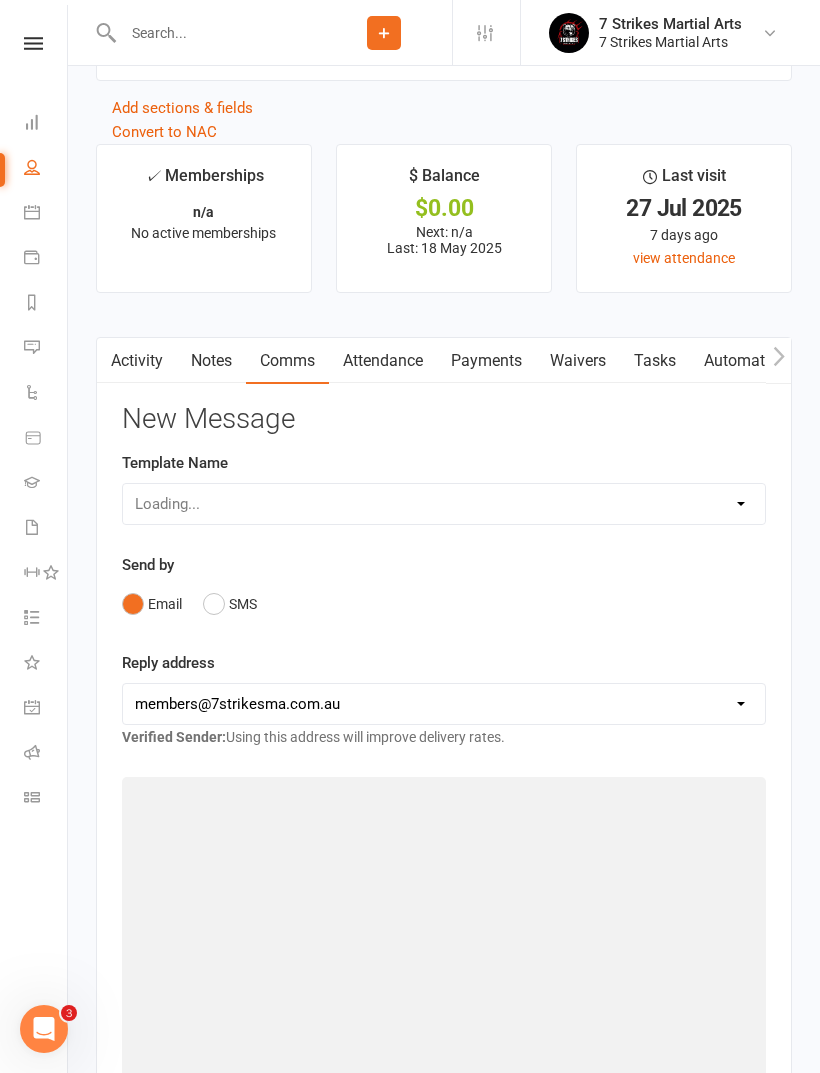 scroll, scrollTop: 1970, scrollLeft: 0, axis: vertical 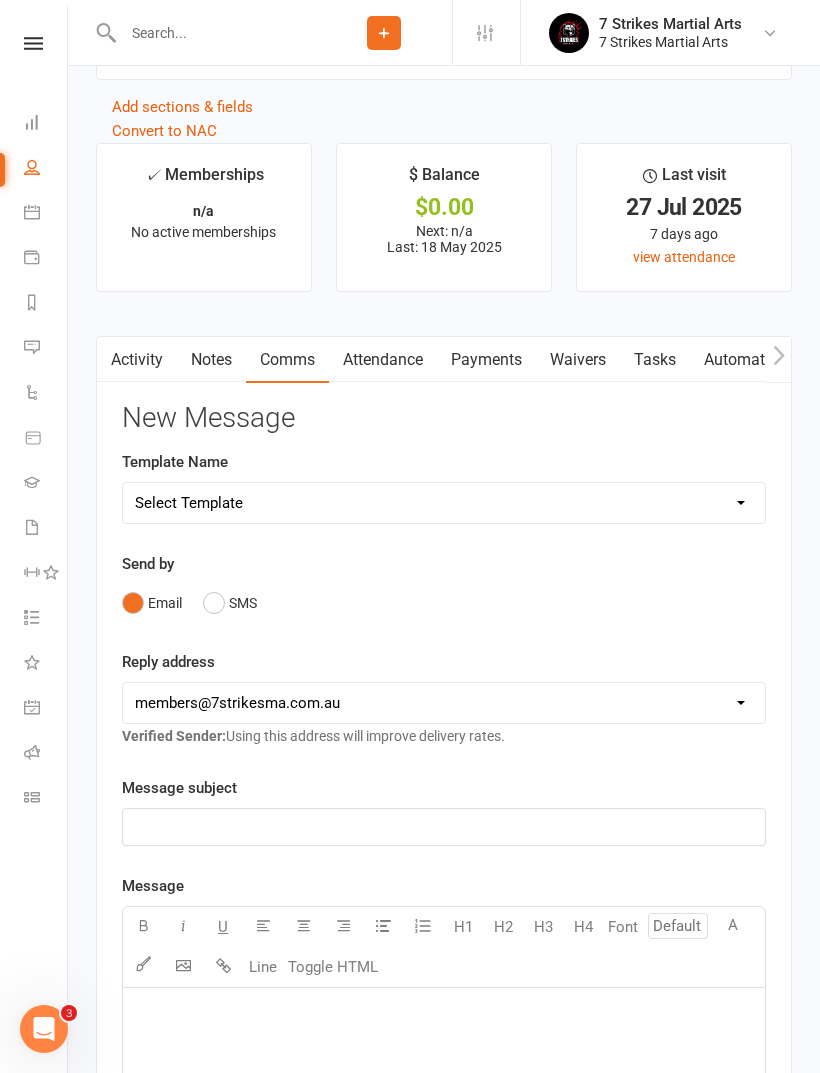 click on "Activity" at bounding box center [137, 360] 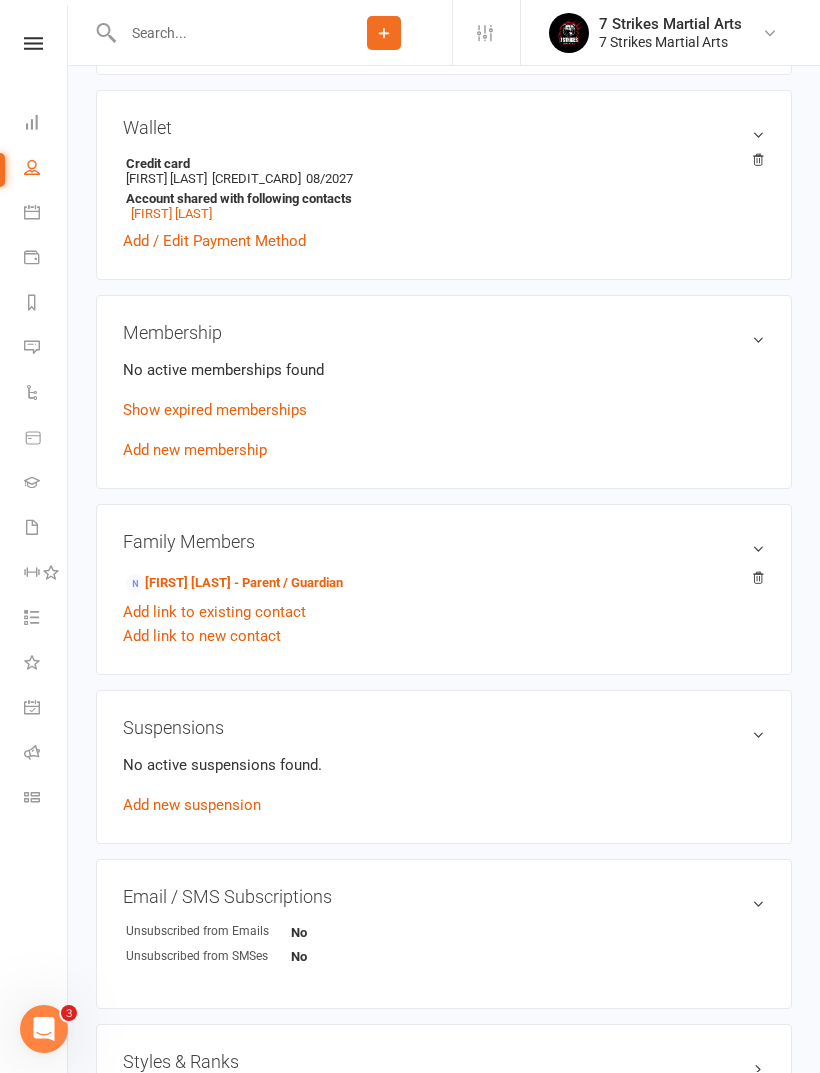scroll, scrollTop: 649, scrollLeft: 0, axis: vertical 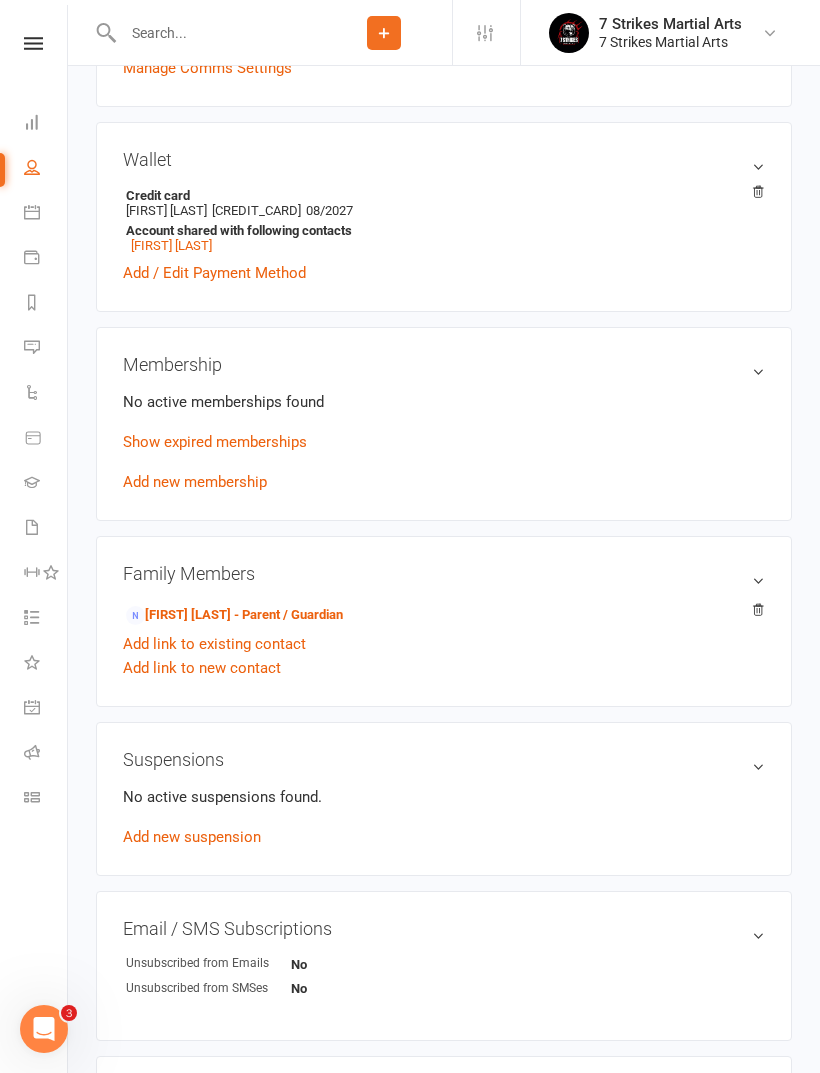 click on "Owen Roberts - Parent / Guardian" at bounding box center (234, 615) 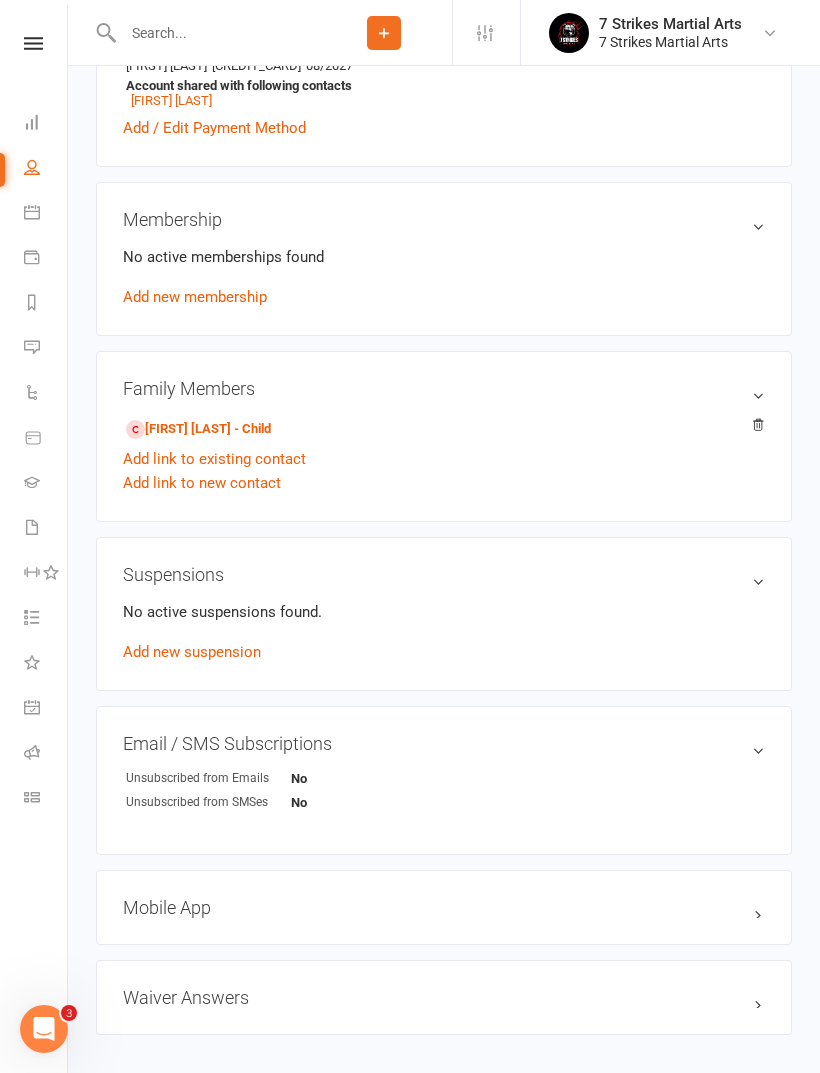 scroll, scrollTop: 0, scrollLeft: 0, axis: both 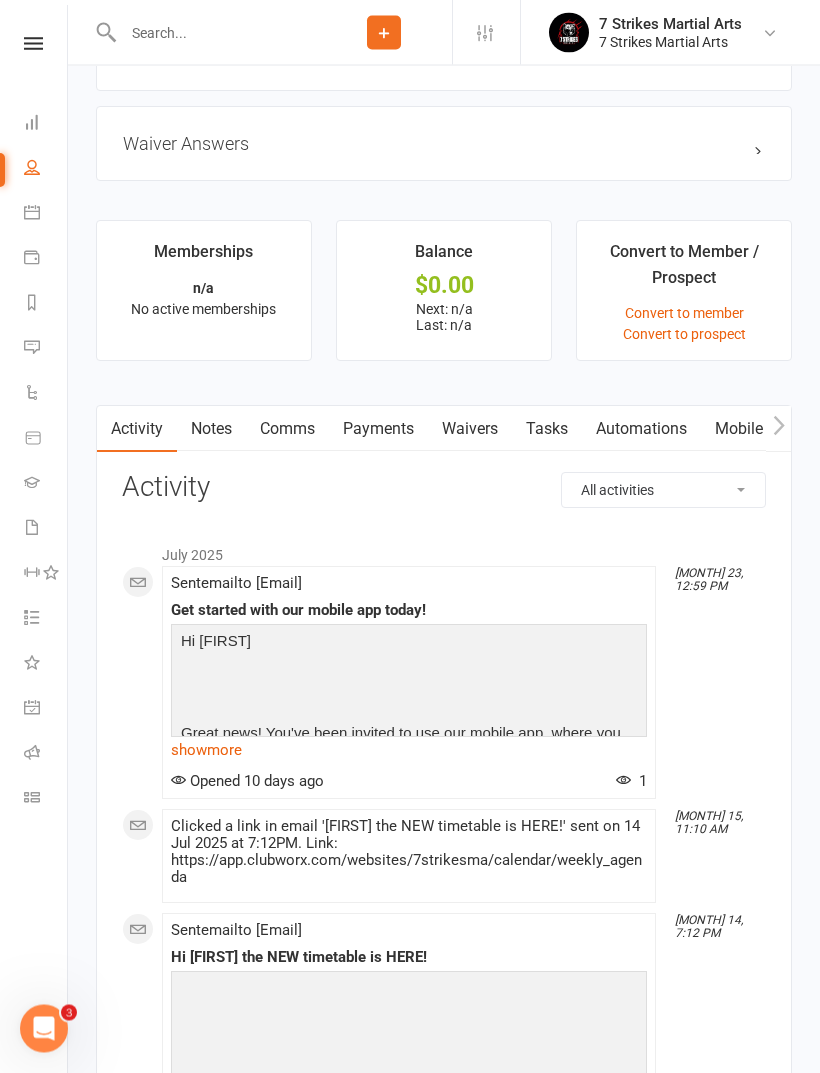 click on "Waivers" at bounding box center (470, 430) 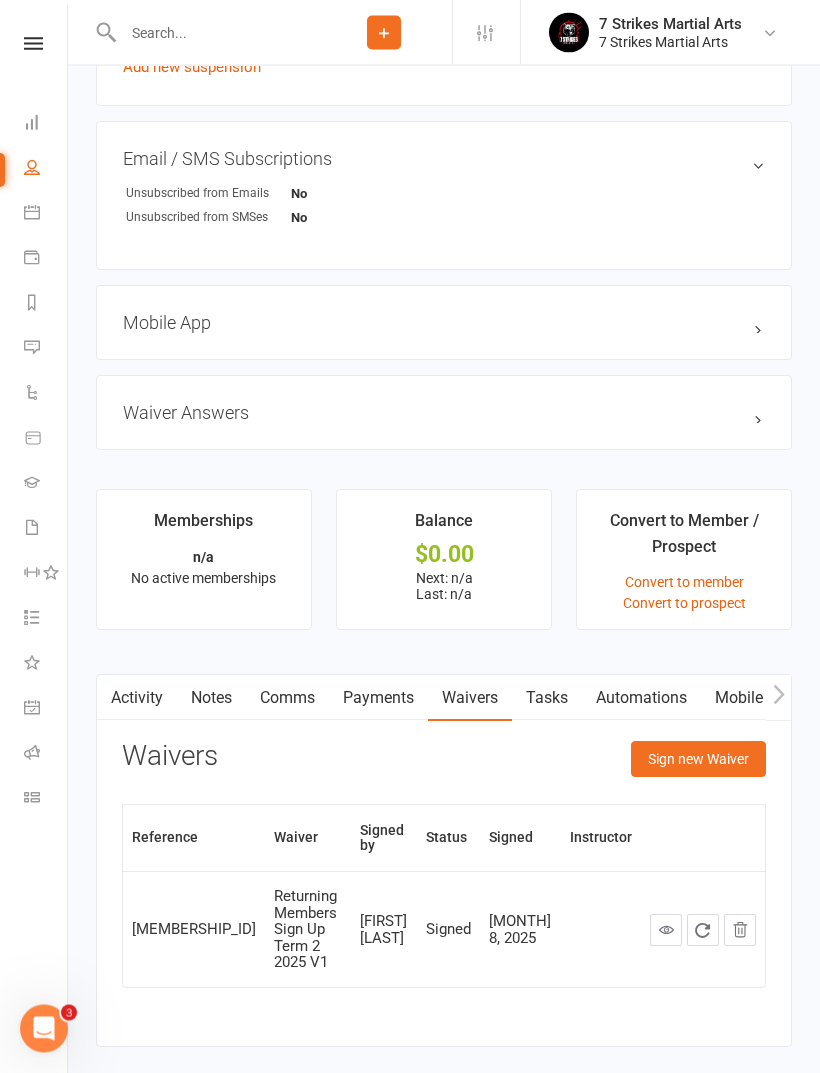 scroll, scrollTop: 1242, scrollLeft: 0, axis: vertical 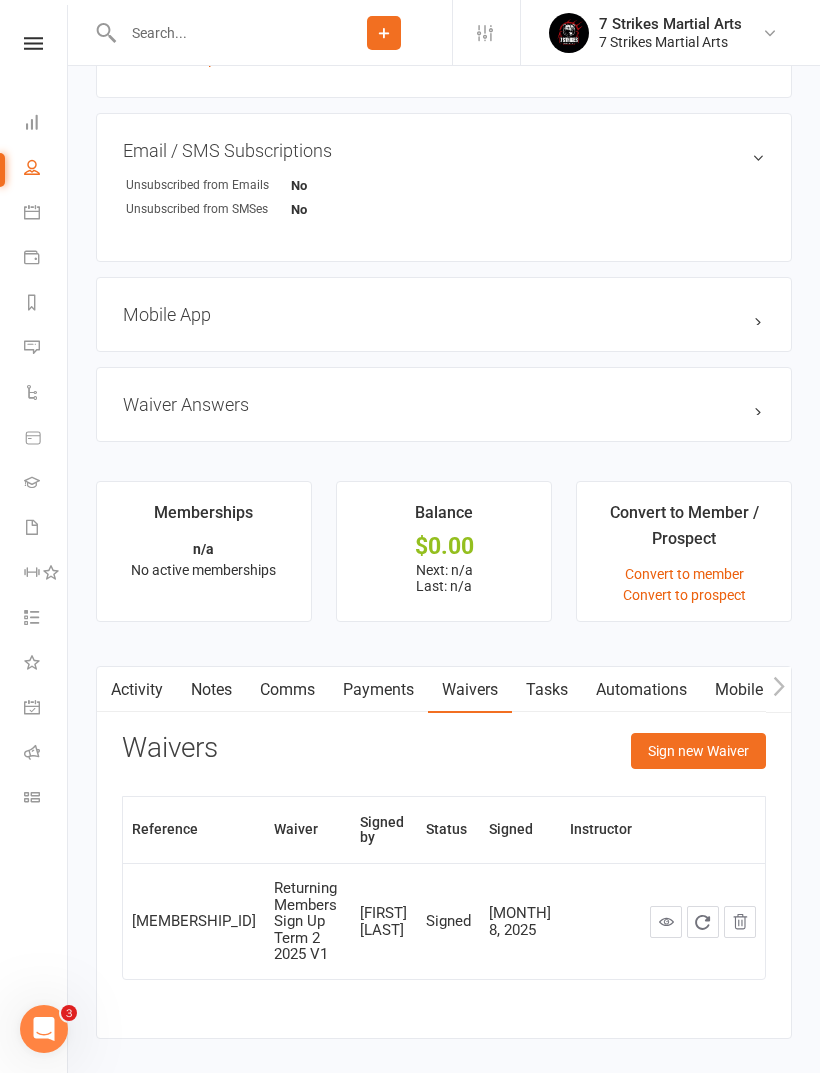 click on "Activity" at bounding box center (137, 690) 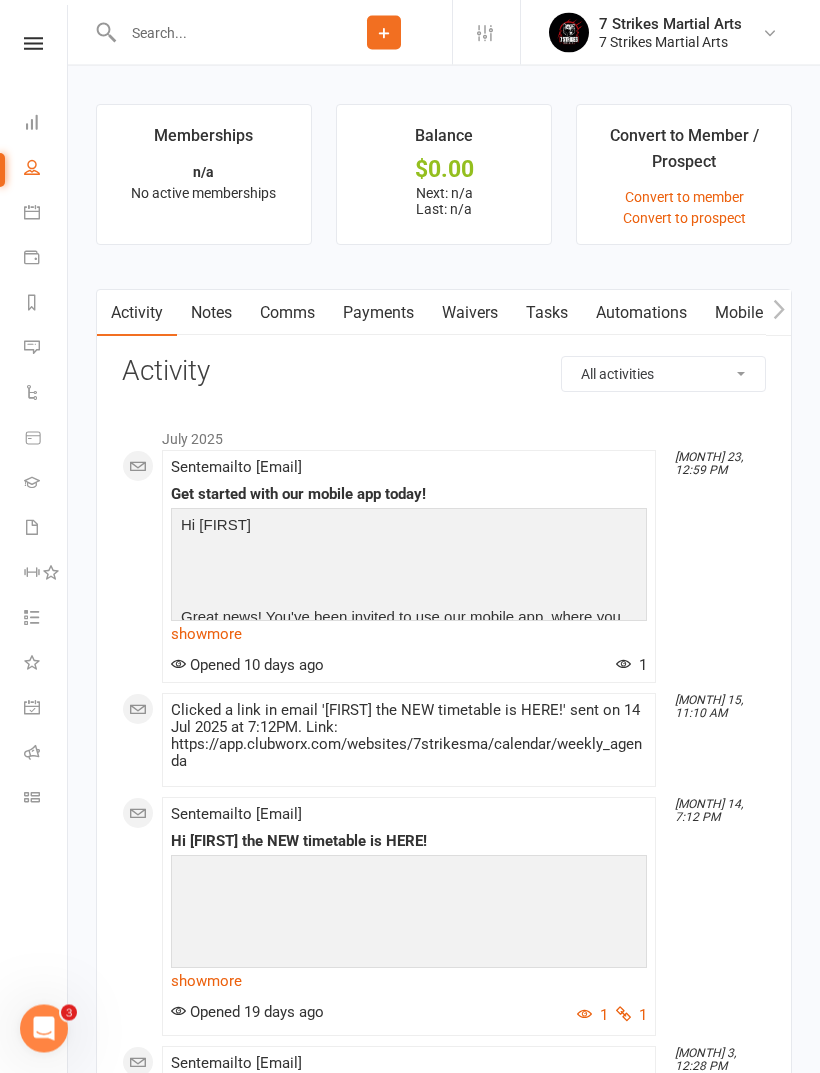 click on "Waivers" at bounding box center (470, 314) 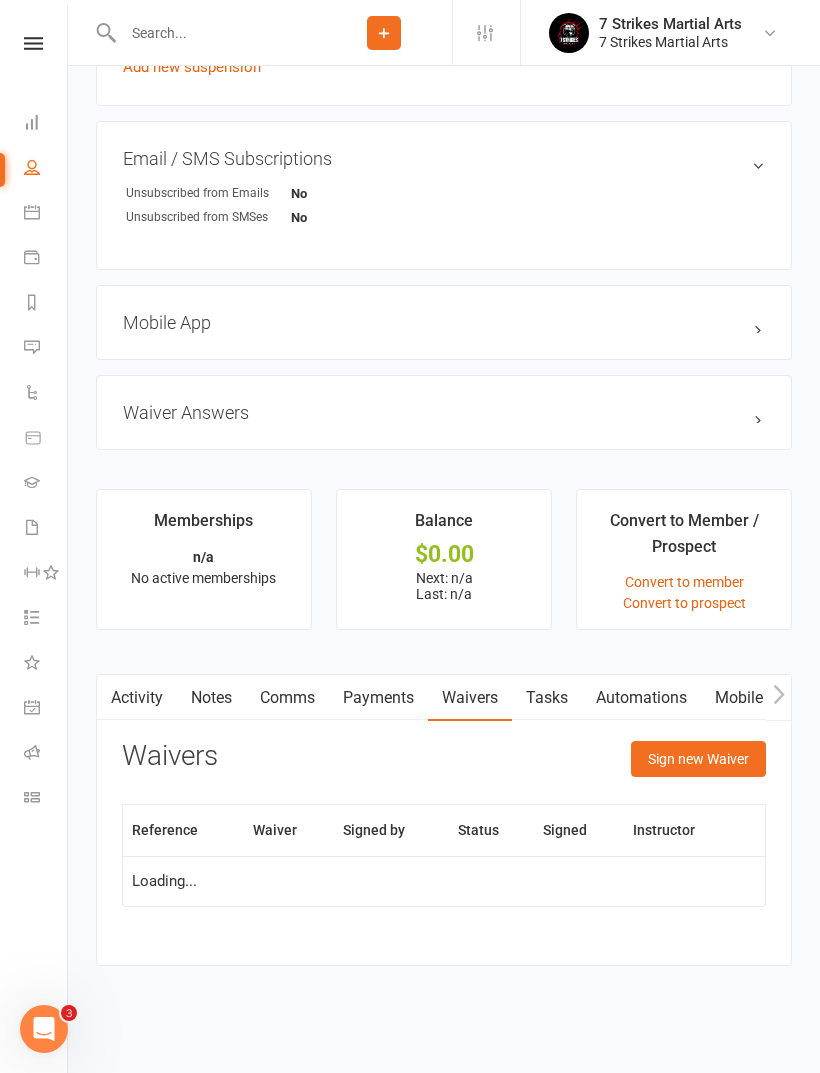 scroll, scrollTop: 1244, scrollLeft: 0, axis: vertical 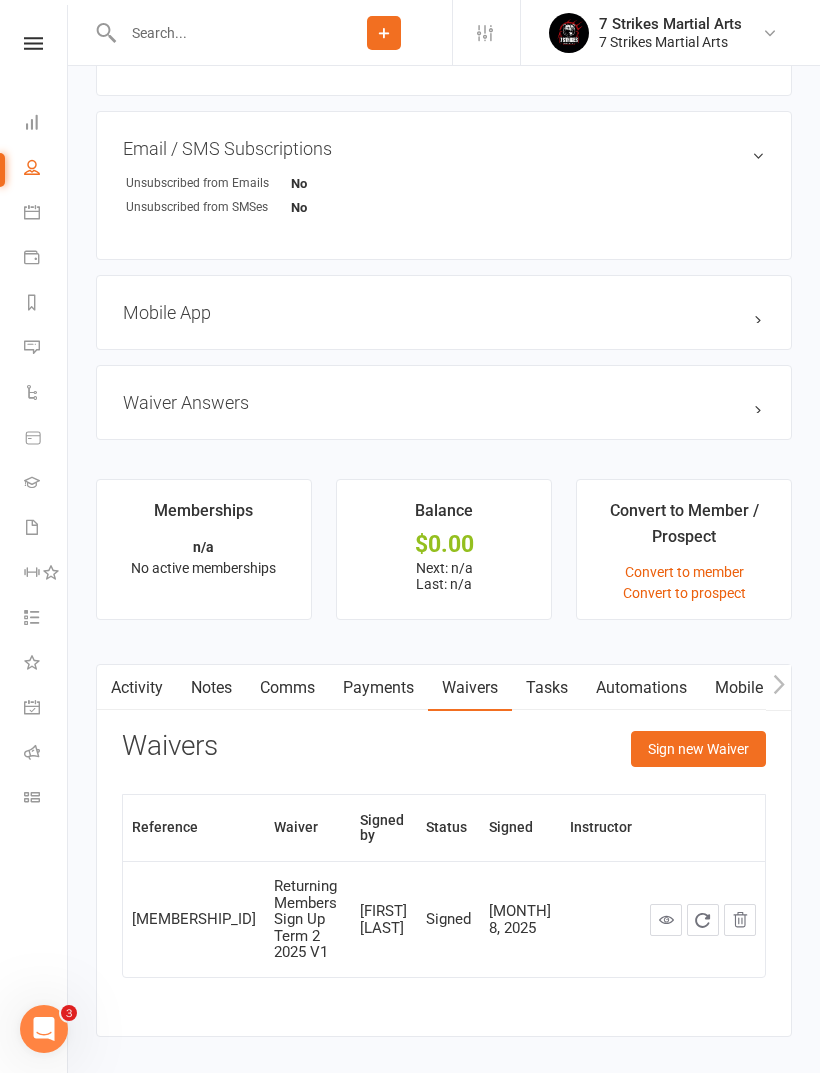 click on "Sign new Waiver" at bounding box center [698, 749] 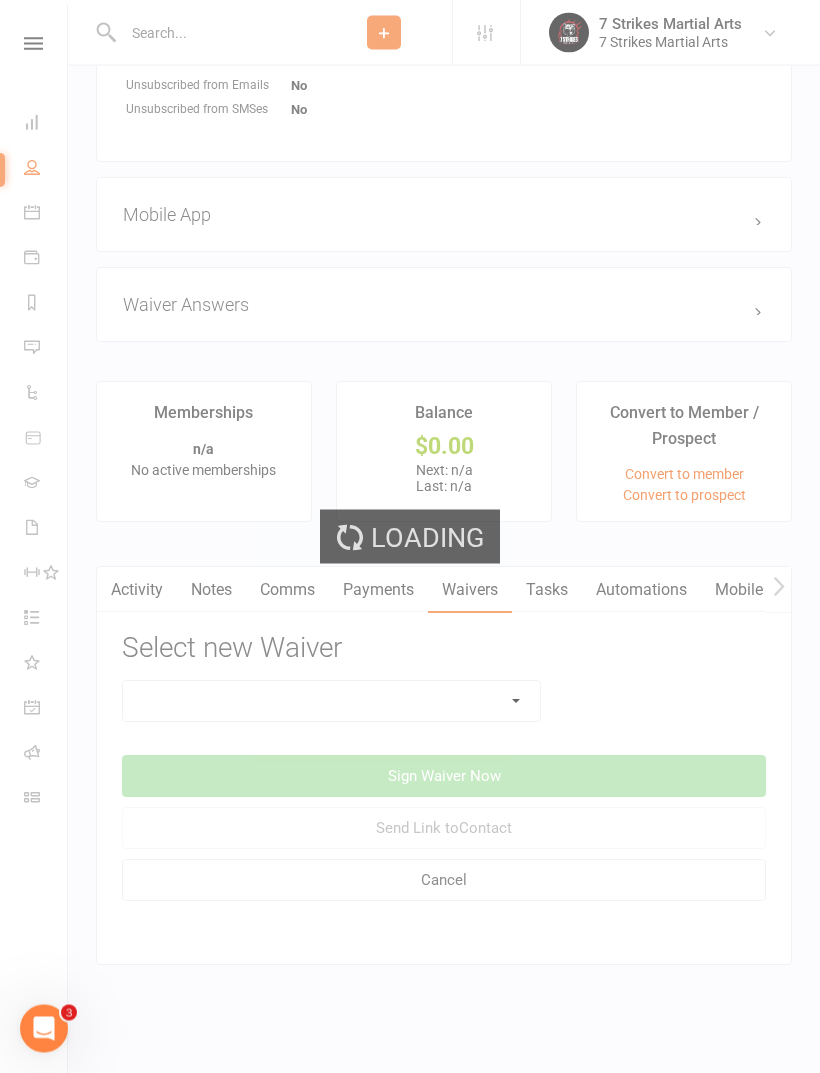 scroll, scrollTop: 1368, scrollLeft: 0, axis: vertical 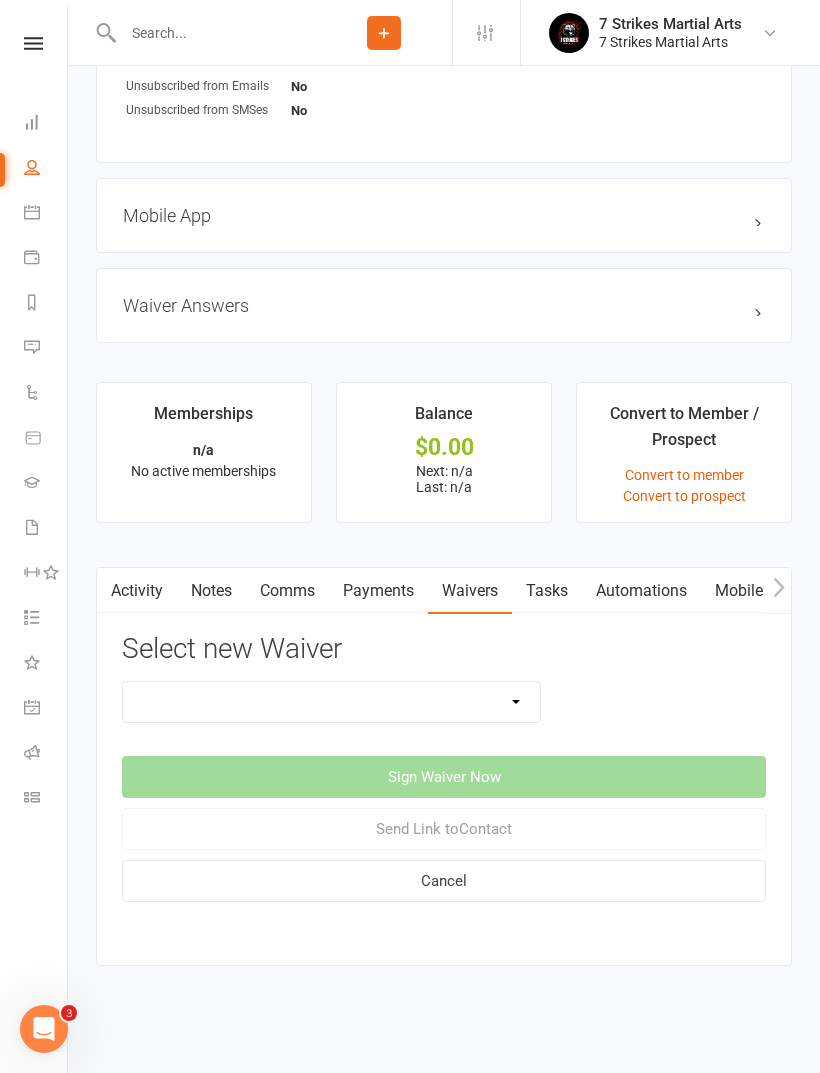 click on "18+ Student - No Membership/Payment 2 Week Winter School Holiday Special 2025 Contact info, T&C's & Waiver Only Discounted Coach's Assistant Waiver Instructor Waiver Instructor Waiver (Under 18) Mates Rates New Students (July 2025) All Level Memberships No membership selection - Waiver only Parent/Student Update Contact Details Only Returning Members Renewal July 2025 Returning Members Renewal July 2025 (Adults) Returning Members Renewal July 2025 + Family Discount Returning Members Renewal July 2025 (renewal automation version DO NOT USE) Returning Members Sign Up Term 2 2025 V1 - Prepay cash" at bounding box center (331, 702) 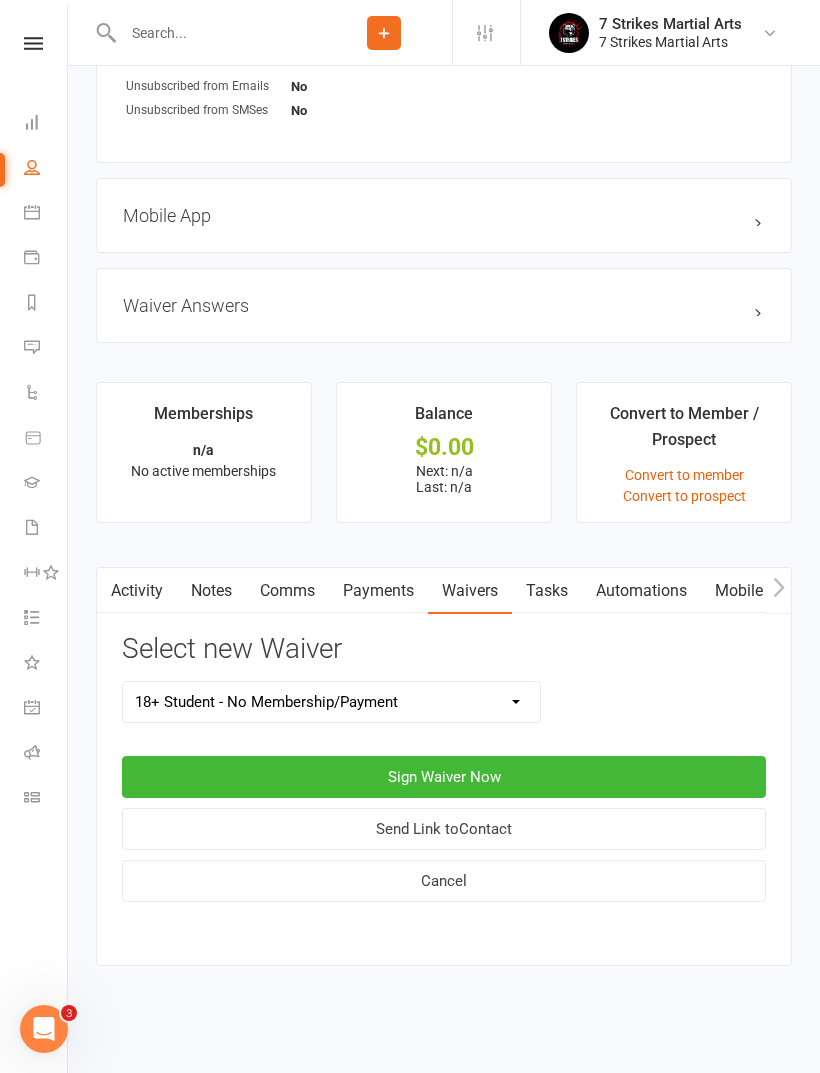 click on "18+ Student - No Membership/Payment 2 Week Winter School Holiday Special 2025 Contact info, T&C's & Waiver Only Discounted Coach's Assistant Waiver Instructor Waiver Instructor Waiver (Under 18) Mates Rates New Students (July 2025) All Level Memberships No membership selection - Waiver only Parent/Student Update Contact Details Only Returning Members Renewal July 2025 Returning Members Renewal July 2025 (Adults) Returning Members Renewal July 2025 + Family Discount Returning Members Renewal July 2025 (renewal automation version DO NOT USE) Returning Members Sign Up Term 2 2025 V1 - Prepay cash" at bounding box center [331, 702] 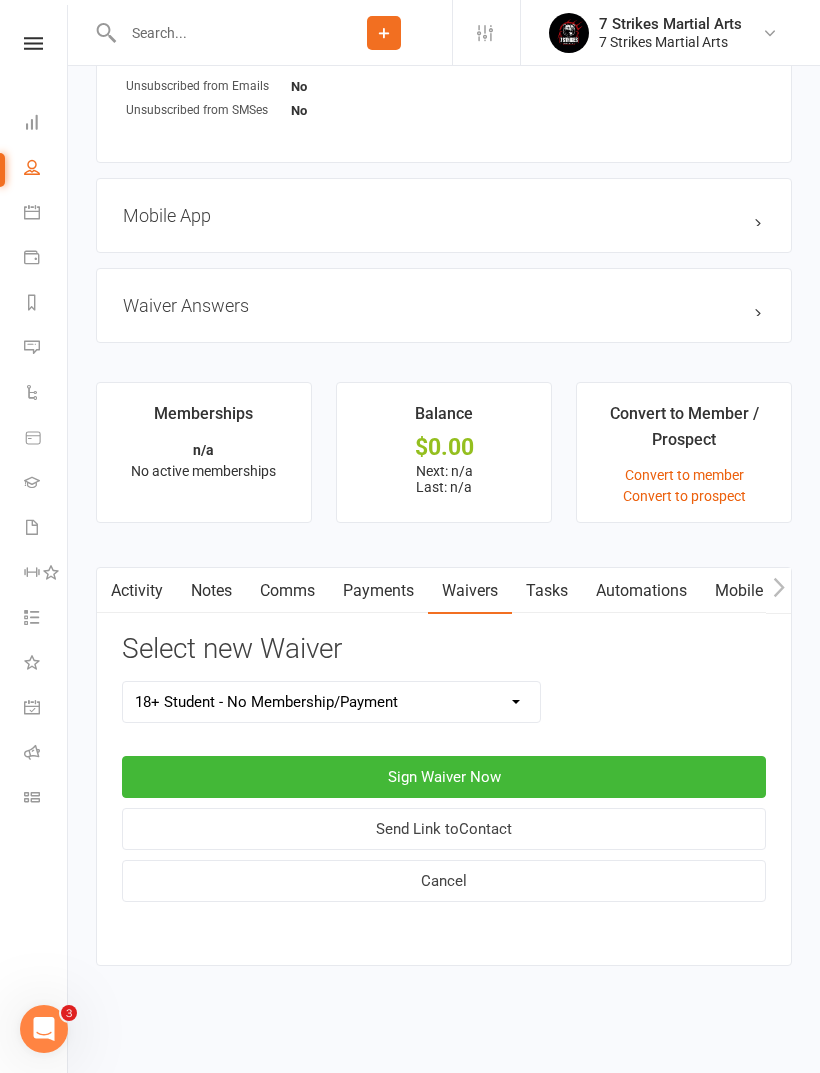 click on "Send Link to  Contact" at bounding box center (444, 829) 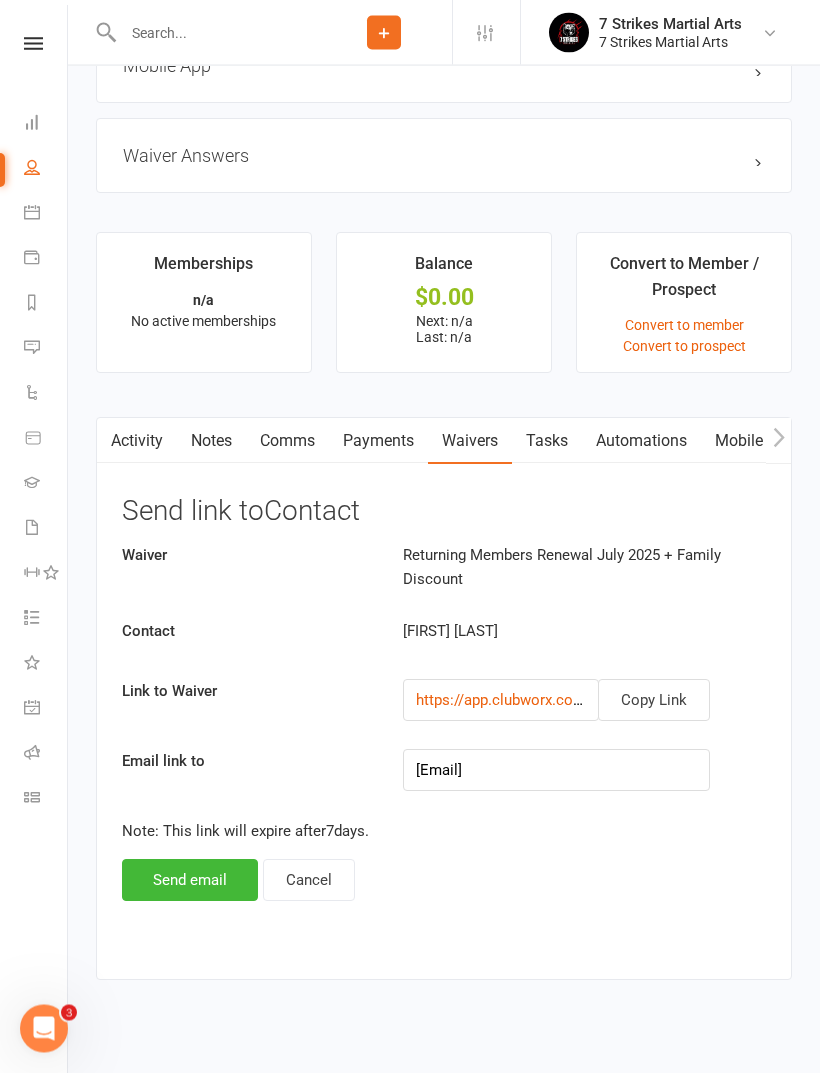 scroll, scrollTop: 1491, scrollLeft: 0, axis: vertical 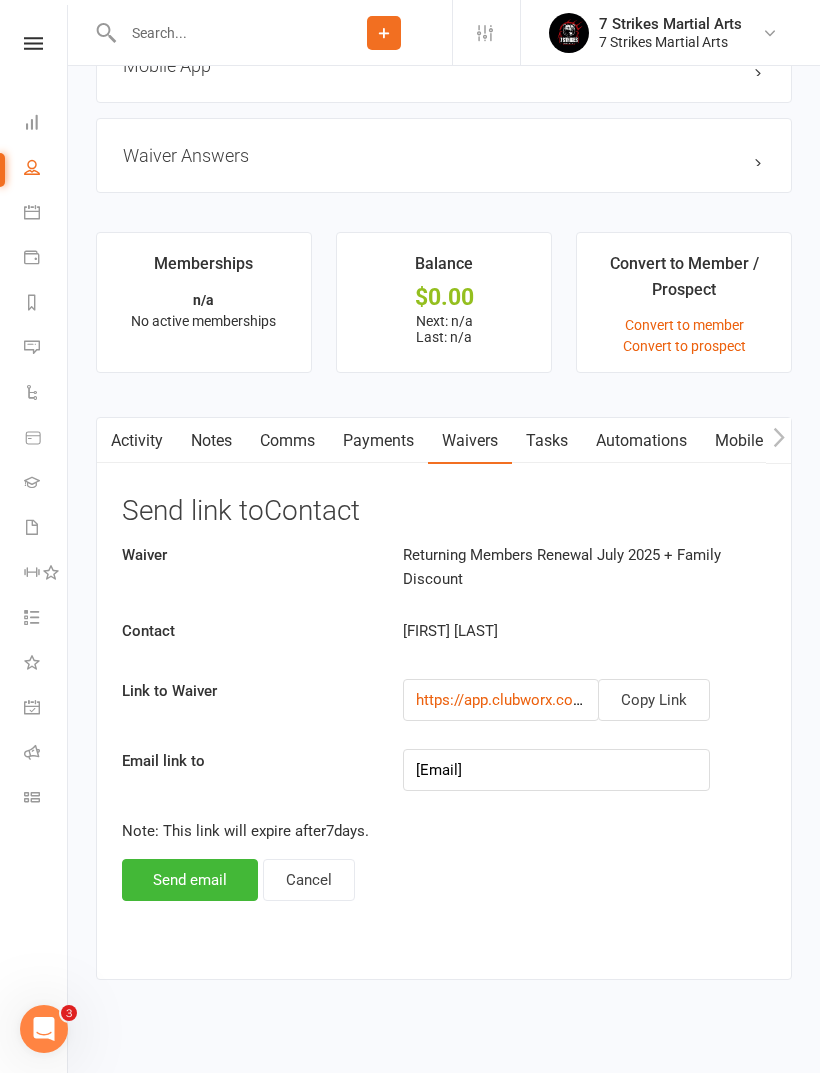 click on "Send email" at bounding box center (190, 880) 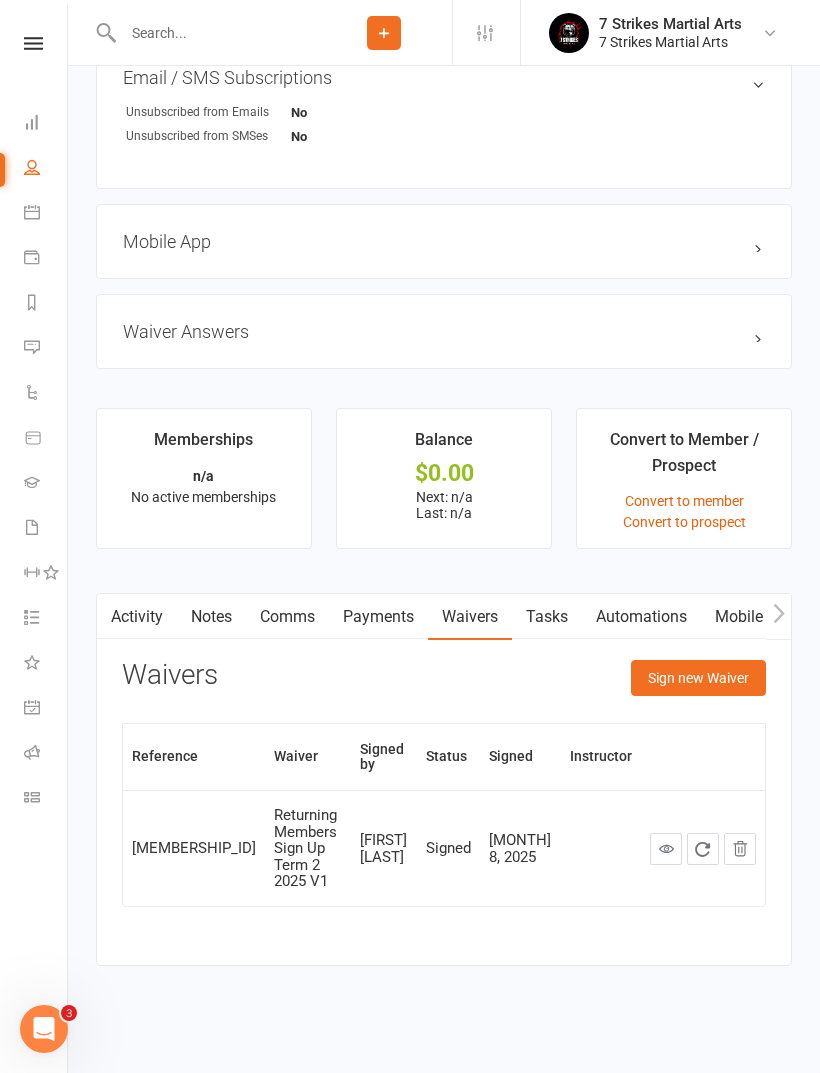 scroll, scrollTop: 1307, scrollLeft: 0, axis: vertical 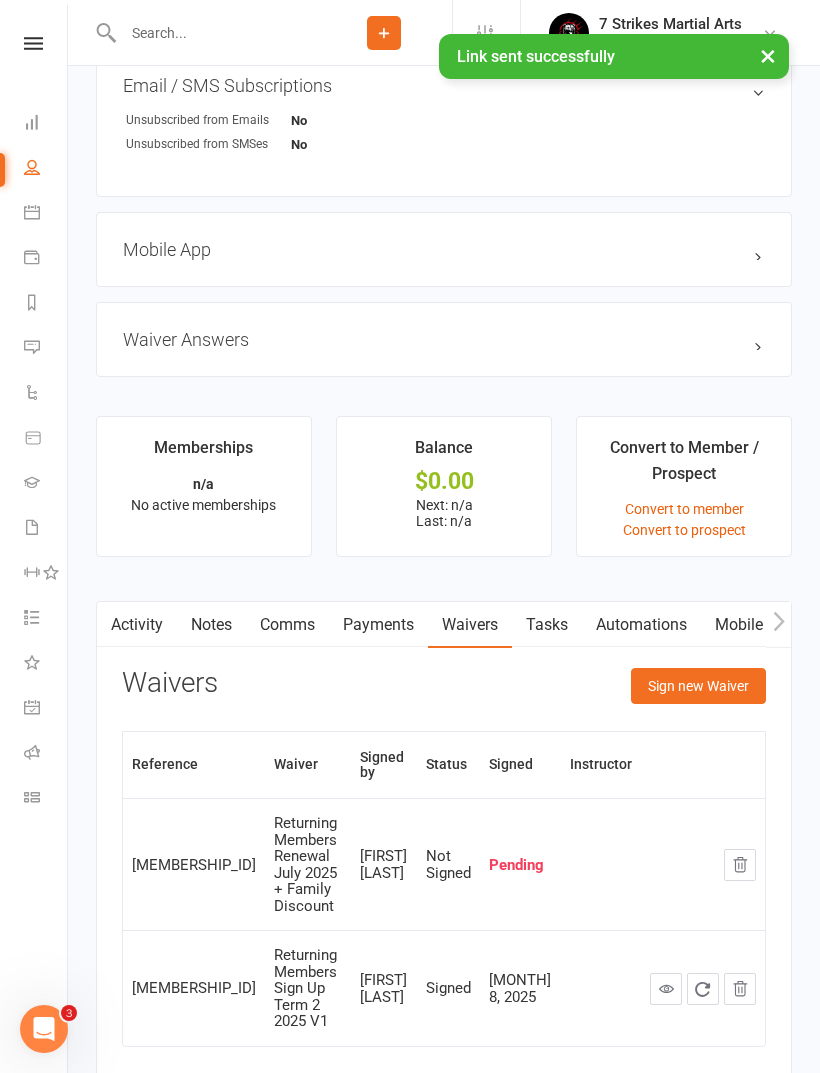 click on "× Link sent successfully" at bounding box center (397, 34) 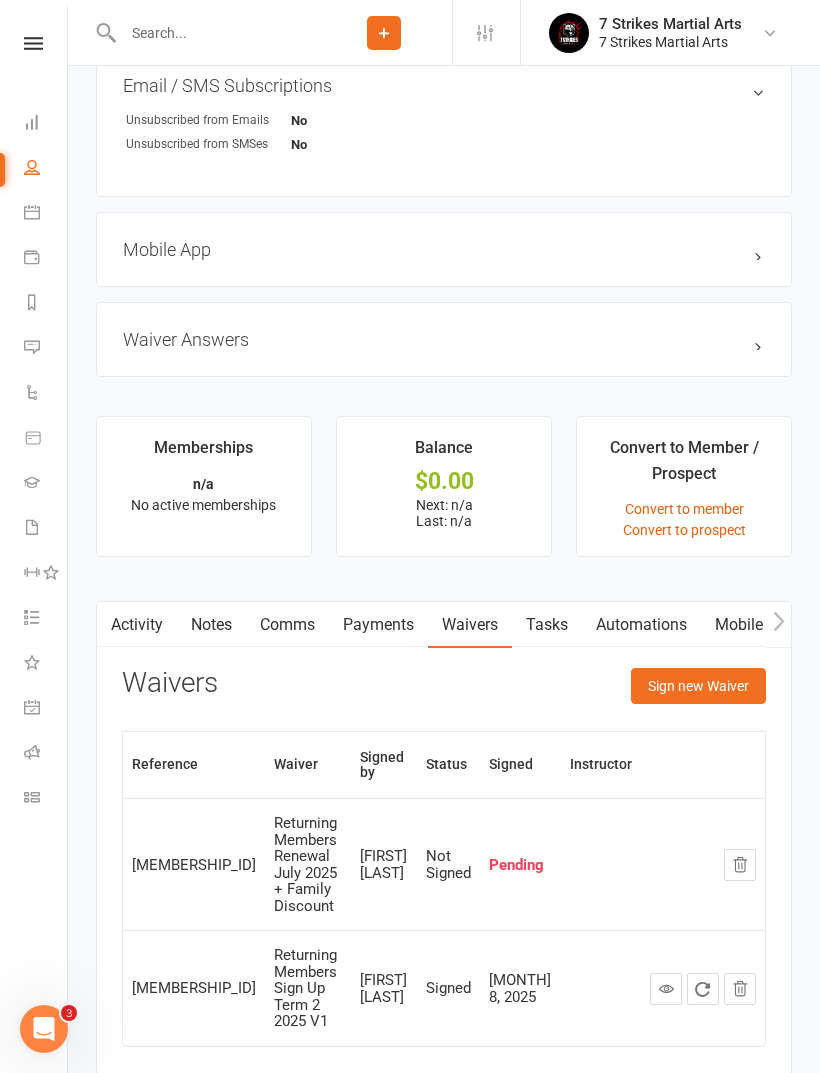 click at bounding box center [33, 43] 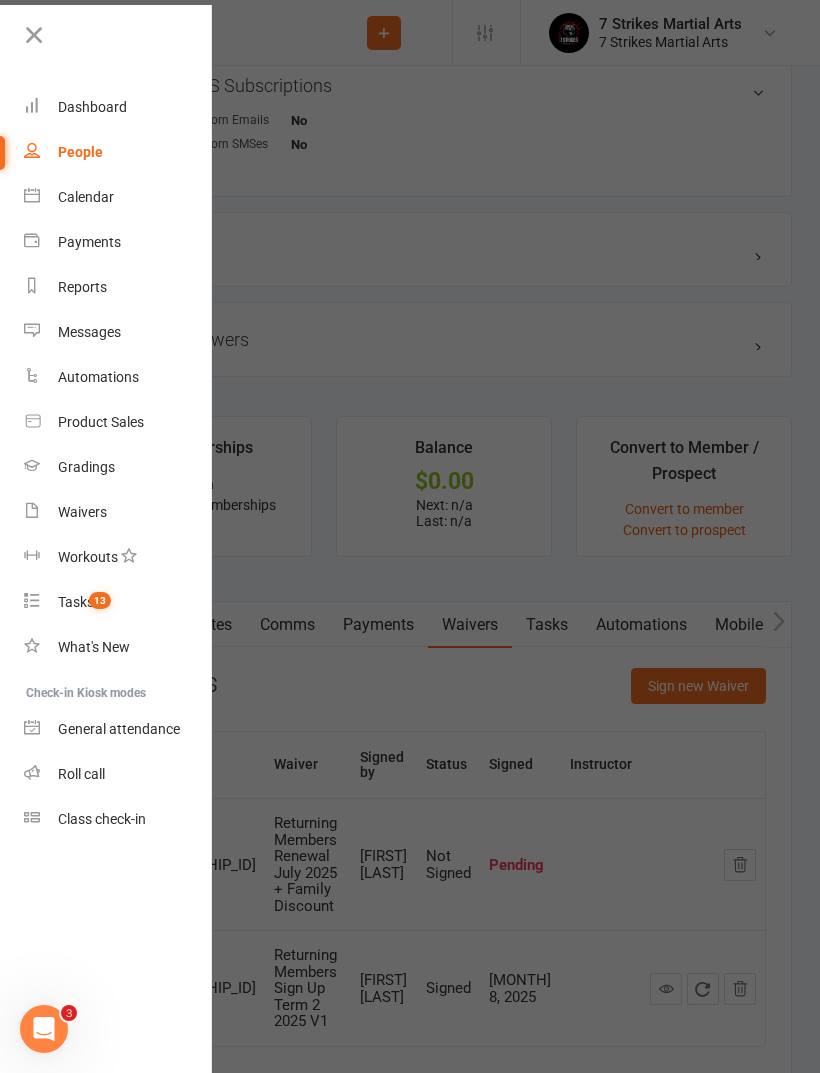 click at bounding box center [34, 35] 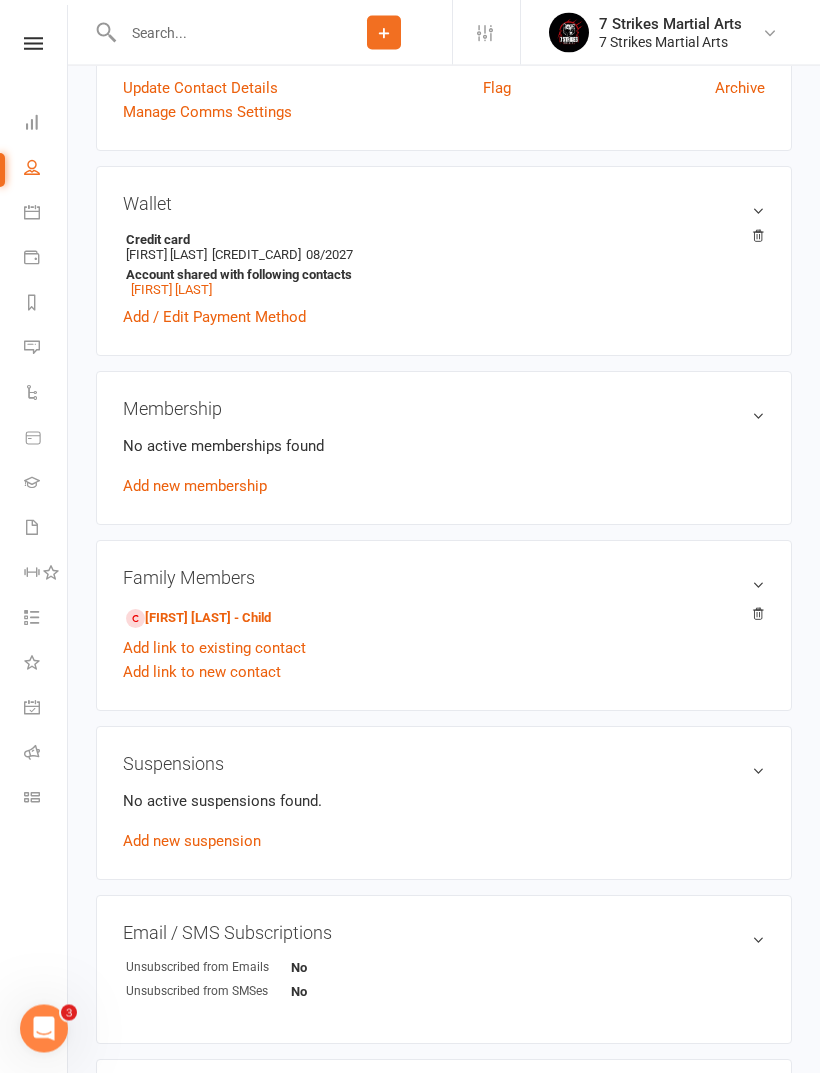 scroll, scrollTop: 0, scrollLeft: 0, axis: both 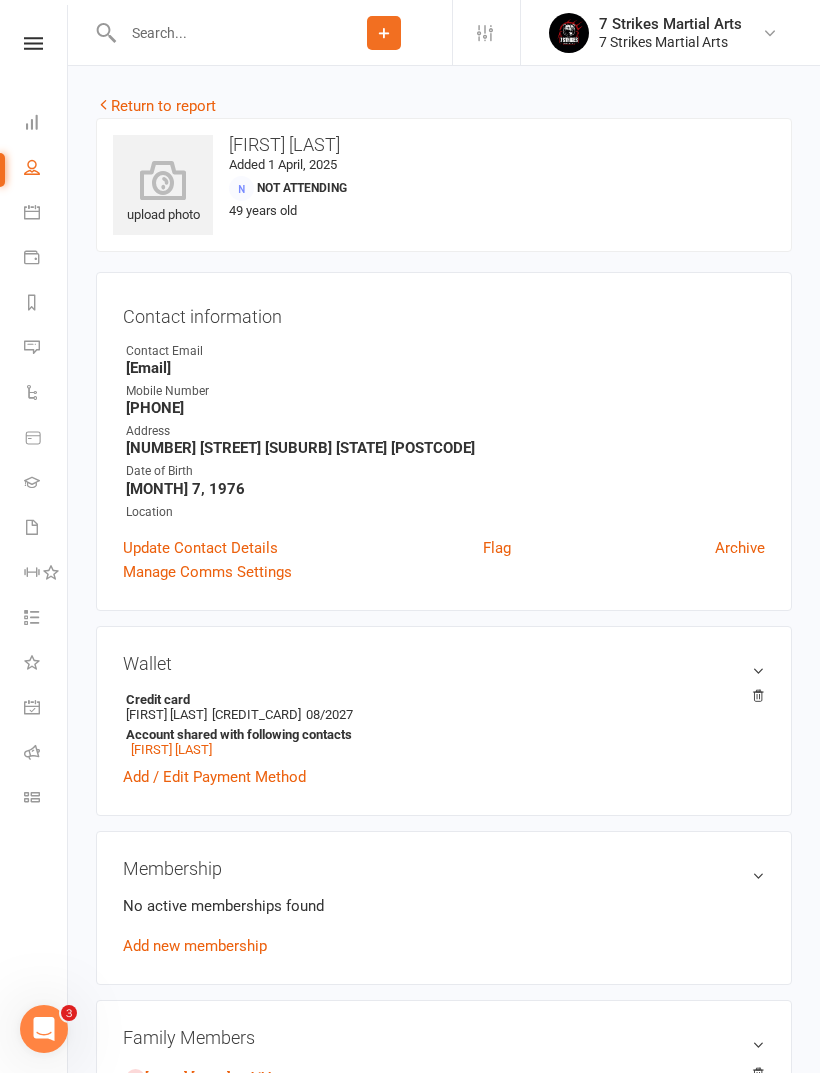 click on "Return to report" at bounding box center [156, 106] 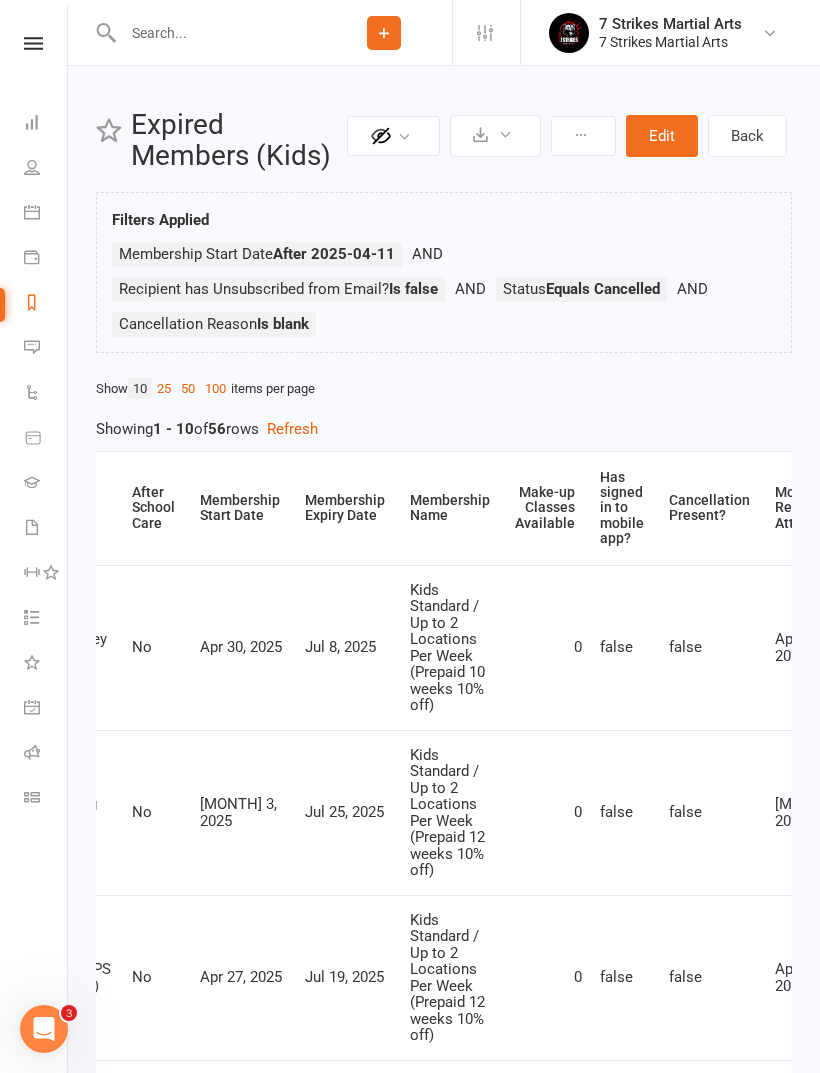 scroll, scrollTop: 0, scrollLeft: 446, axis: horizontal 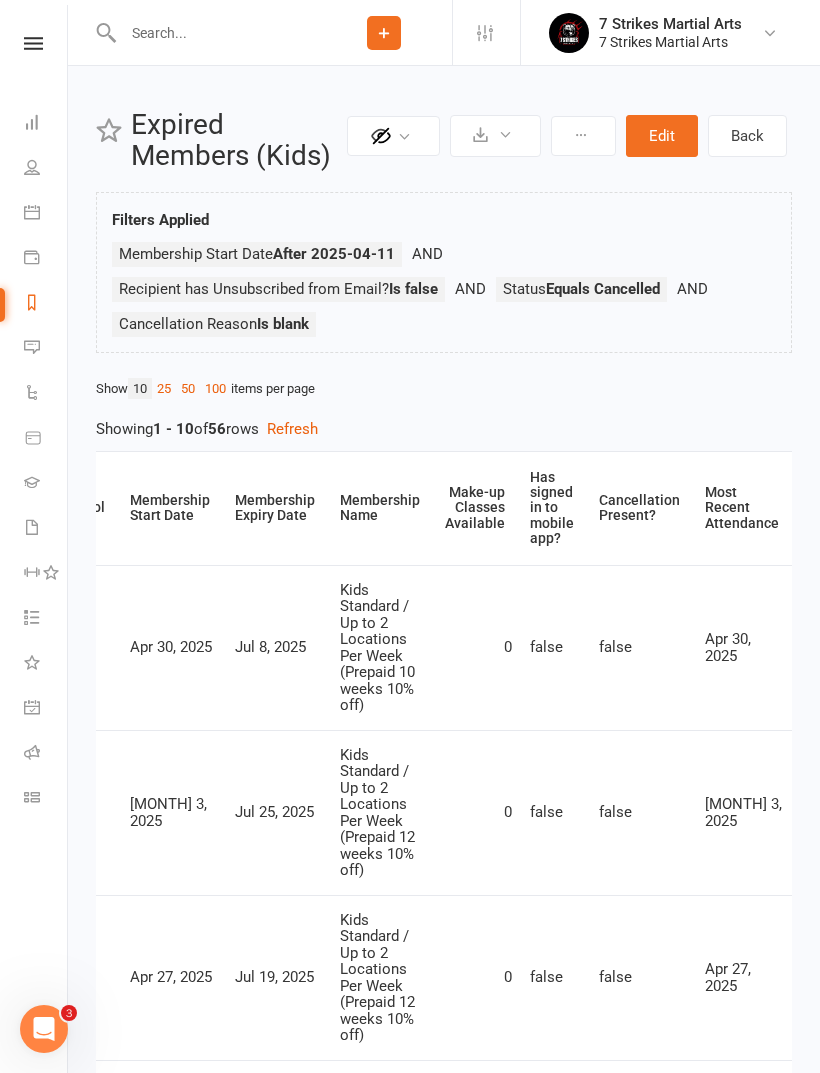 click on "100" at bounding box center [215, 388] 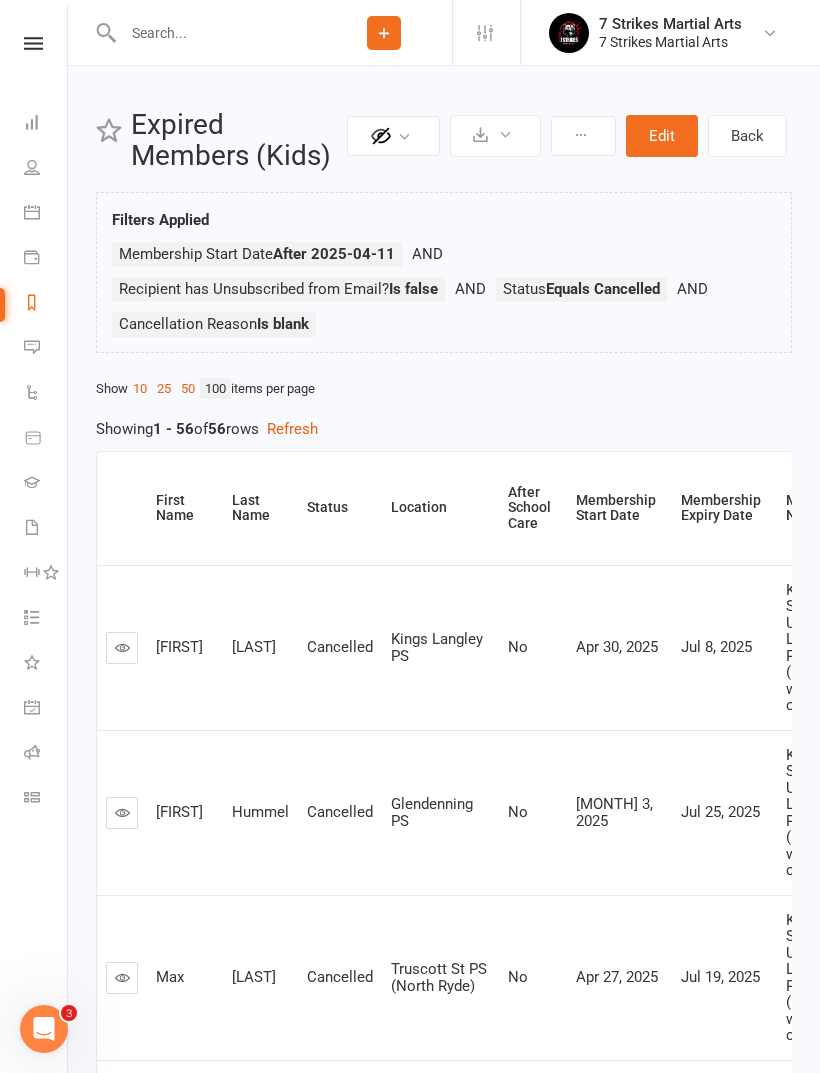scroll, scrollTop: 0, scrollLeft: 0, axis: both 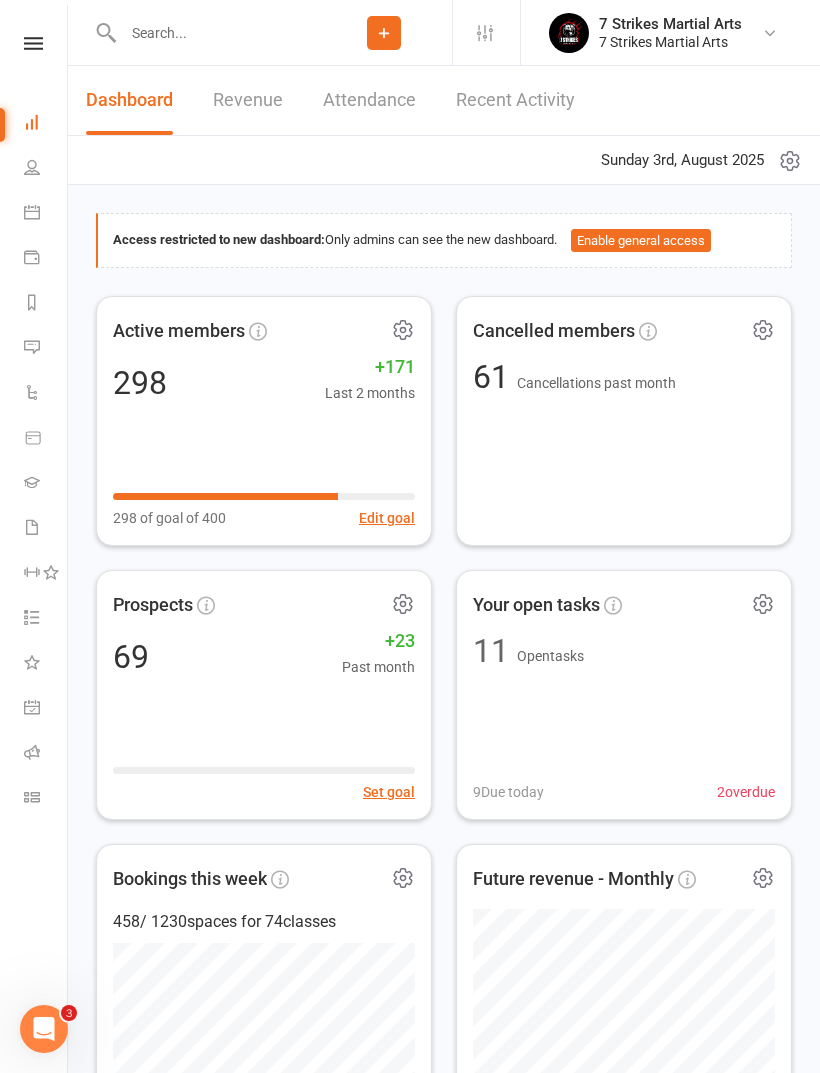 click at bounding box center (216, 33) 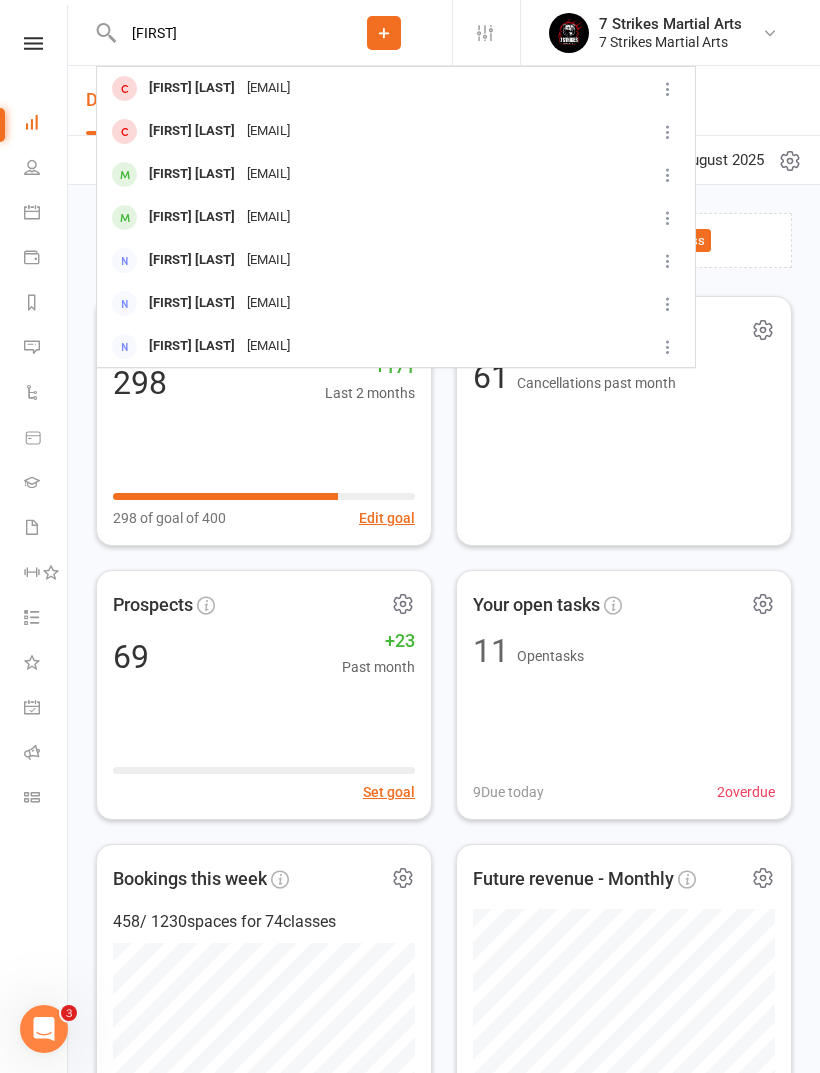 type on "Charl" 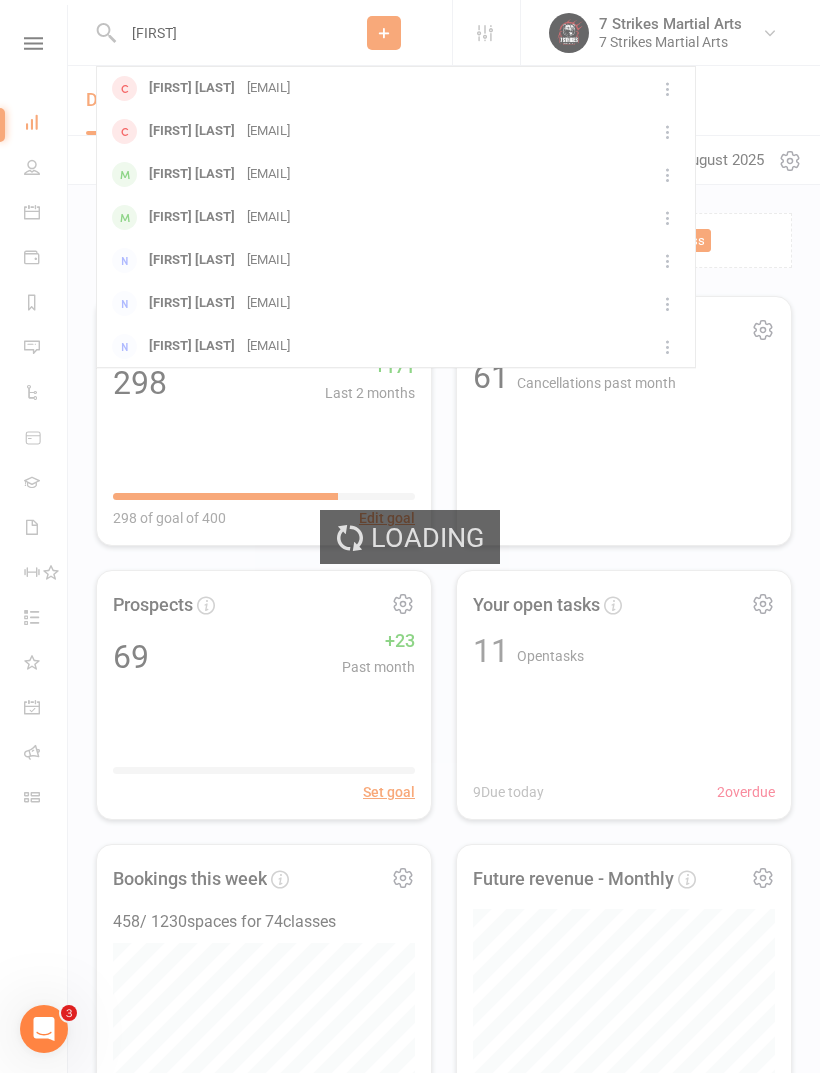 type 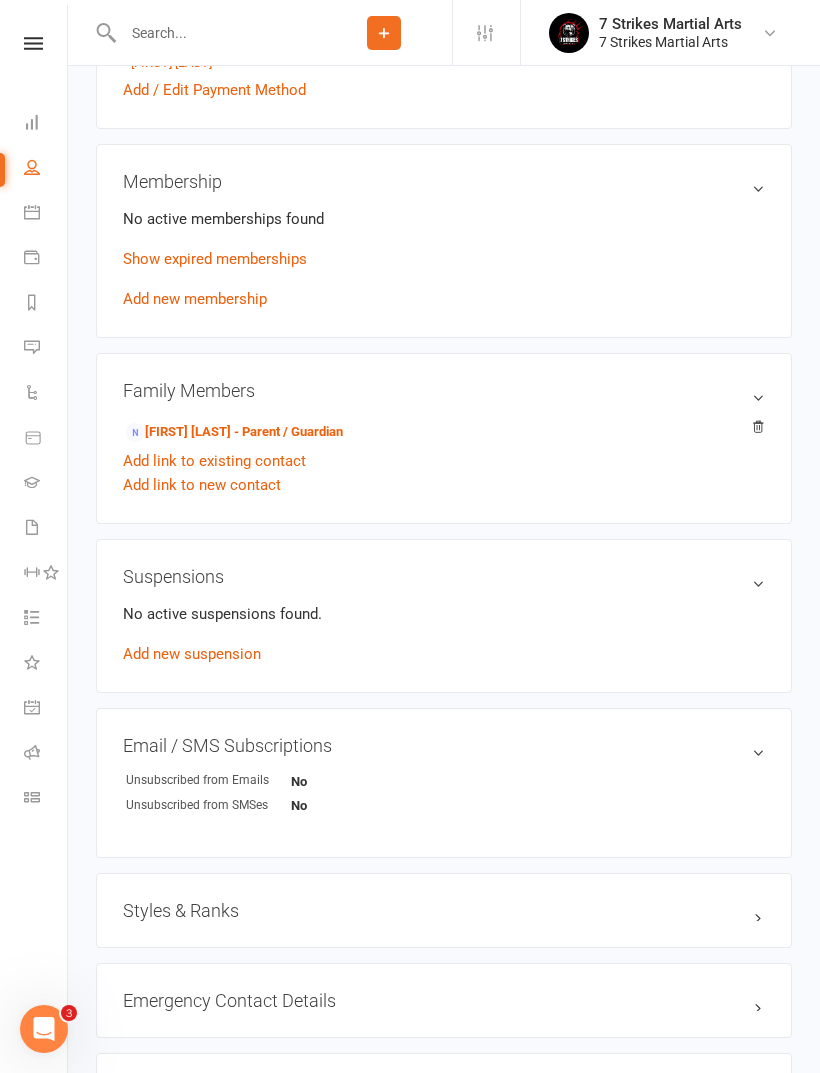 scroll, scrollTop: 804, scrollLeft: 0, axis: vertical 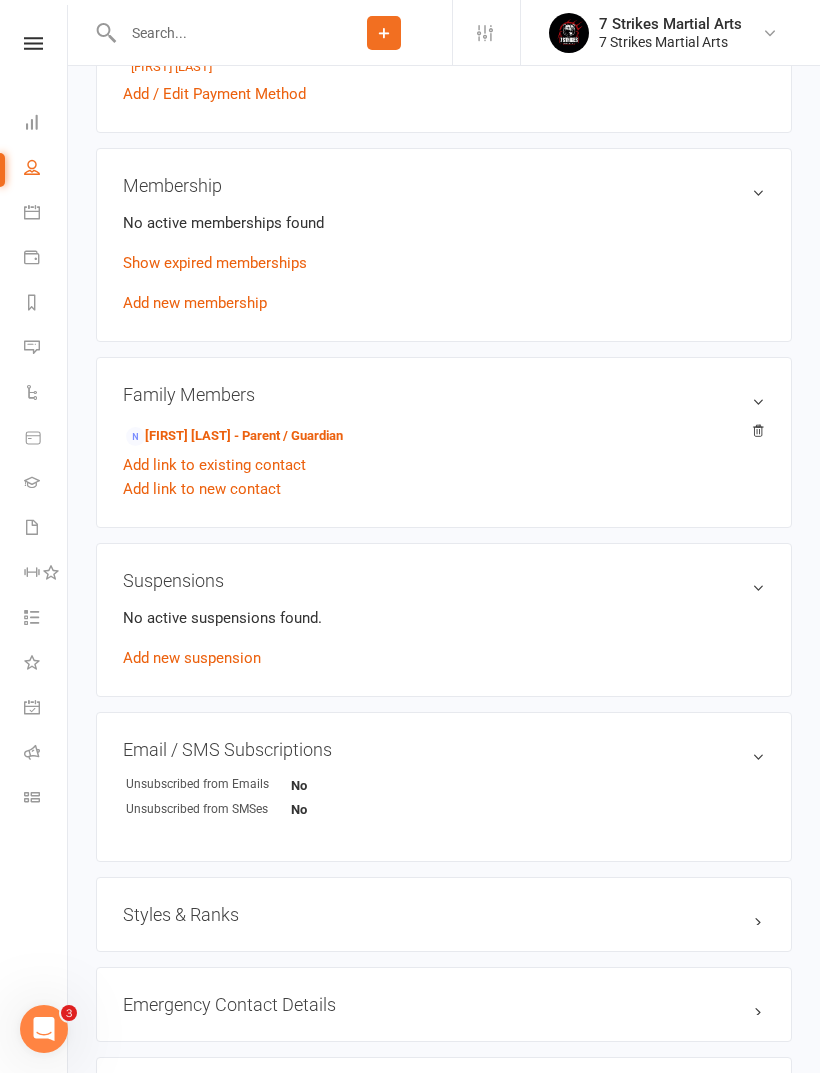 click on "Show expired memberships" at bounding box center (215, 263) 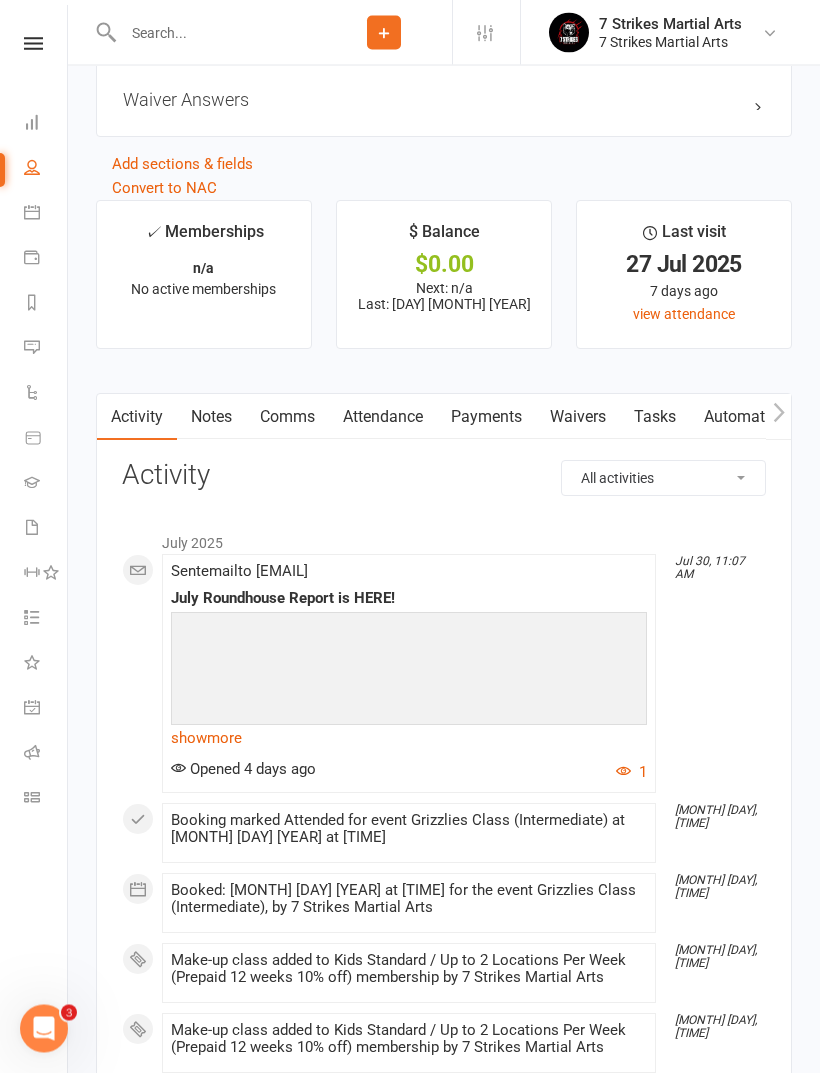 scroll, scrollTop: 1941, scrollLeft: 0, axis: vertical 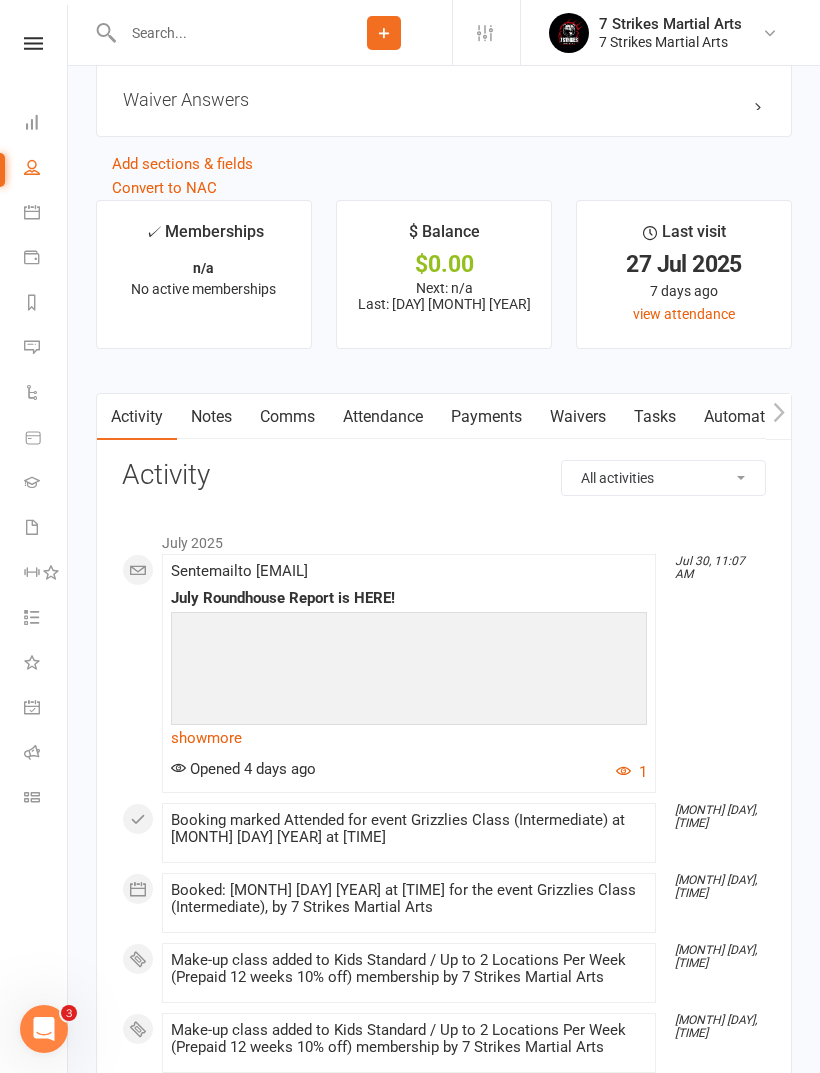 click on "Waivers" at bounding box center [578, 417] 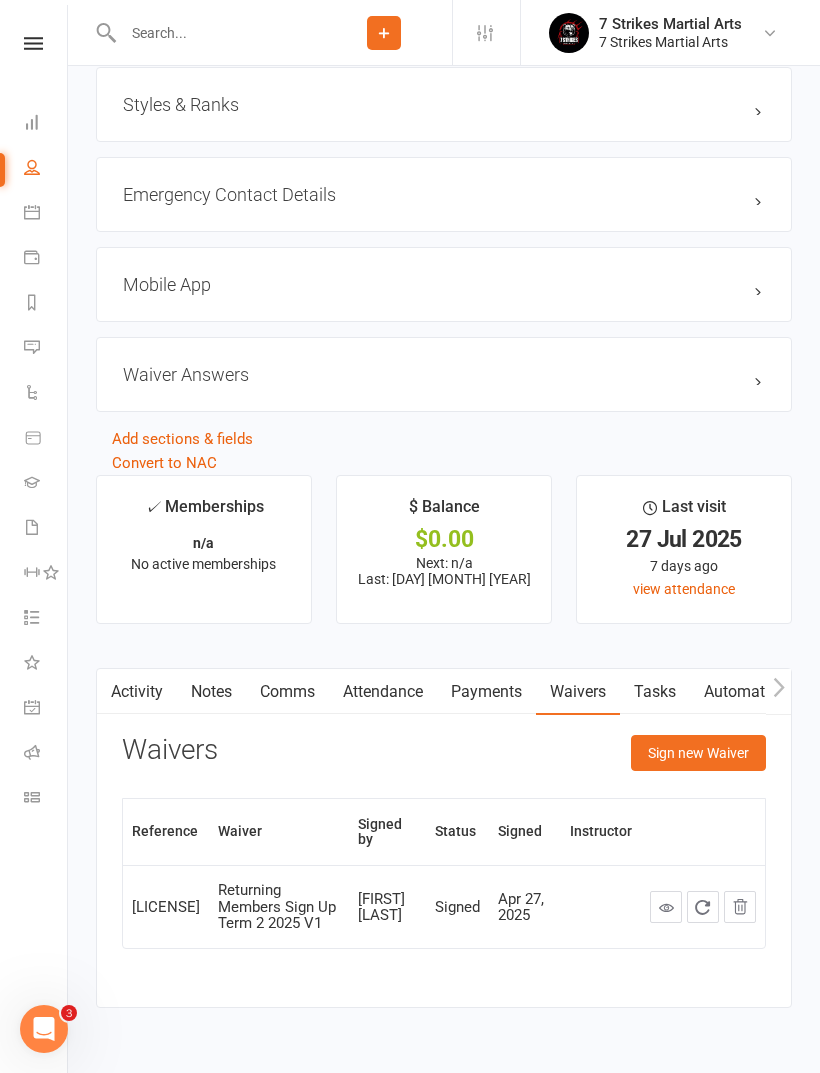 click on "Sign new Waiver" at bounding box center [698, 753] 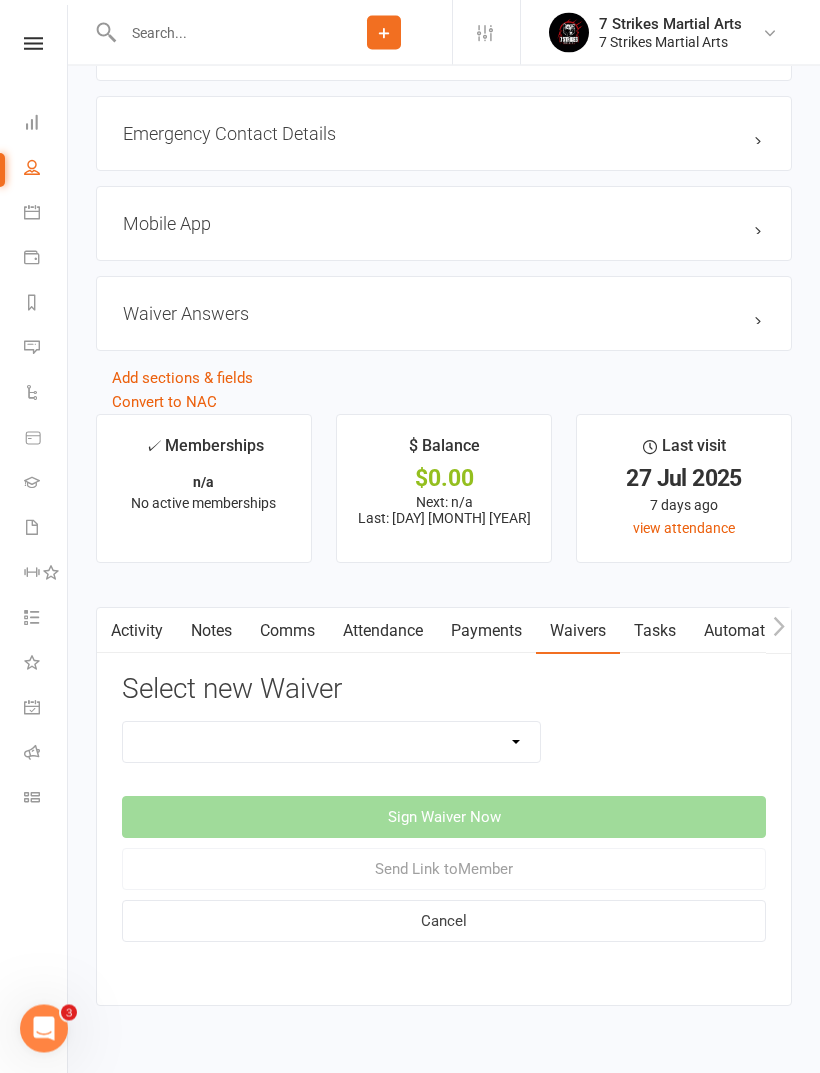 scroll, scrollTop: 1727, scrollLeft: 0, axis: vertical 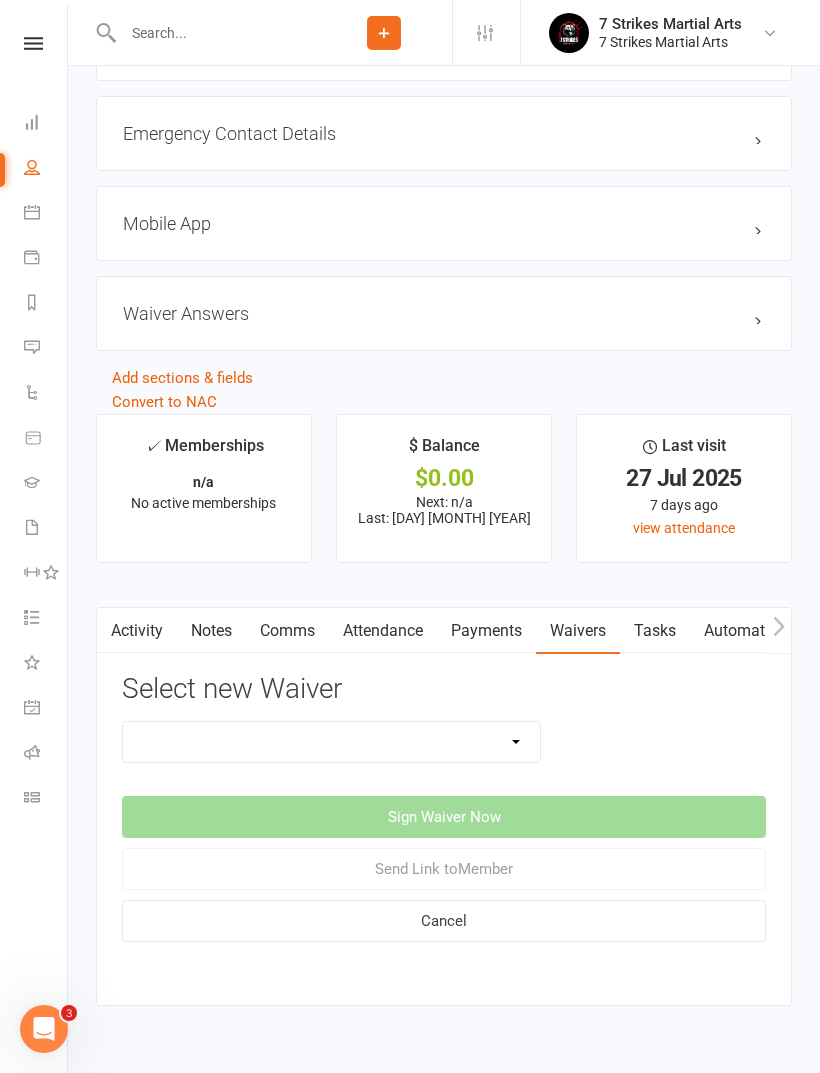 click on "18+ Student - No Membership/Payment 2 Week Winter School Holiday Special 2025 Contact info, T&C's & Waiver Only Discounted Coach's Assistant Waiver Free Trial Adults Only Free Trial Kids (and Adults) Instructor Waiver Instructor Waiver (Under 18) Mates Rates New Students (July 2025) All Level Memberships No membership selection - Waiver only Parent/Student Update Contact Details Only Returning Members Renewal July 2025 Returning Members Renewal July 2025 (Adults) Returning Members Renewal July 2025 + Family Discount Returning Members Renewal July 2025 (renewal automation version DO NOT USE) Returning Members Sign Up Term 2 2025 V1 - Prepay cash" at bounding box center (331, 742) 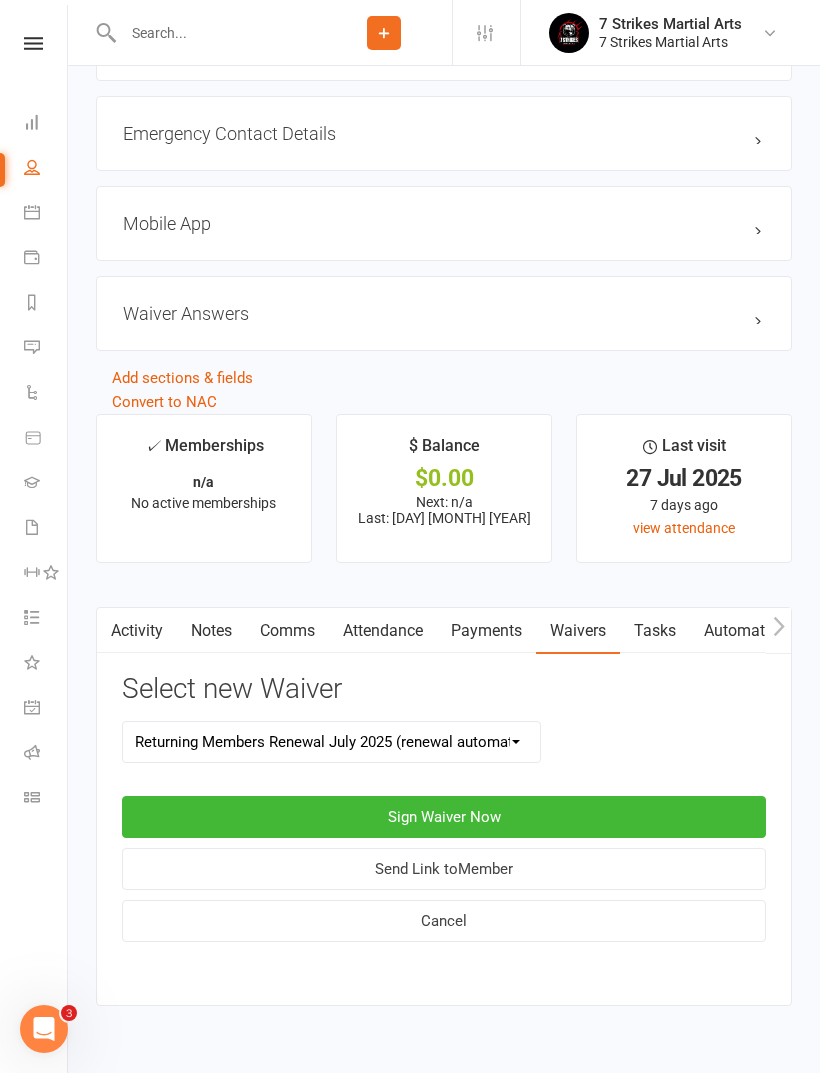 click on "Send Link to  Member" at bounding box center (444, 869) 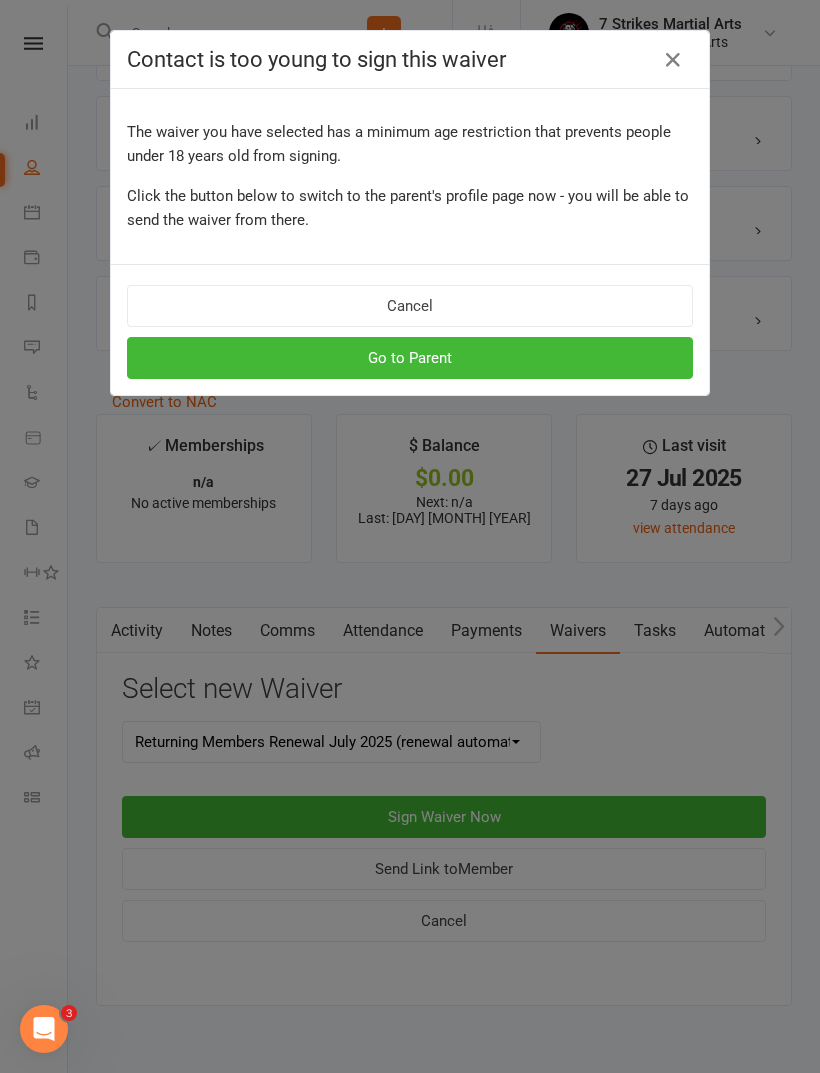click on "Go to Parent" at bounding box center [410, 358] 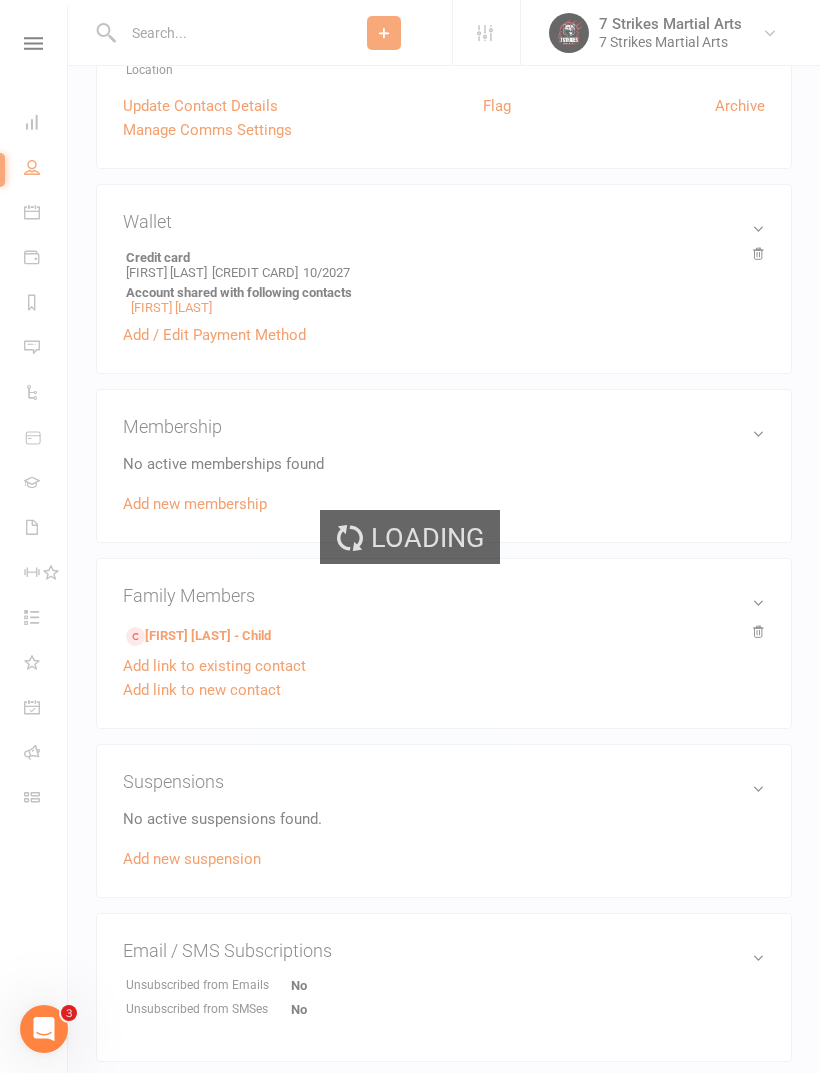 scroll, scrollTop: 1279, scrollLeft: 0, axis: vertical 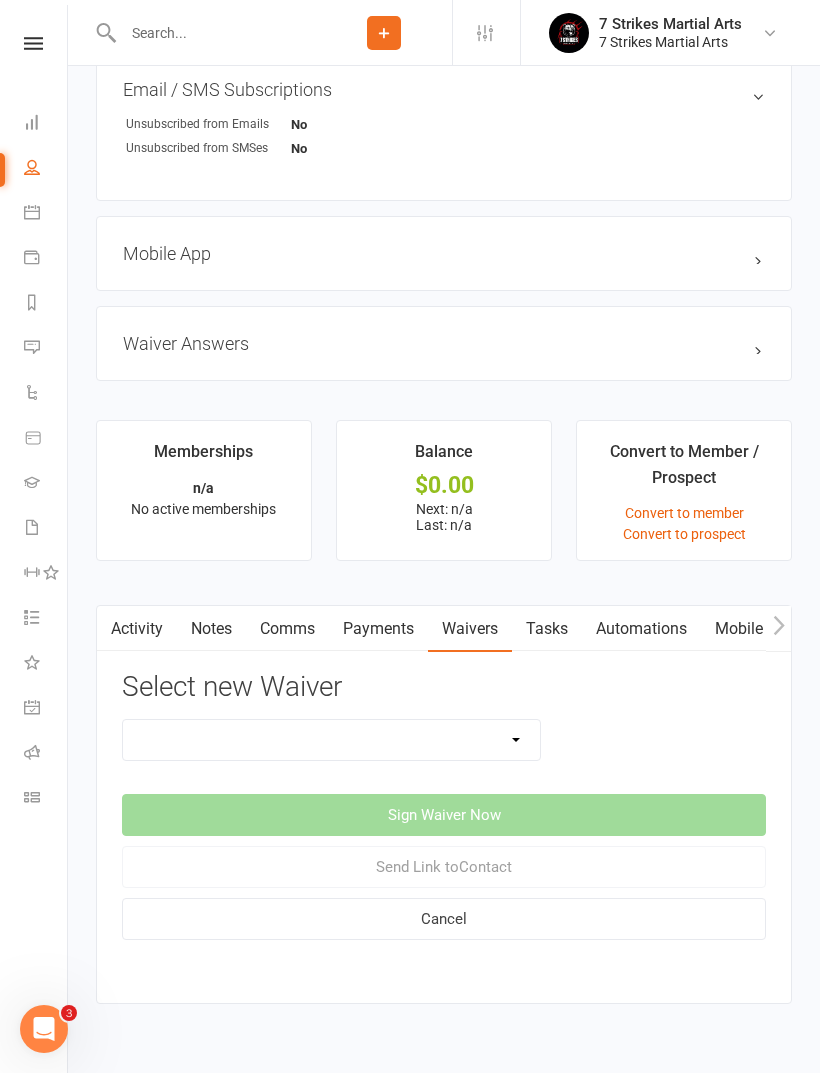 click on "Activity" at bounding box center (137, 629) 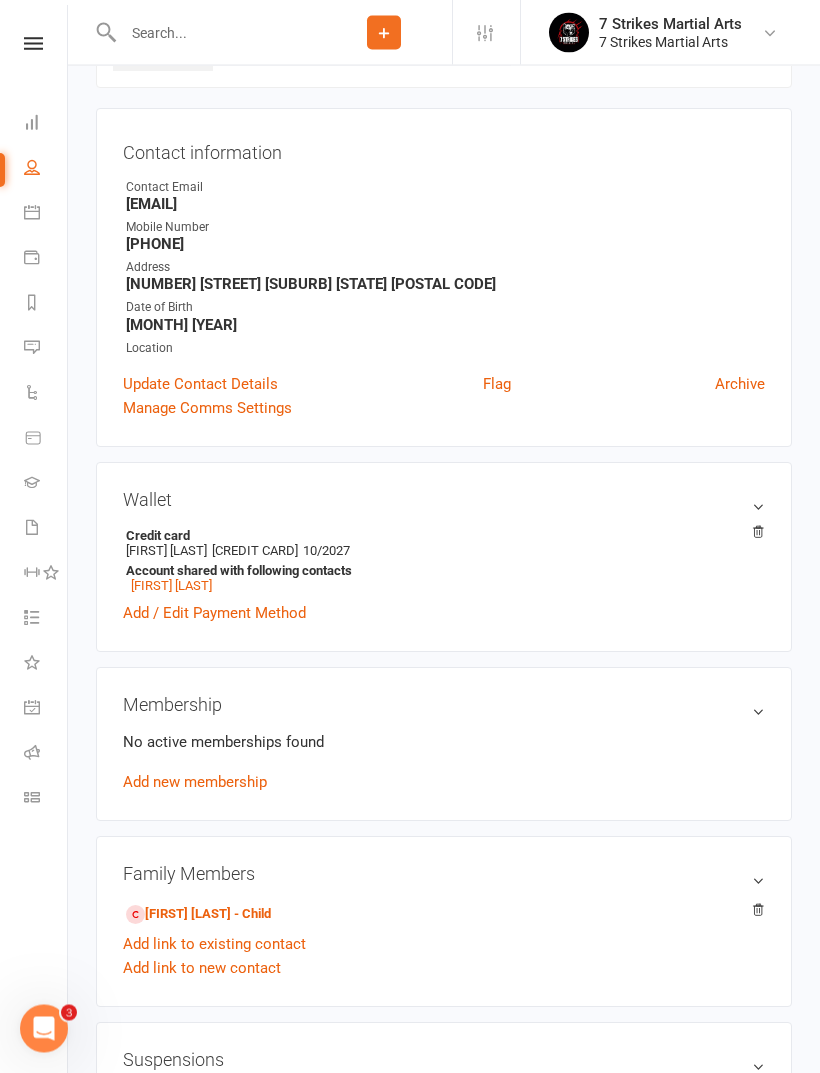 scroll, scrollTop: 0, scrollLeft: 0, axis: both 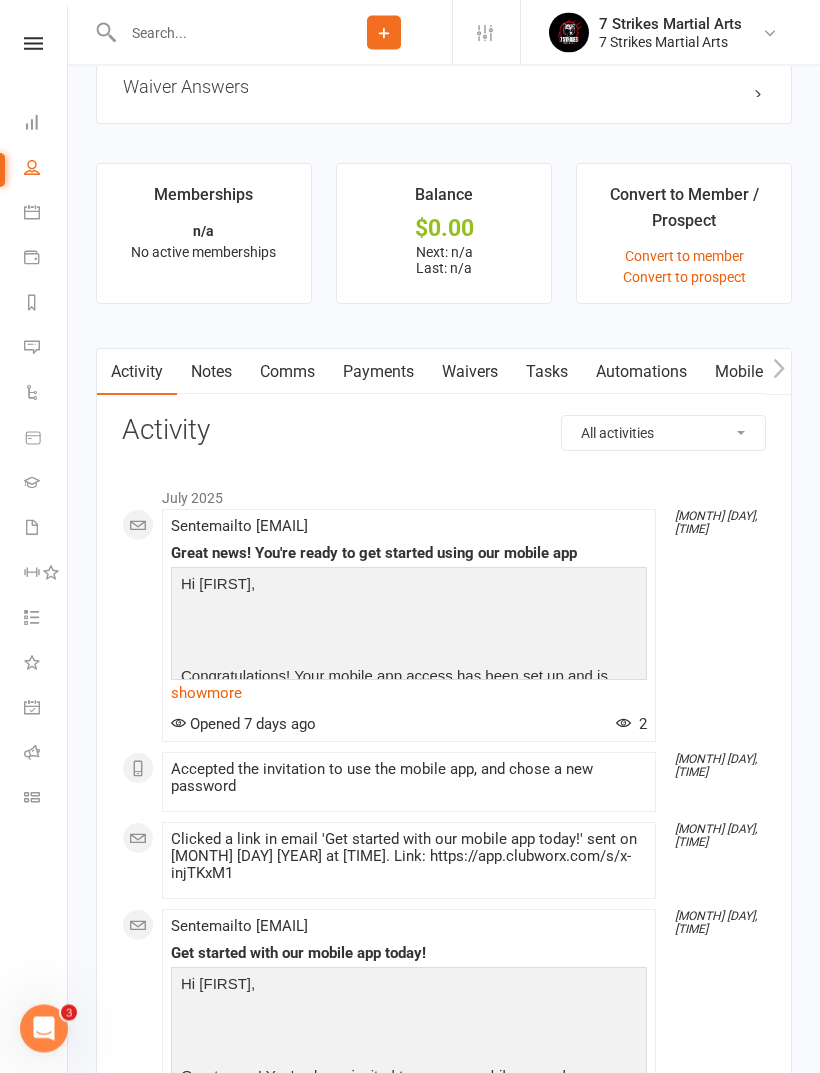 click on "All activities Bookings / Attendances Communications Notes Failed SMSes Gradings Members Memberships Mobile App POS Sales Payments Credit Vouchers Prospects Reports Automations Tasks Waivers Workouts Kiosk Mode Consent Assessments Contact Flags Family Relationships" at bounding box center [663, 434] 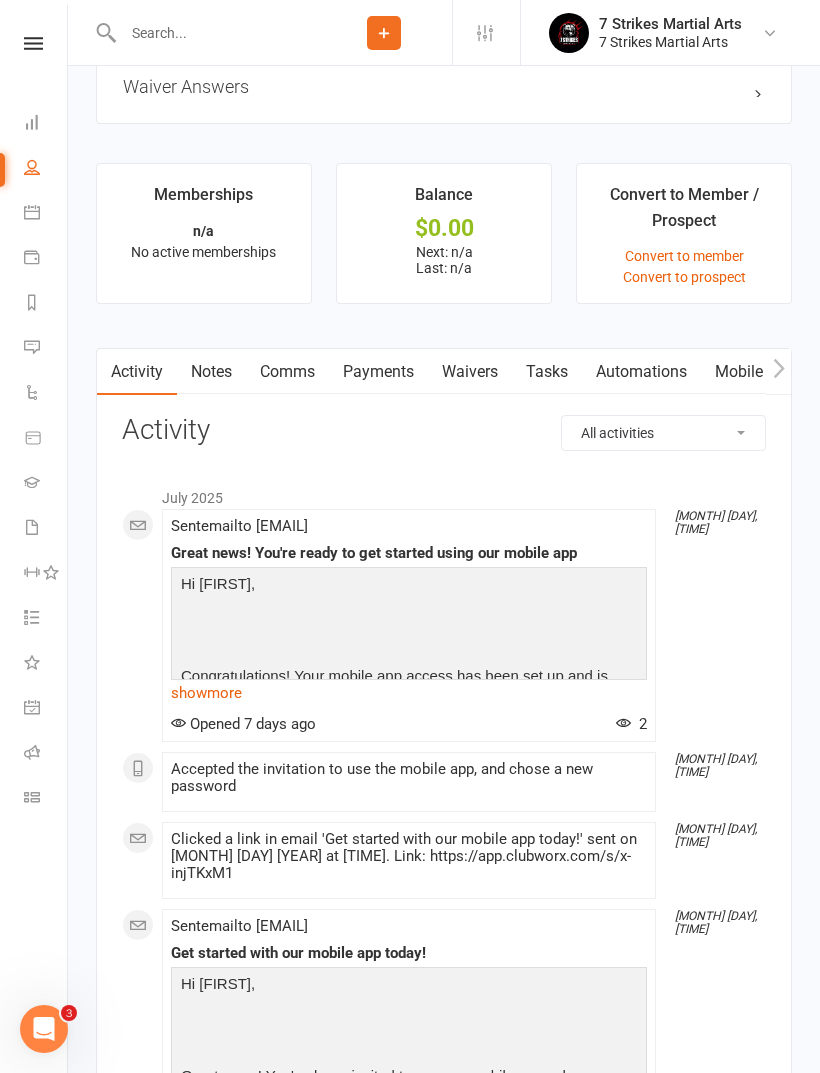 click on "Waivers" at bounding box center (470, 372) 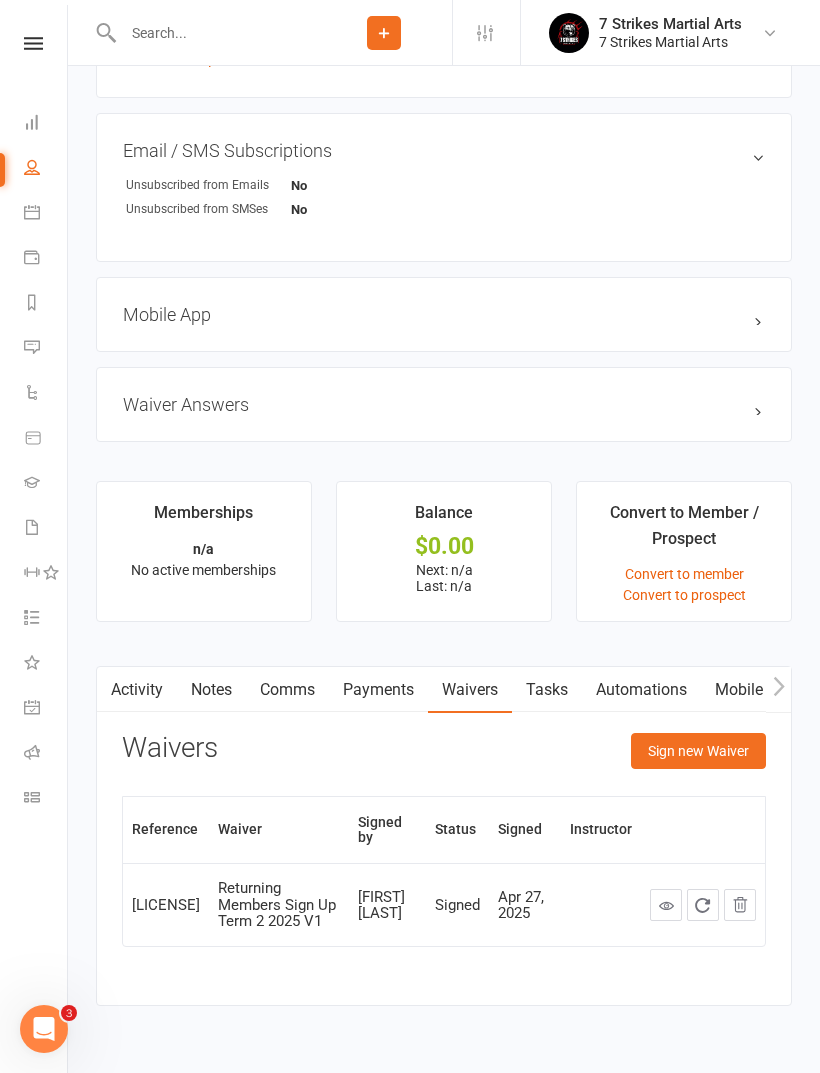 click on "Sign new Waiver" at bounding box center [698, 751] 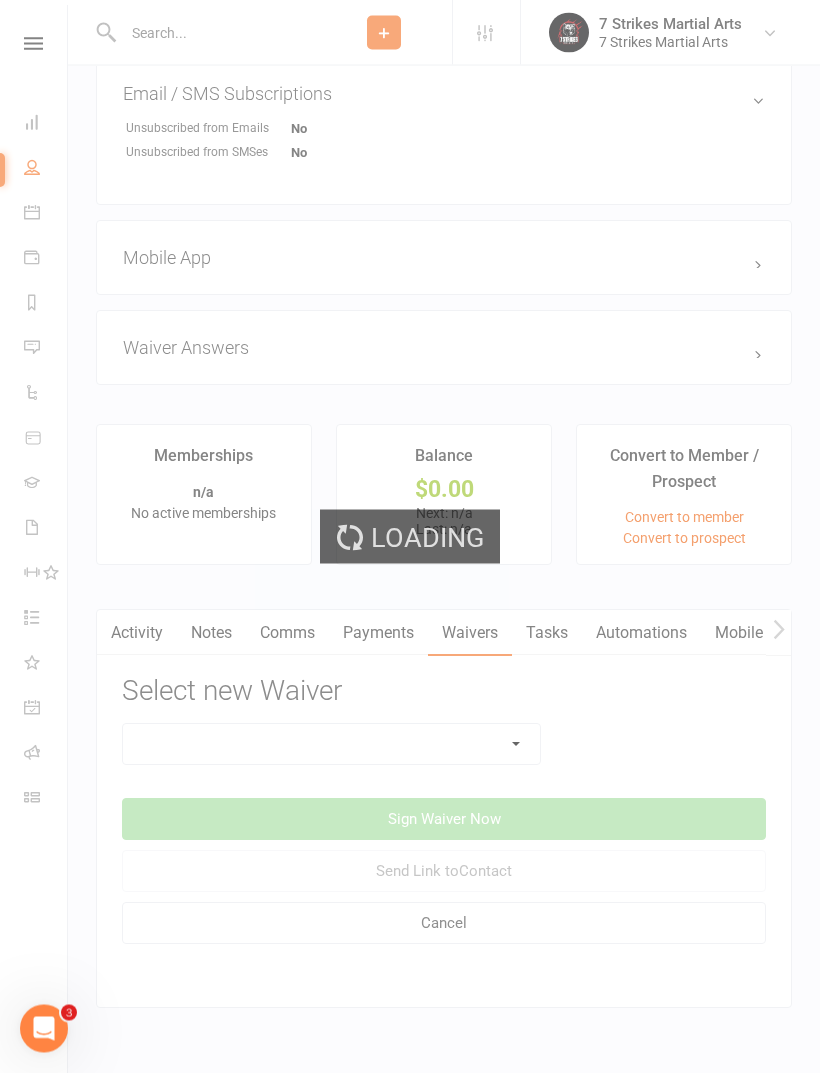 scroll, scrollTop: 1279, scrollLeft: 0, axis: vertical 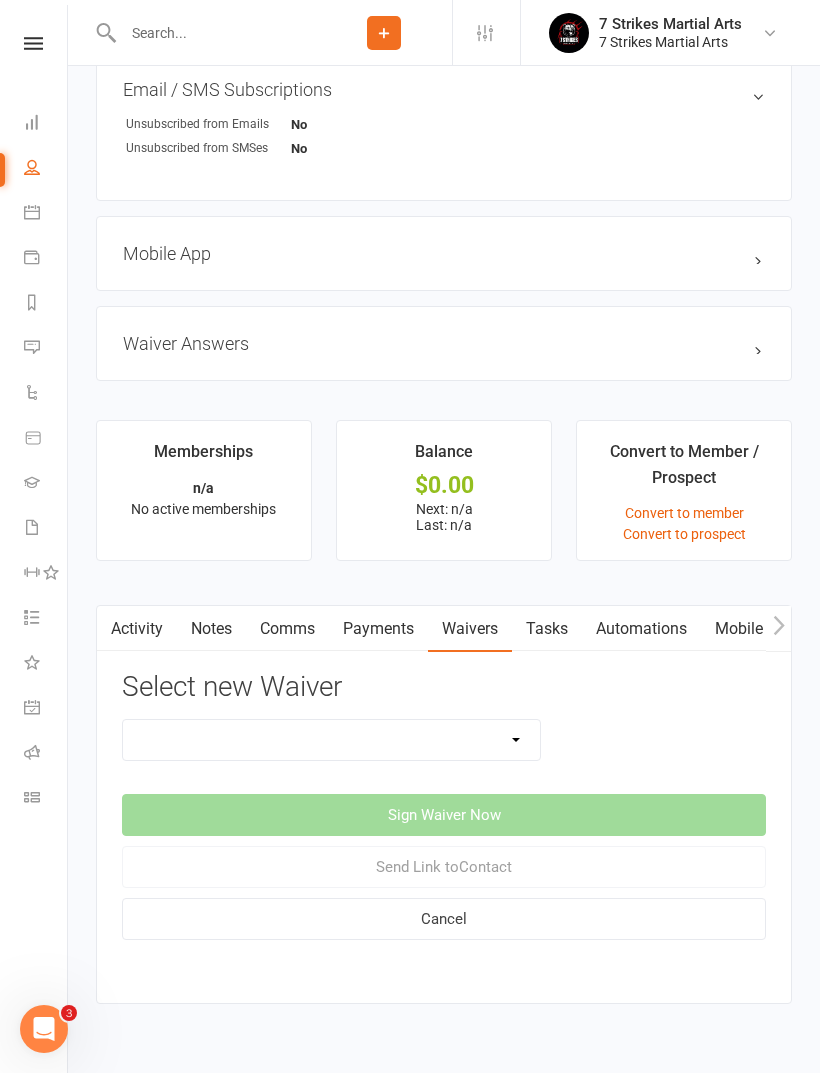 click on "18+ Student - No Membership/Payment 2 Week Winter School Holiday Special 2025 Contact info, T&C's & Waiver Only Discounted Coach's Assistant Waiver Instructor Waiver Instructor Waiver (Under 18) Mates Rates New Students (July 2025) All Level Memberships No membership selection - Waiver only Parent/Student Update Contact Details Only Returning Members Renewal July 2025 Returning Members Renewal July 2025 (Adults) Returning Members Renewal July 2025 + Family Discount Returning Members Renewal July 2025 (renewal automation version DO NOT USE) Returning Members Sign Up Term 2 2025 V1 - Prepay cash" at bounding box center [331, 740] 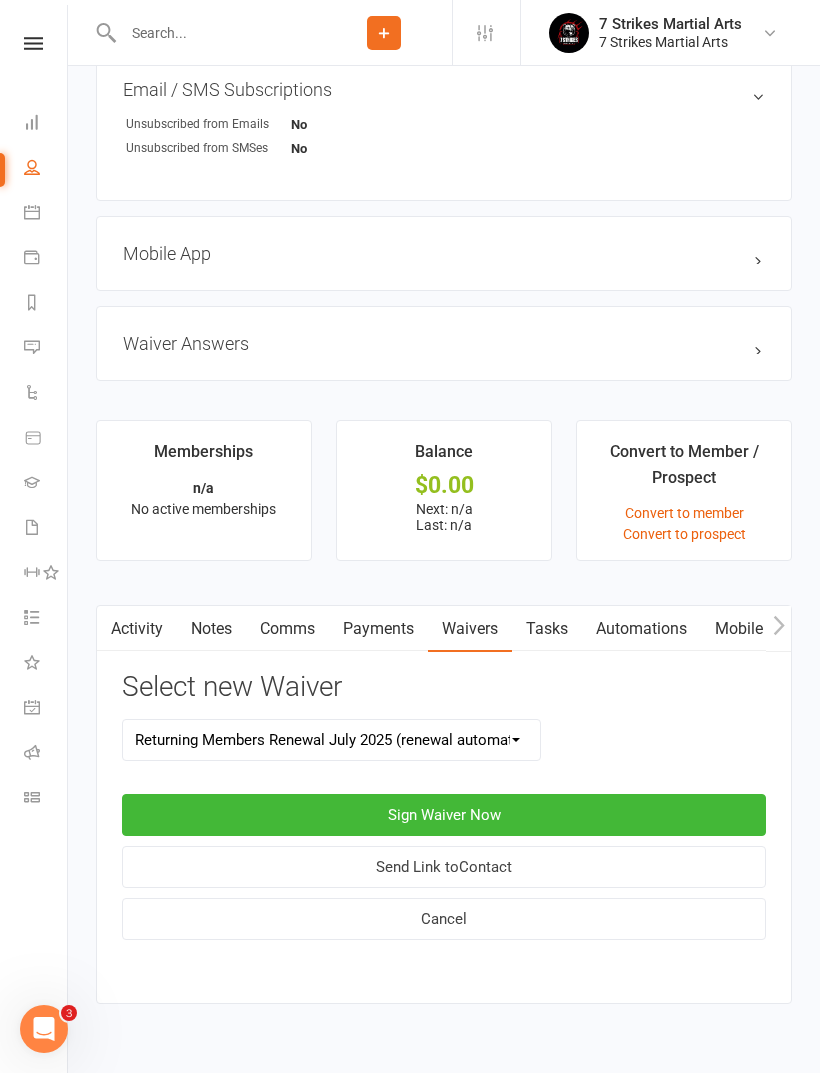 click on "Send Link to  Contact" at bounding box center (444, 867) 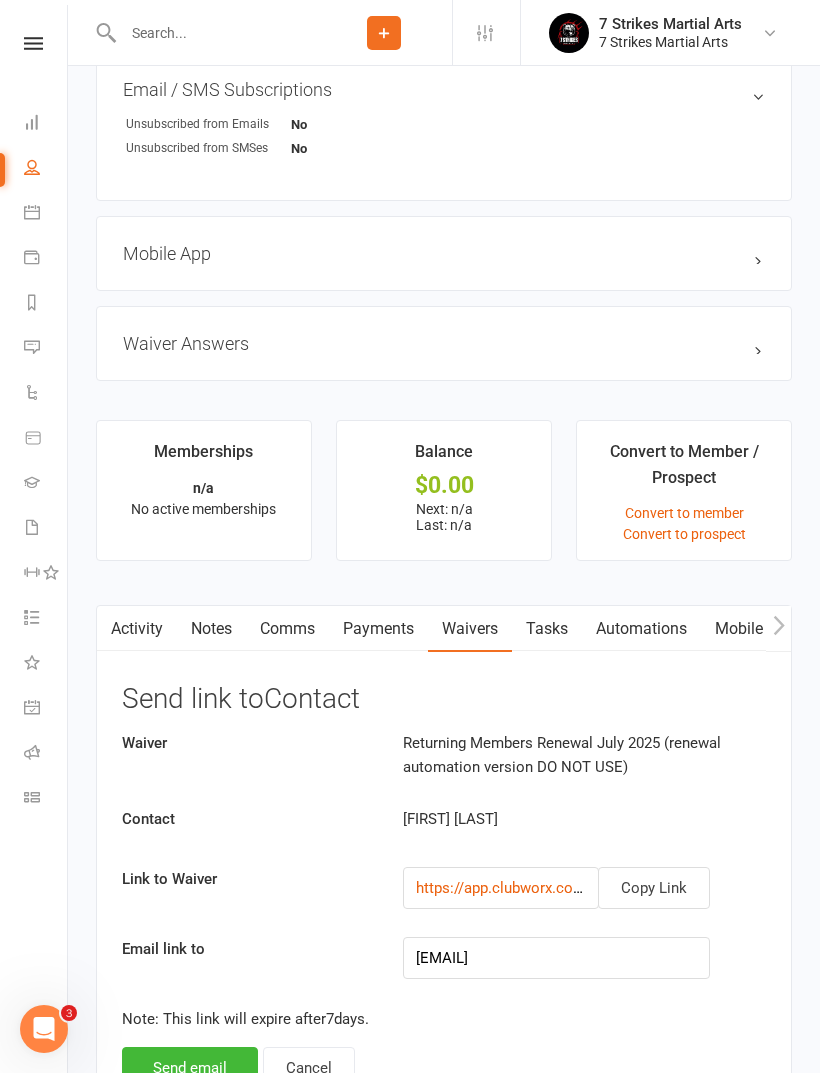 click on "Send email" at bounding box center [190, 1068] 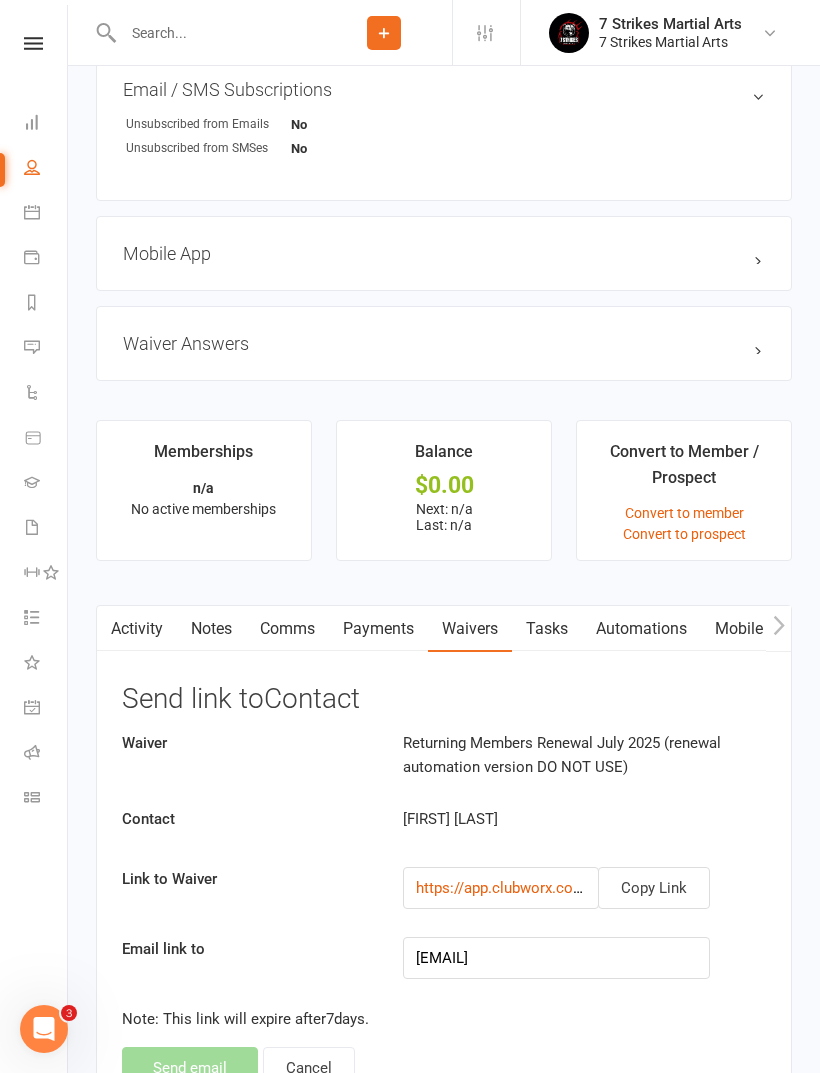 scroll, scrollTop: 1218, scrollLeft: 0, axis: vertical 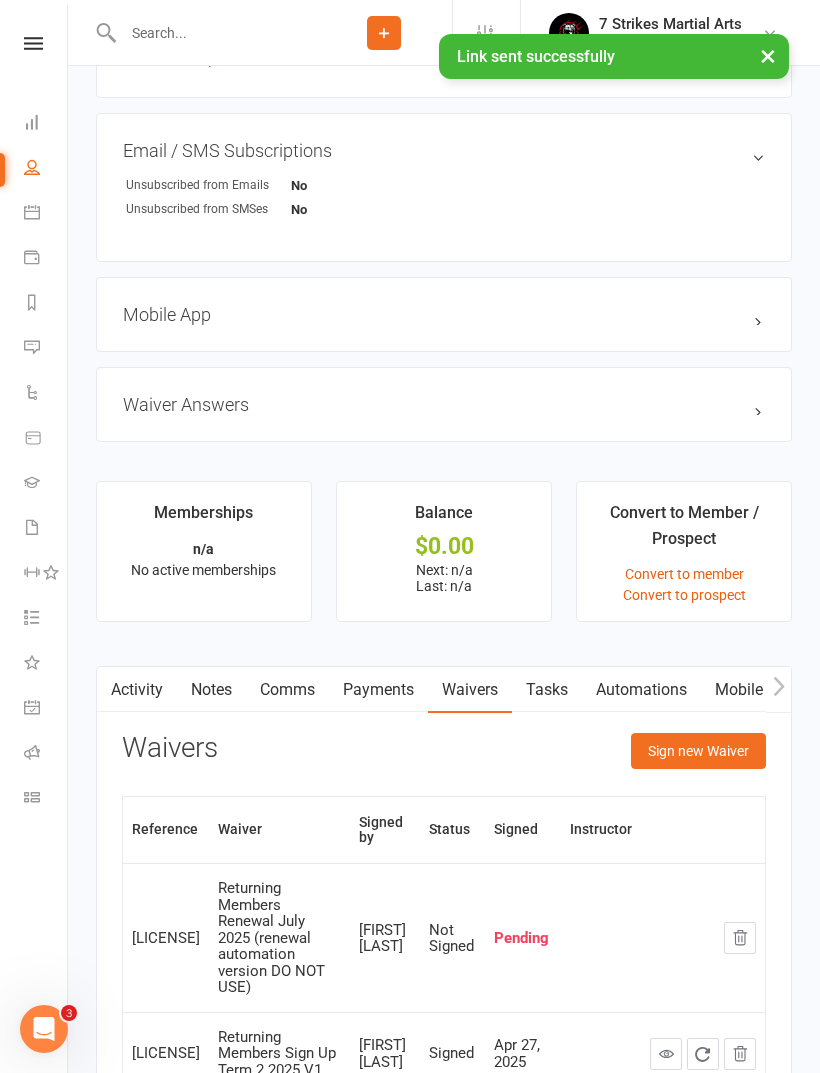 click on "Activity" at bounding box center [137, 690] 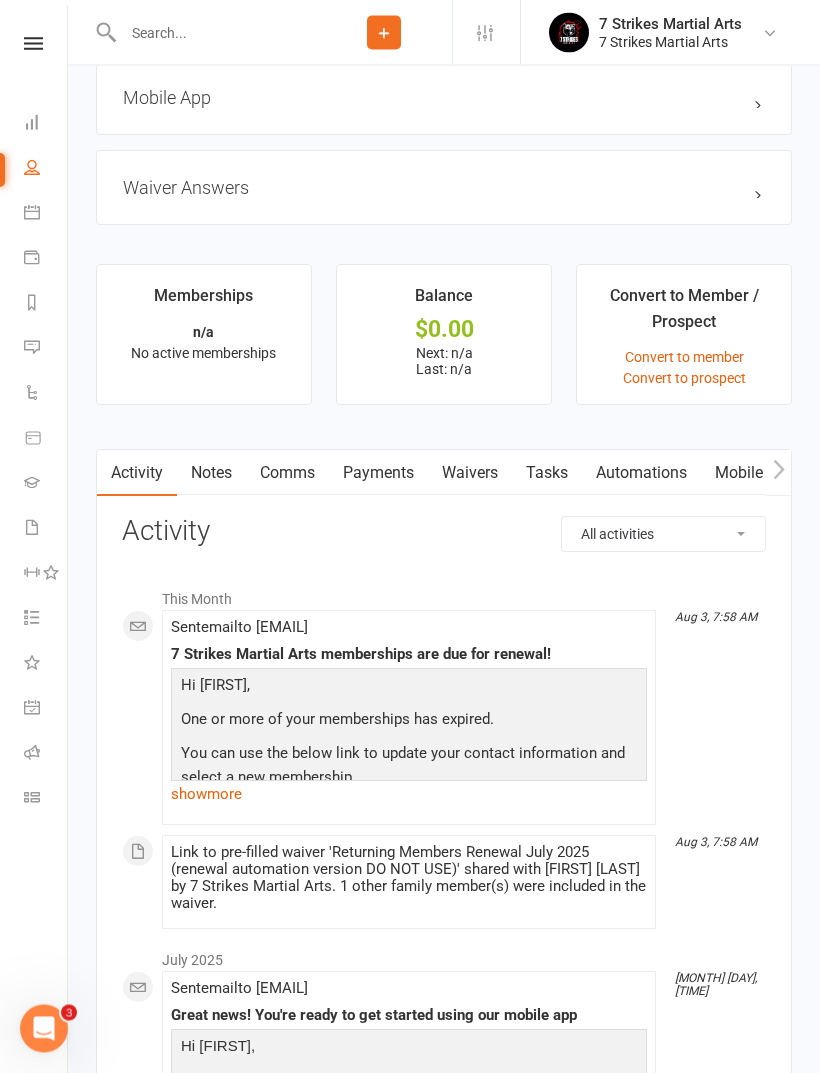 scroll, scrollTop: 1437, scrollLeft: 0, axis: vertical 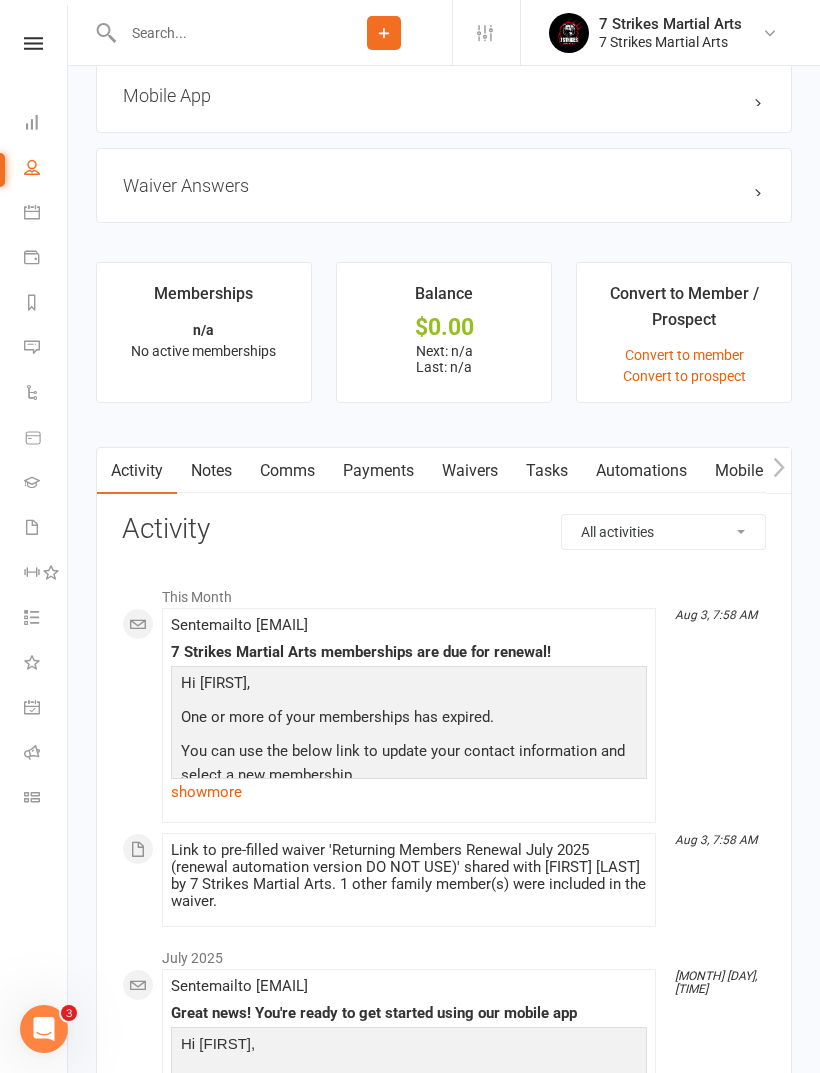 click on "show  more" at bounding box center [409, 792] 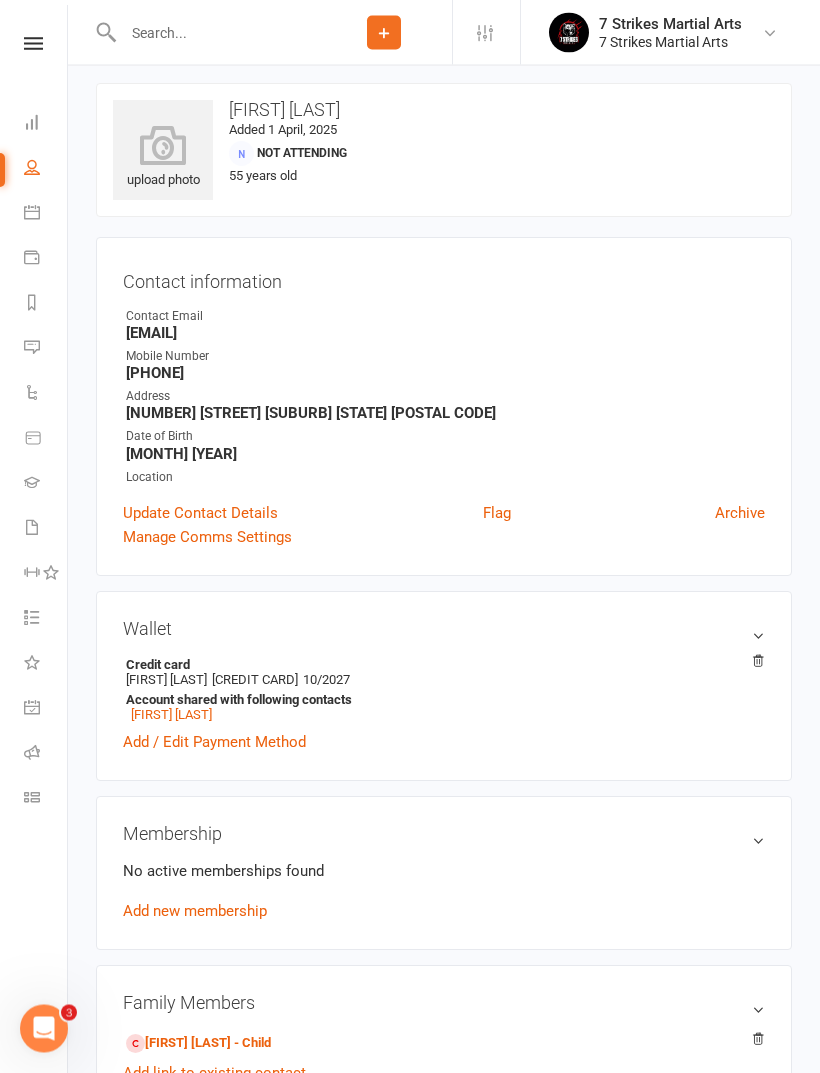 scroll, scrollTop: 0, scrollLeft: 0, axis: both 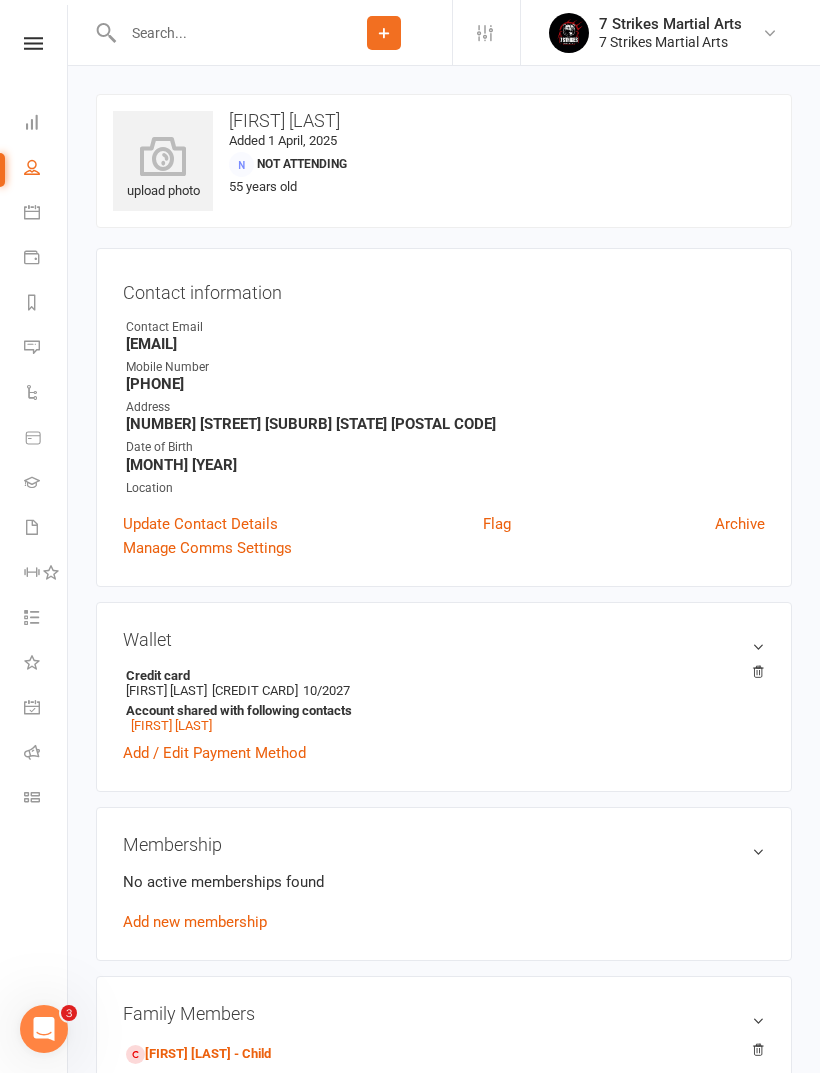 click at bounding box center (33, 43) 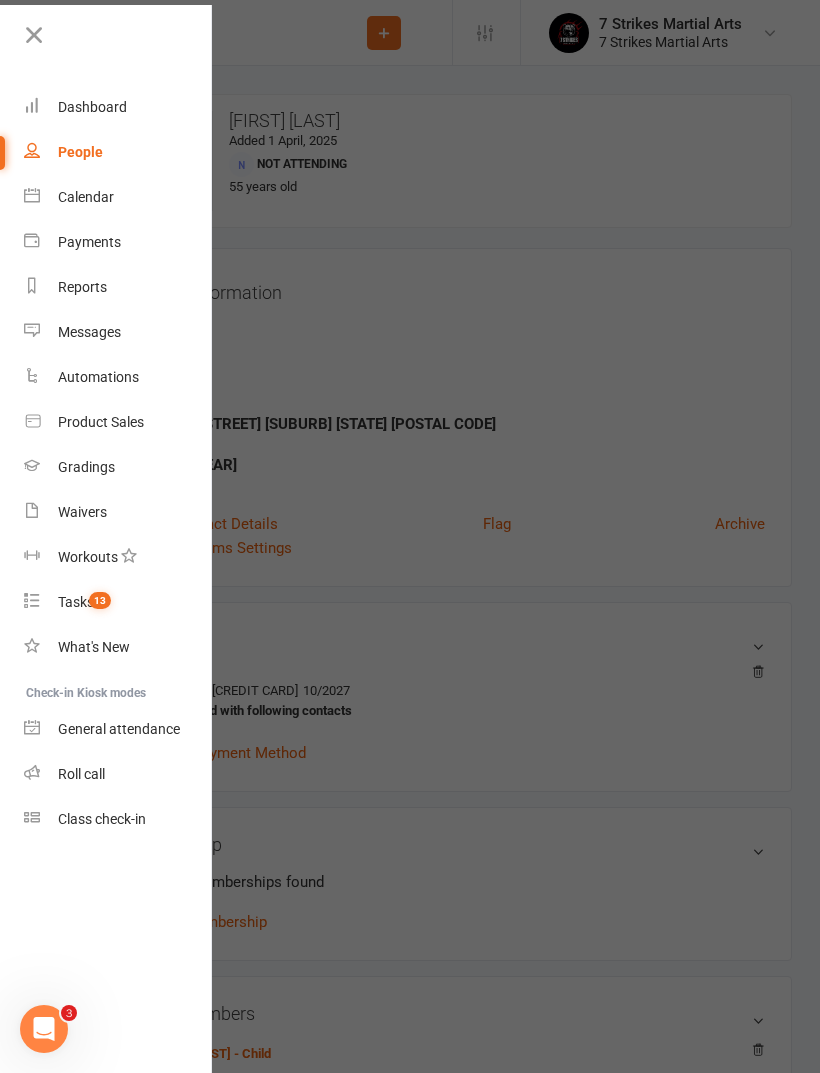 click at bounding box center (410, 536) 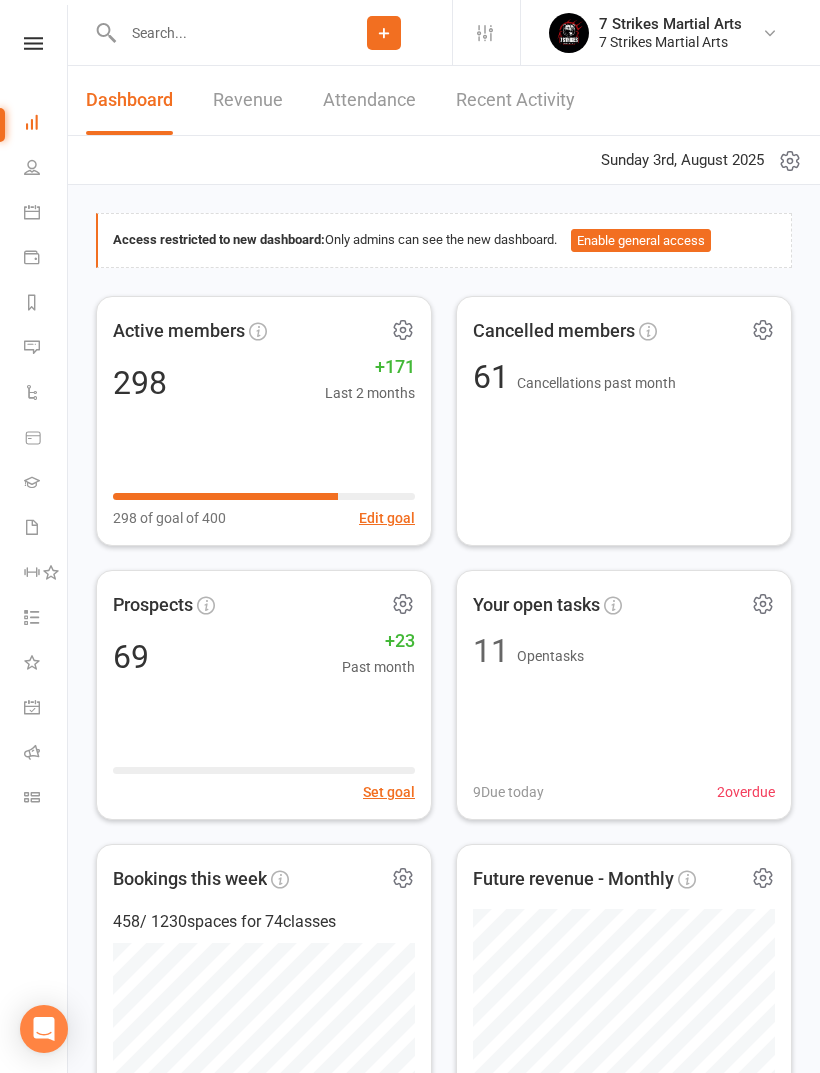 scroll, scrollTop: 0, scrollLeft: 0, axis: both 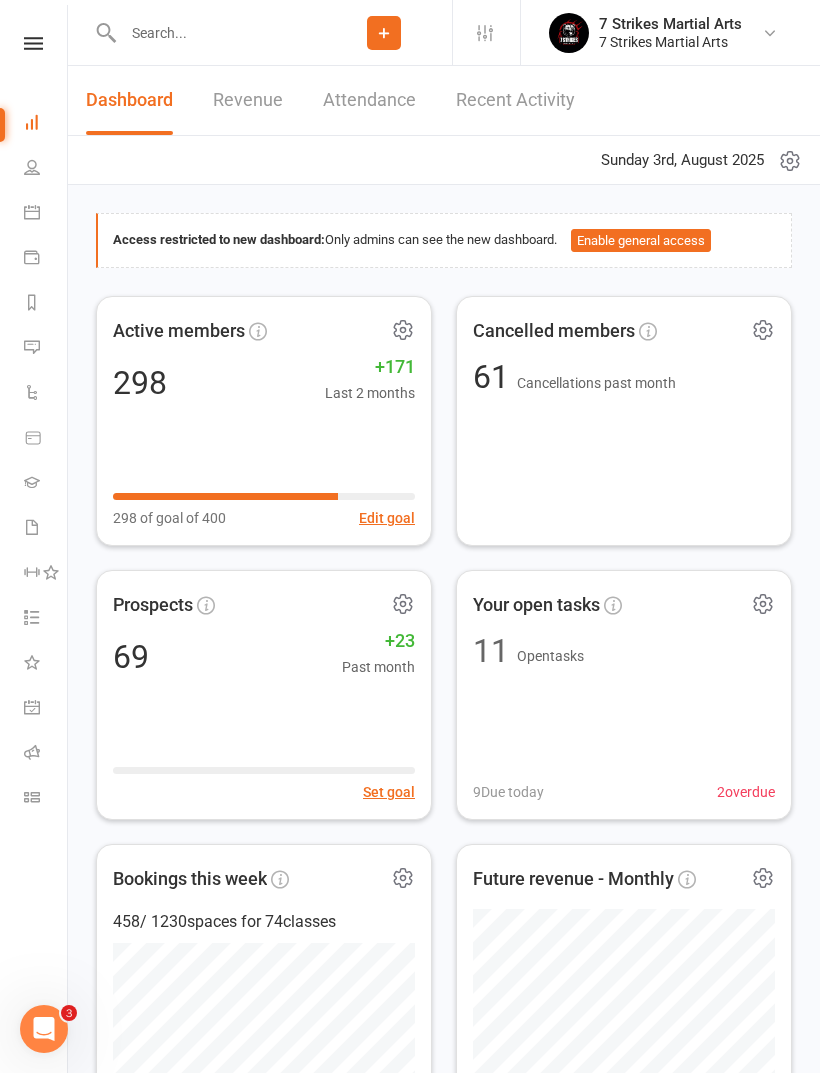 click at bounding box center [216, 33] 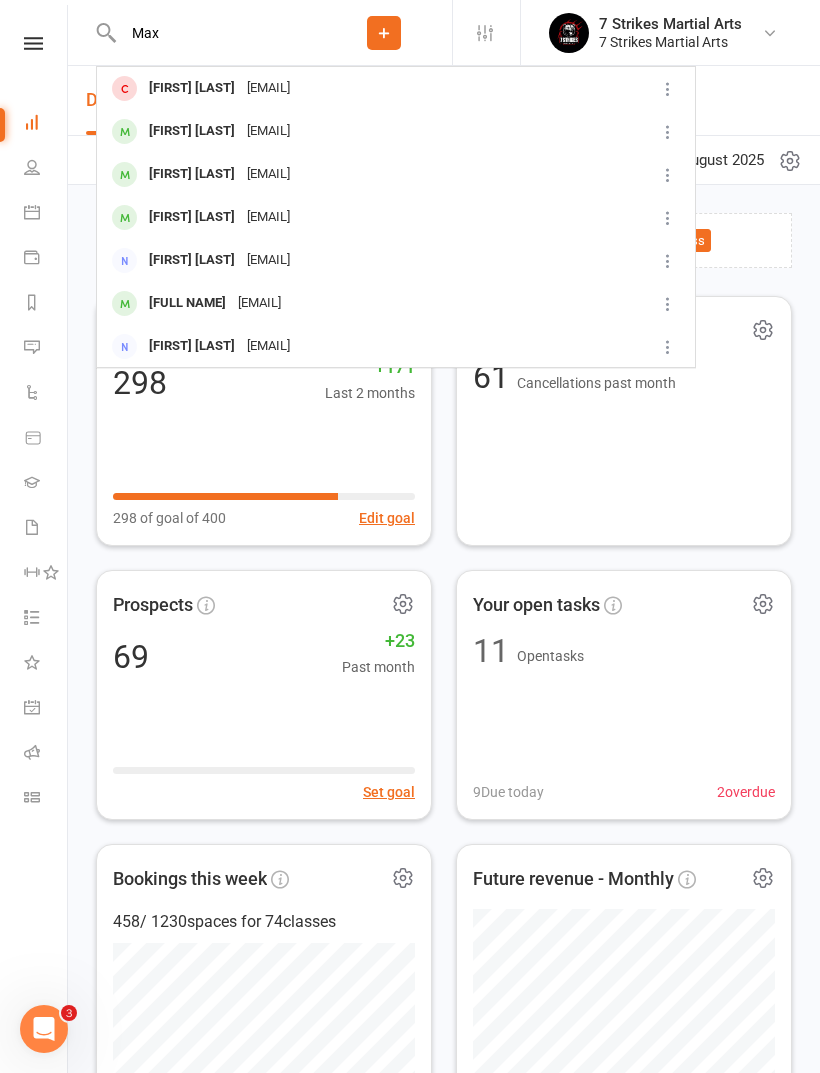 type on "Max" 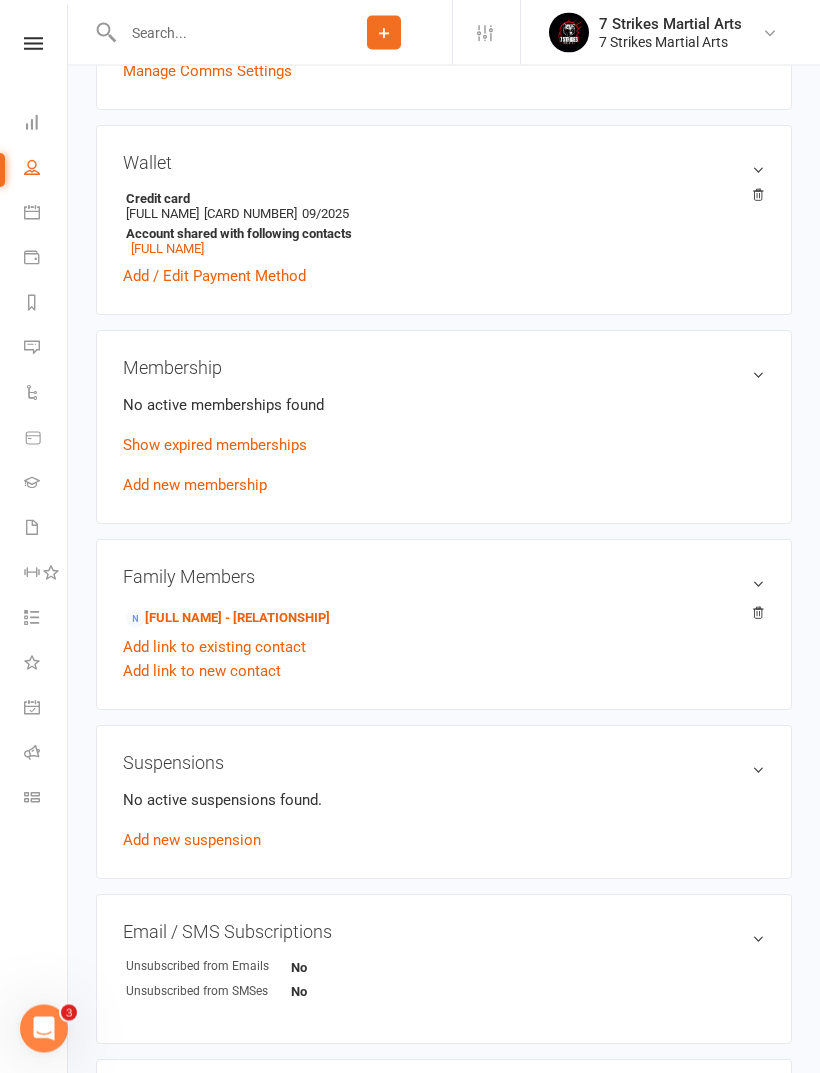 scroll, scrollTop: 634, scrollLeft: 0, axis: vertical 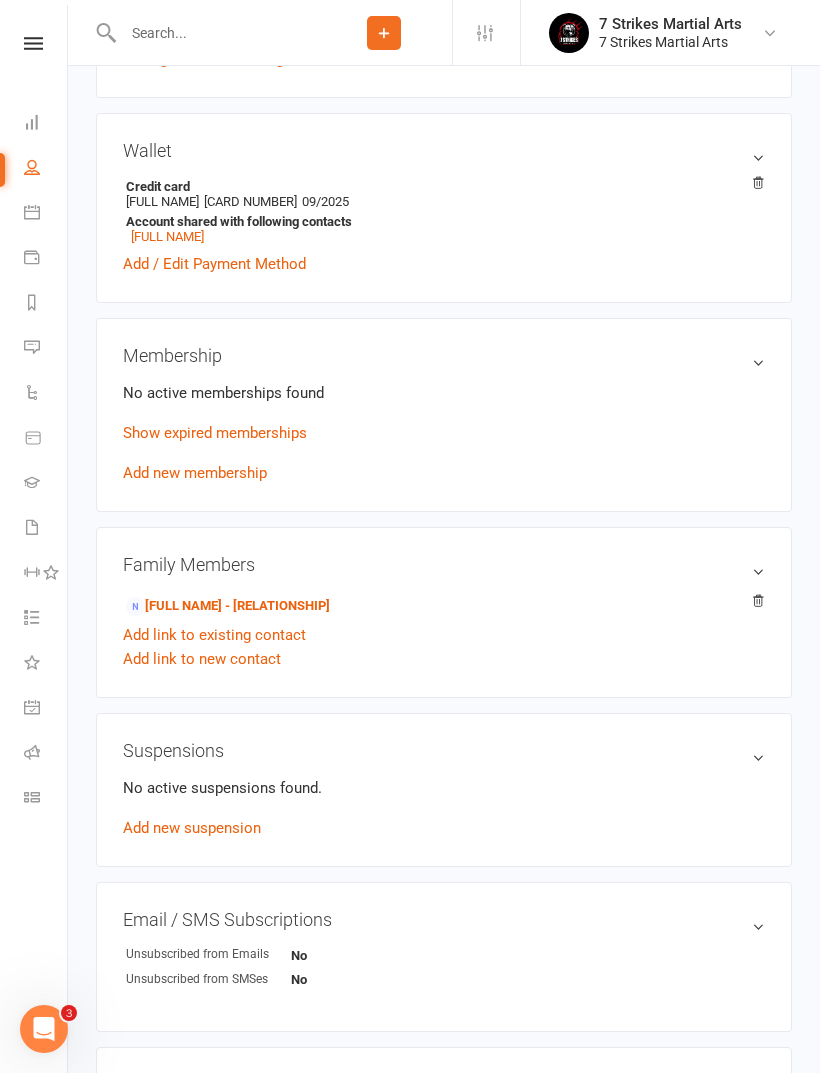 click on "Show expired memberships" at bounding box center (215, 433) 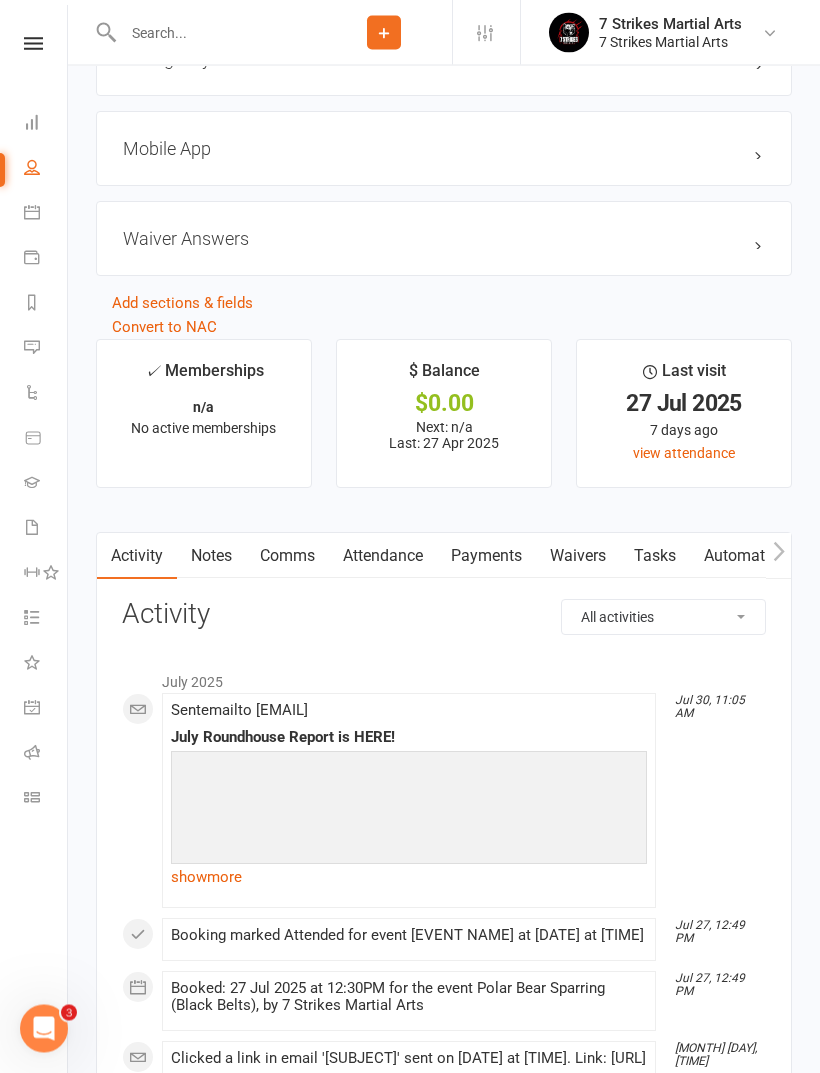 click on "Attendance" at bounding box center (383, 557) 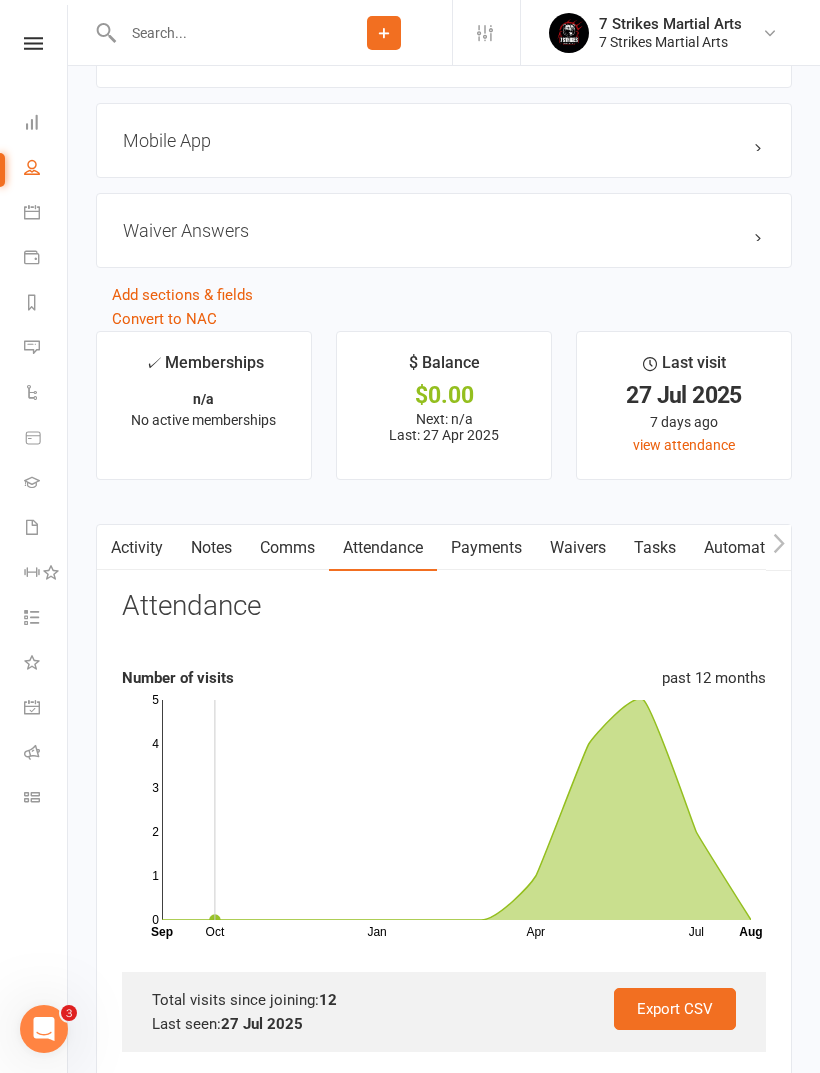 scroll, scrollTop: 1811, scrollLeft: 0, axis: vertical 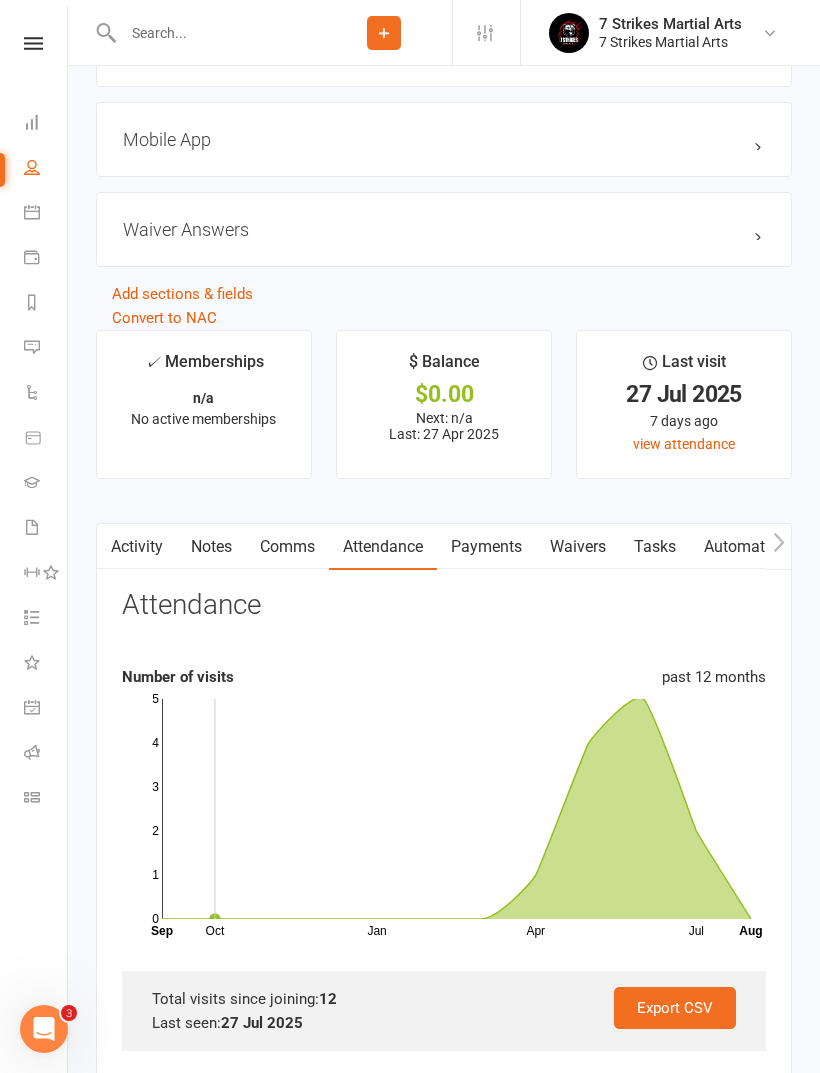 click on "Waivers" at bounding box center [578, 547] 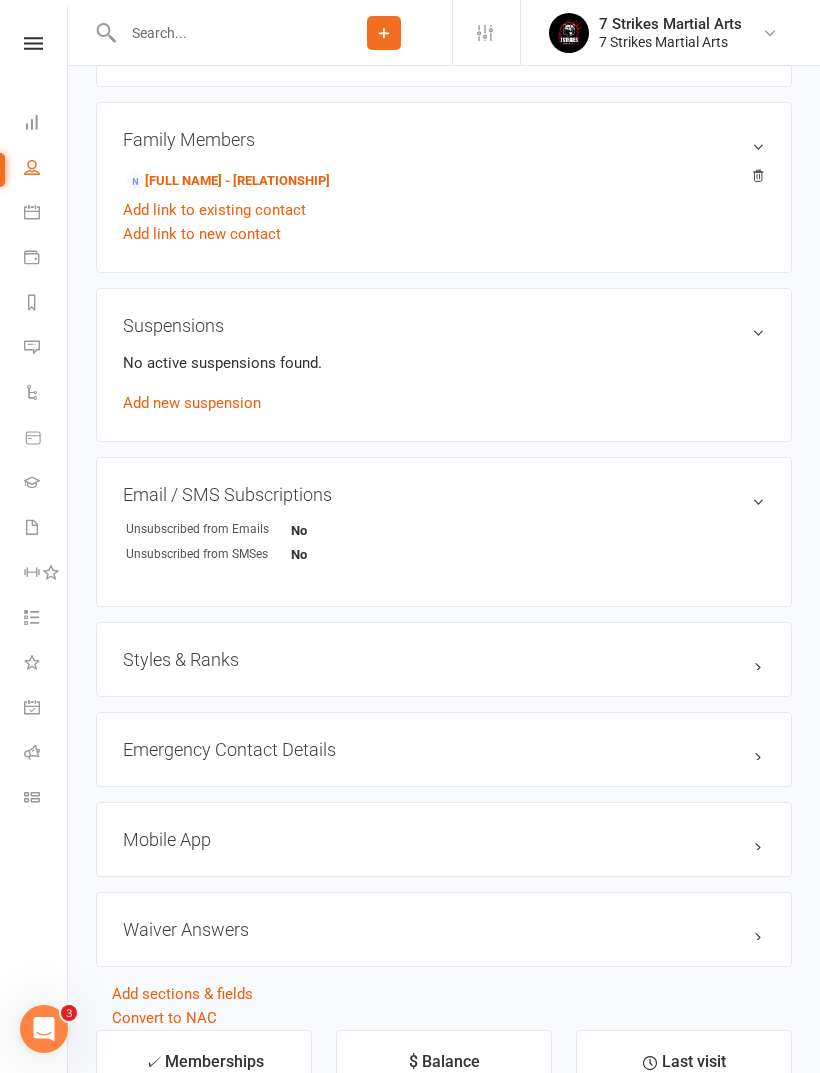 scroll, scrollTop: 1110, scrollLeft: 0, axis: vertical 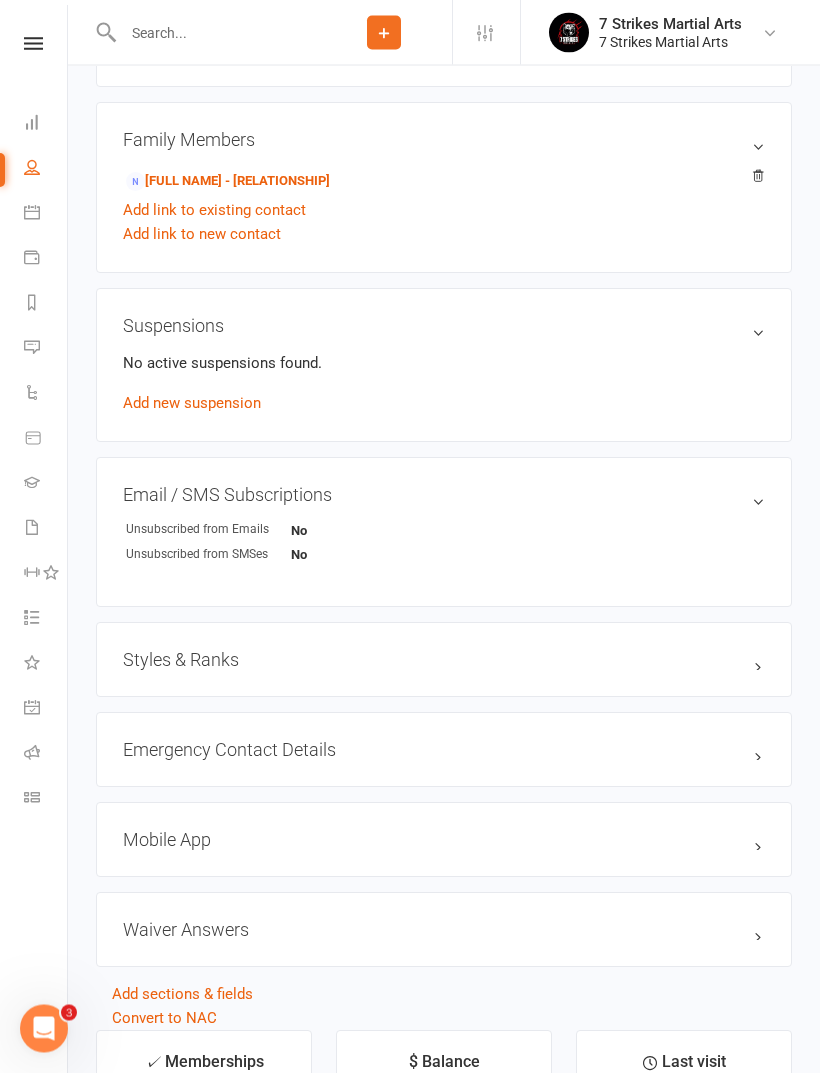 click on "Add link to existing contact" at bounding box center [444, 211] 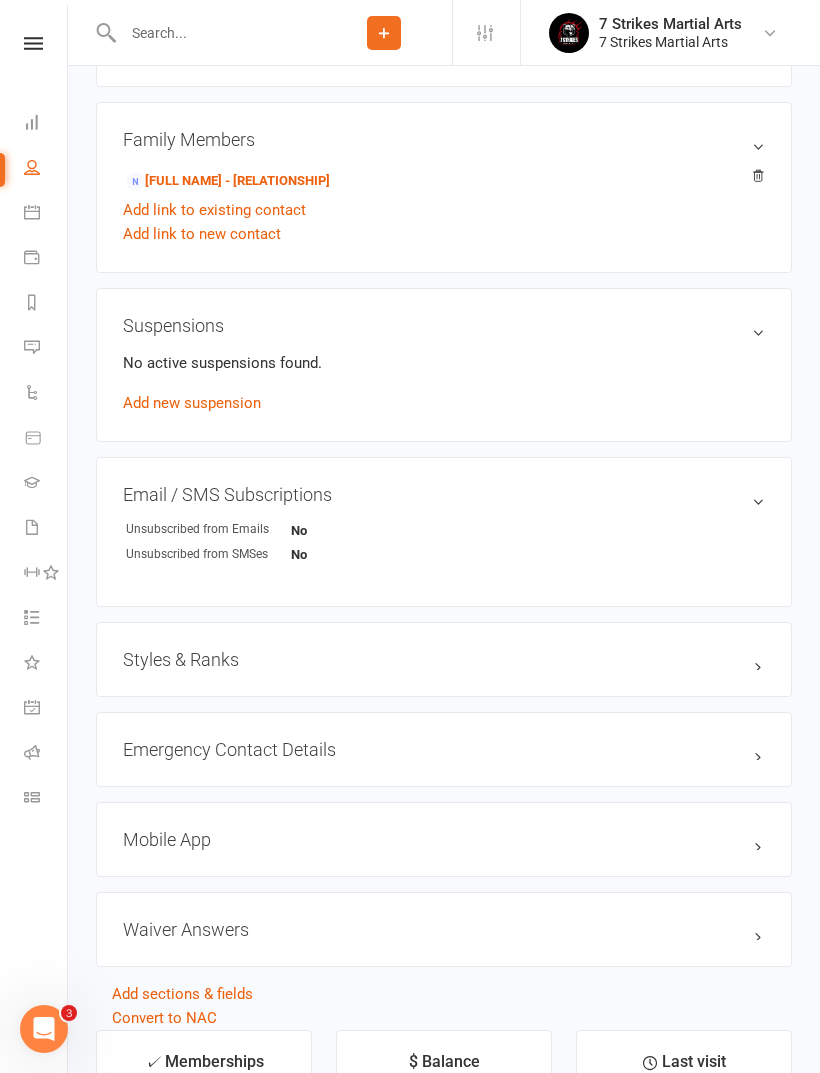 click on "[FULL NAME] - [RELATIONSHIP]" at bounding box center [228, 181] 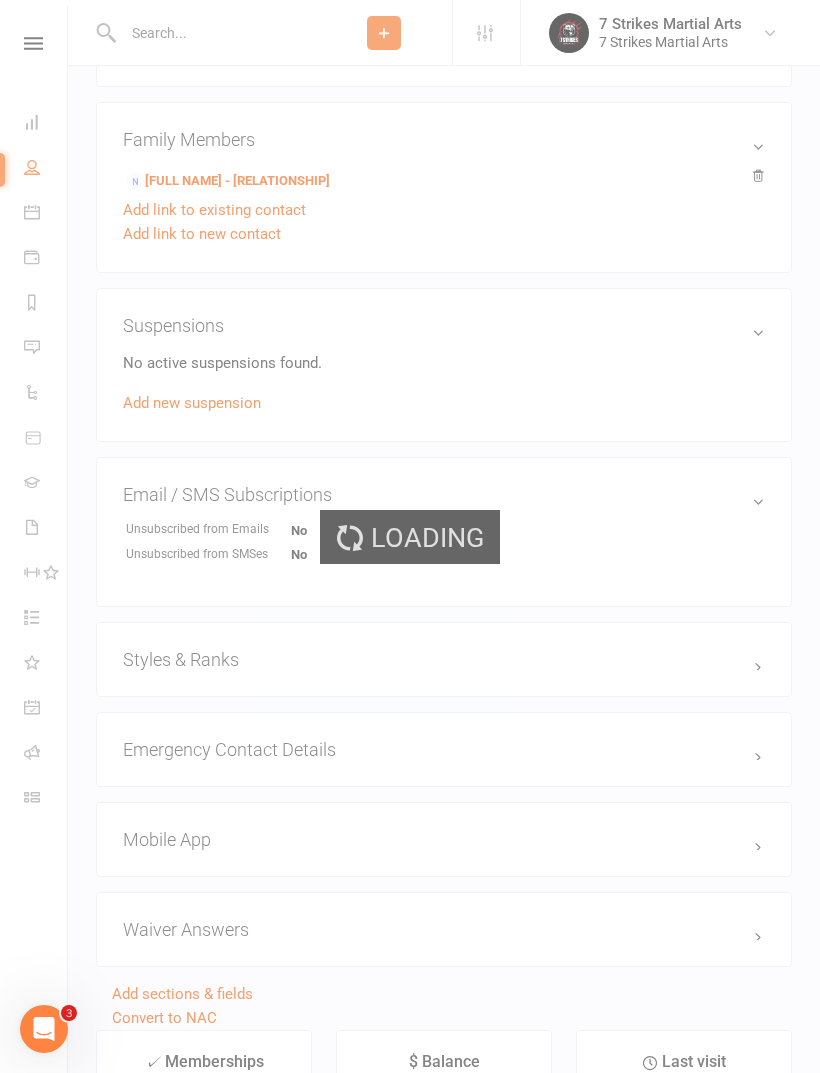 click on "Loading" at bounding box center [410, 536] 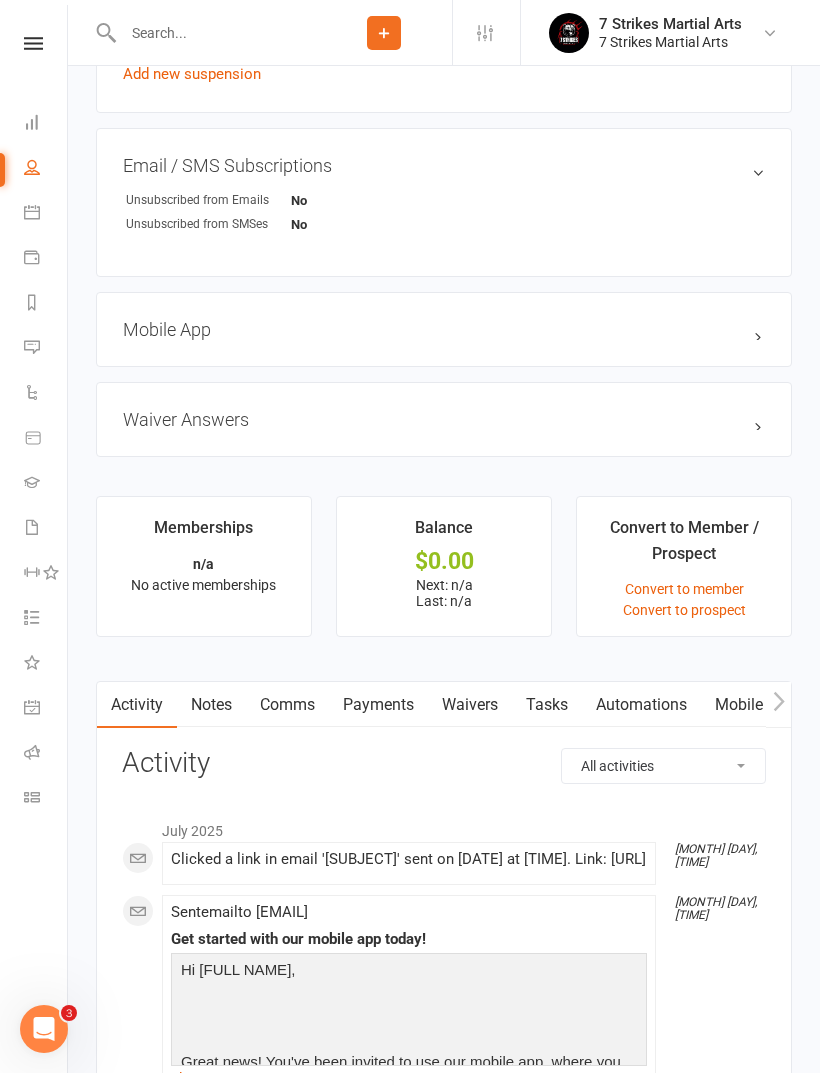 scroll, scrollTop: 1221, scrollLeft: 0, axis: vertical 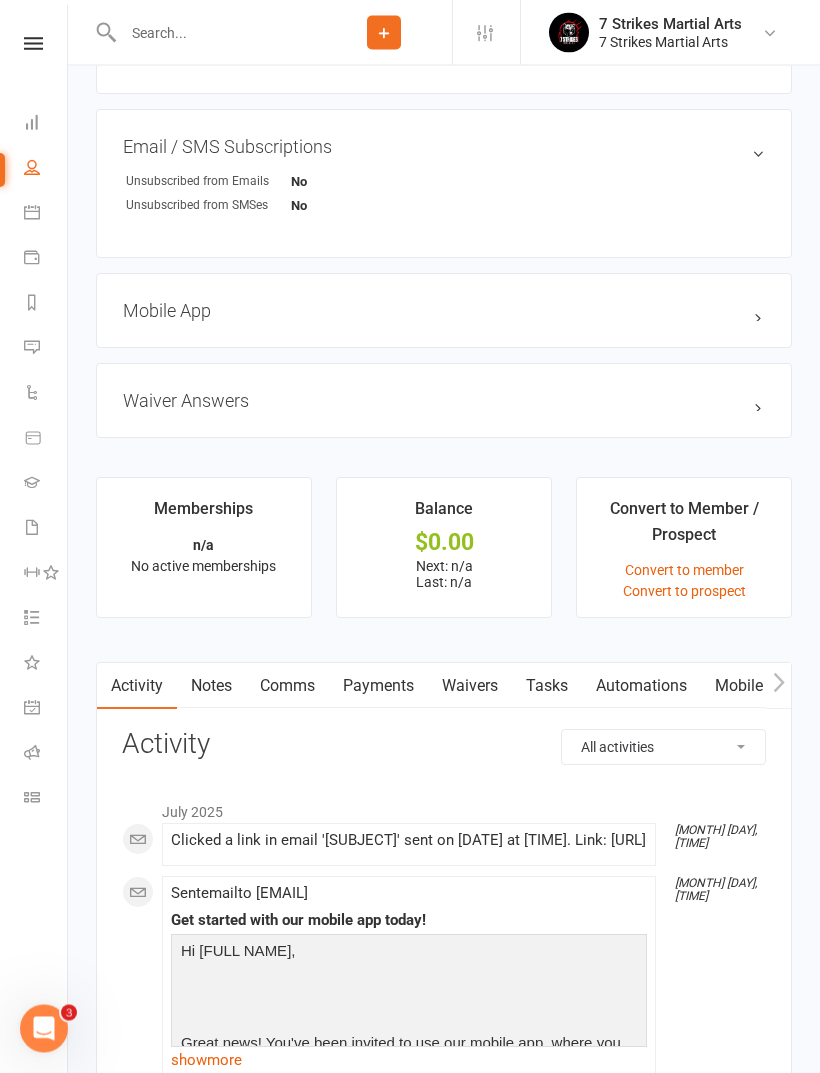 click on "Waivers" at bounding box center [470, 687] 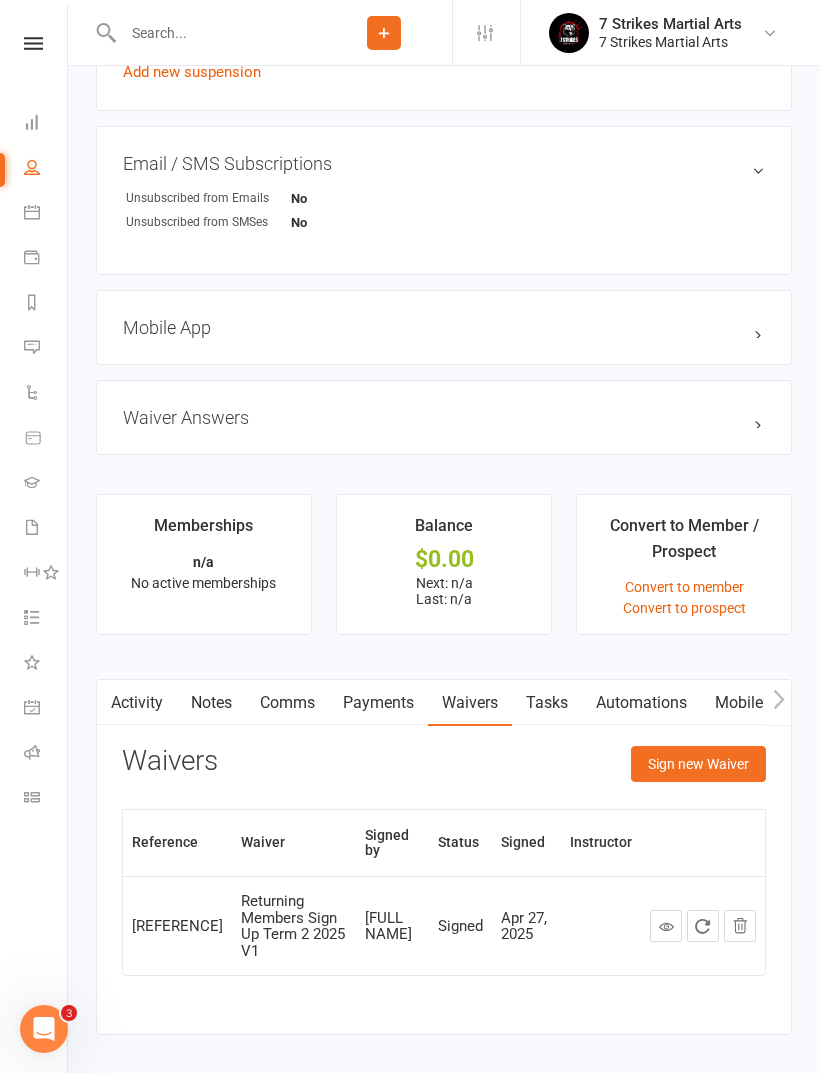 click on "Sign new Waiver" at bounding box center (698, 764) 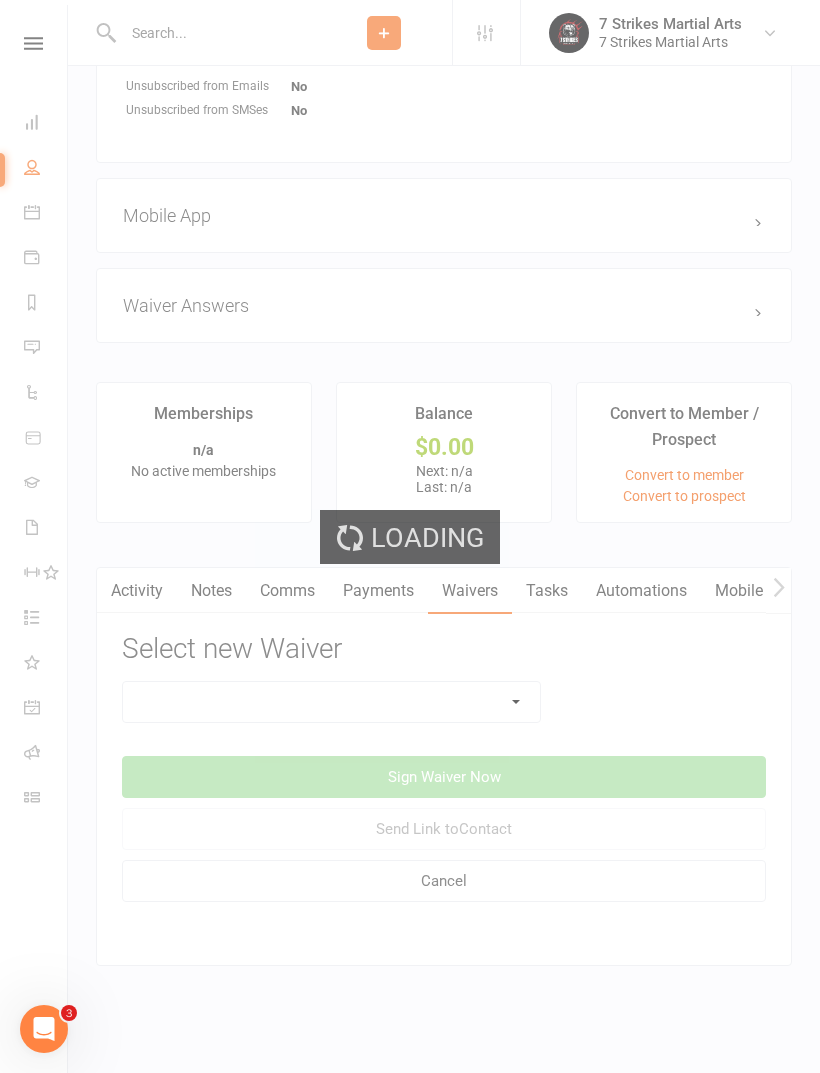 scroll, scrollTop: 1344, scrollLeft: 0, axis: vertical 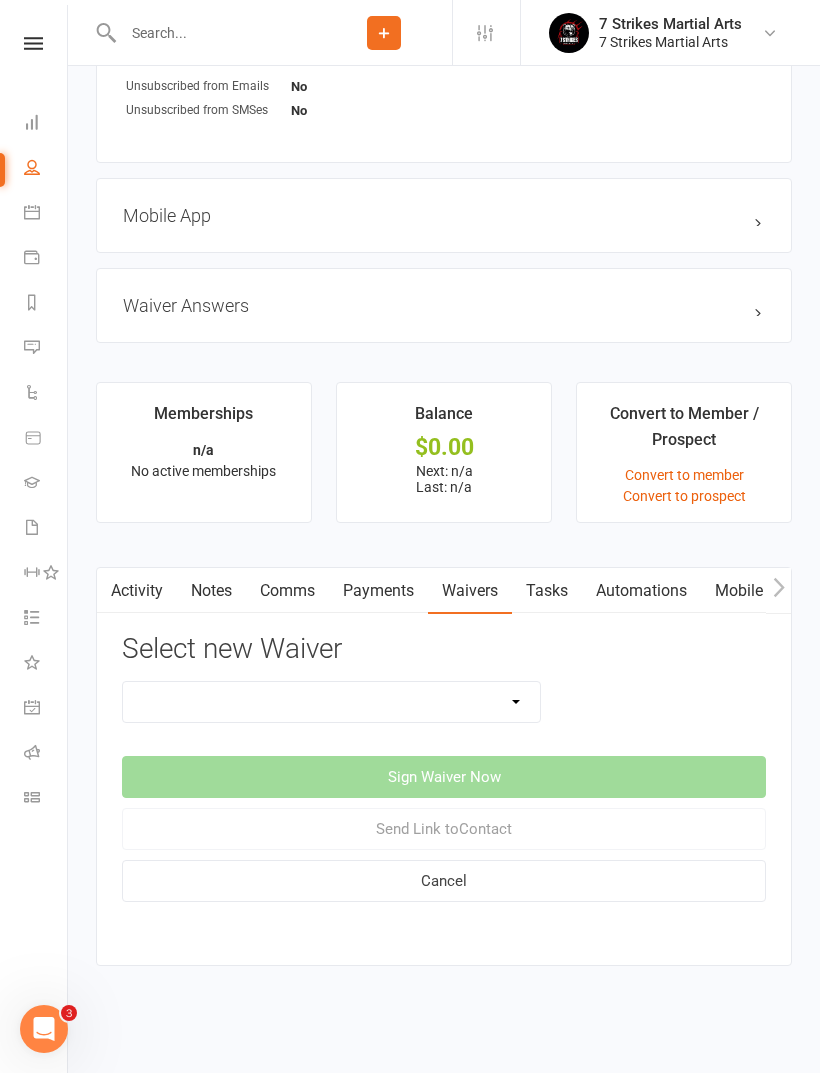 click on "18+ Student - No Membership/Payment 2 Week Winter School Holiday Special 2025 Contact info, T&C's & Waiver Only Discounted Coach's Assistant Waiver Instructor Waiver Instructor Waiver (Under 18) Mates Rates New Students (July 2025) All Level Memberships No membership selection - Waiver only Parent/Student Update Contact Details Only Returning Members Renewal July 2025 Returning Members Renewal July 2025 (Adults) Returning Members Renewal July 2025 + Family Discount Returning Members Renewal July 2025 (renewal automation version DO NOT USE) Returning Members Sign Up Term 2 2025 V1 - Prepay cash" at bounding box center [331, 702] 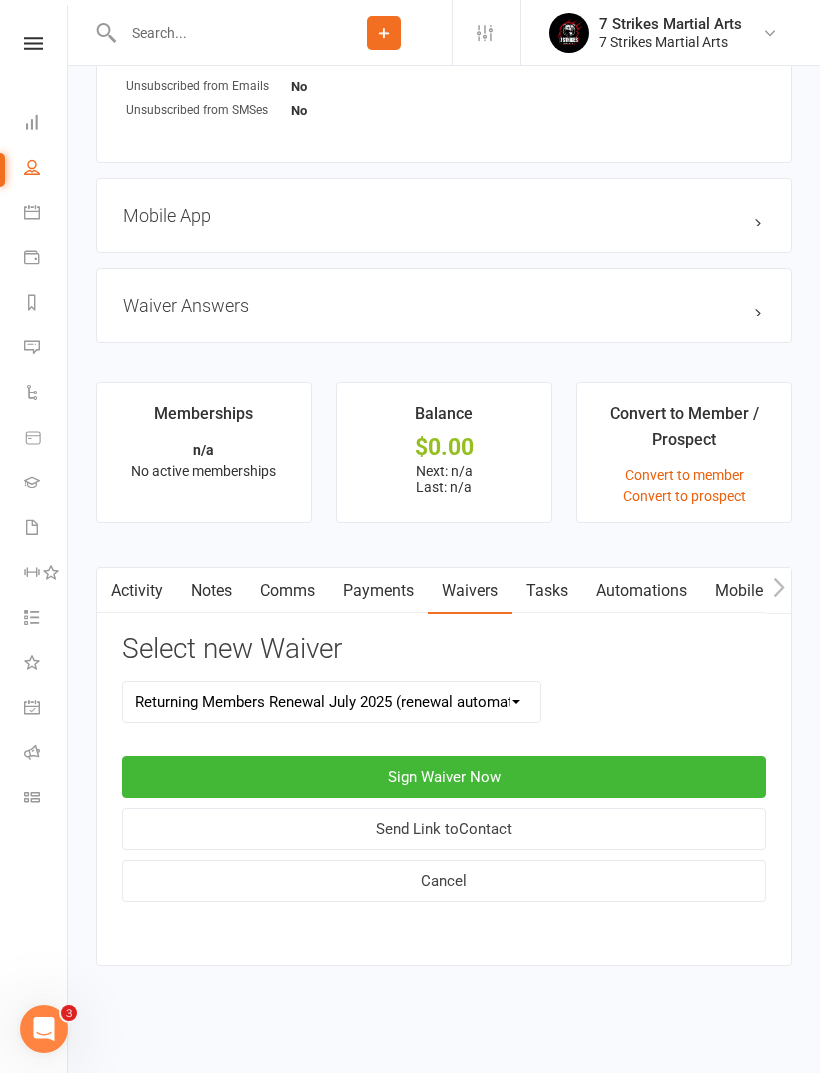 click on "Send Link to  Contact" at bounding box center (444, 829) 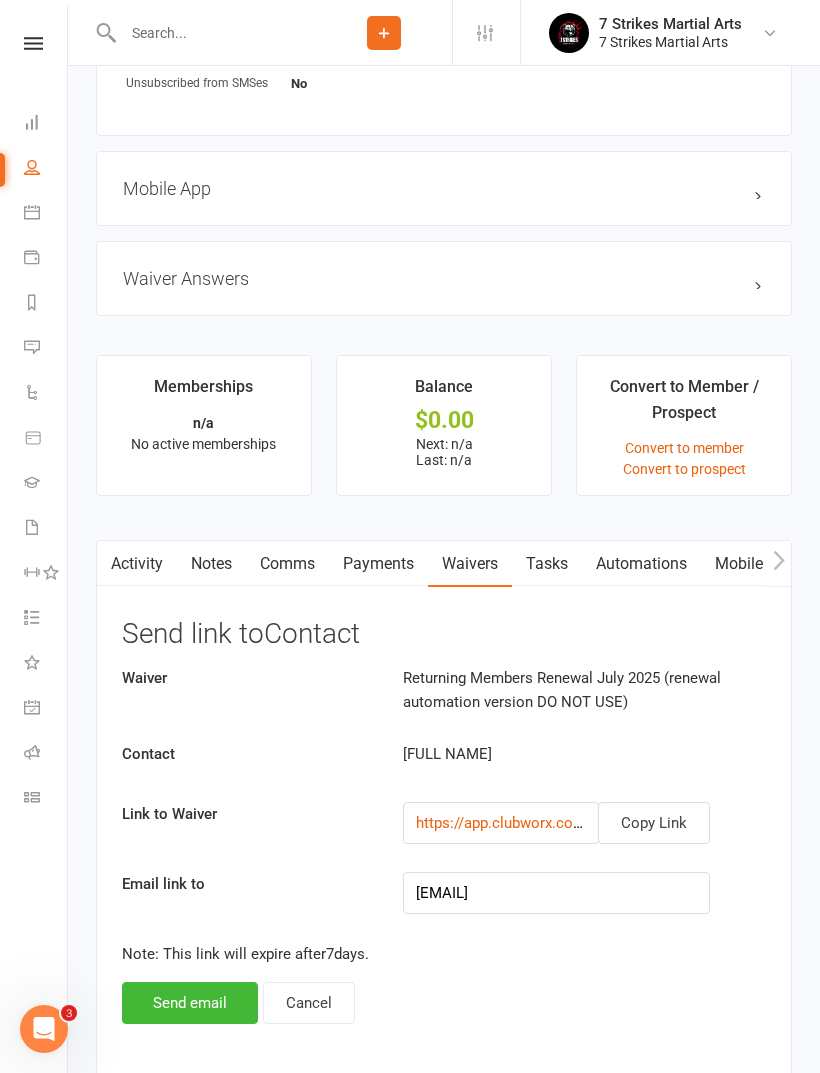 click on "Send email" at bounding box center (190, 1003) 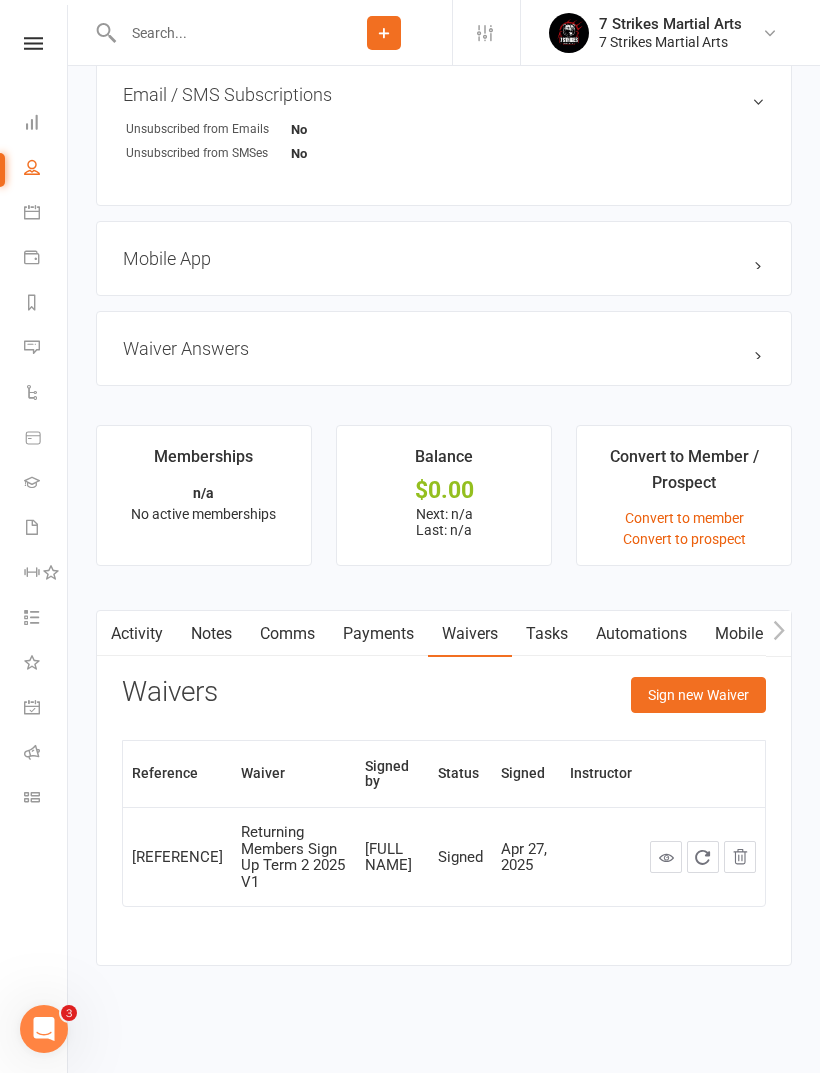 scroll, scrollTop: 1283, scrollLeft: 0, axis: vertical 